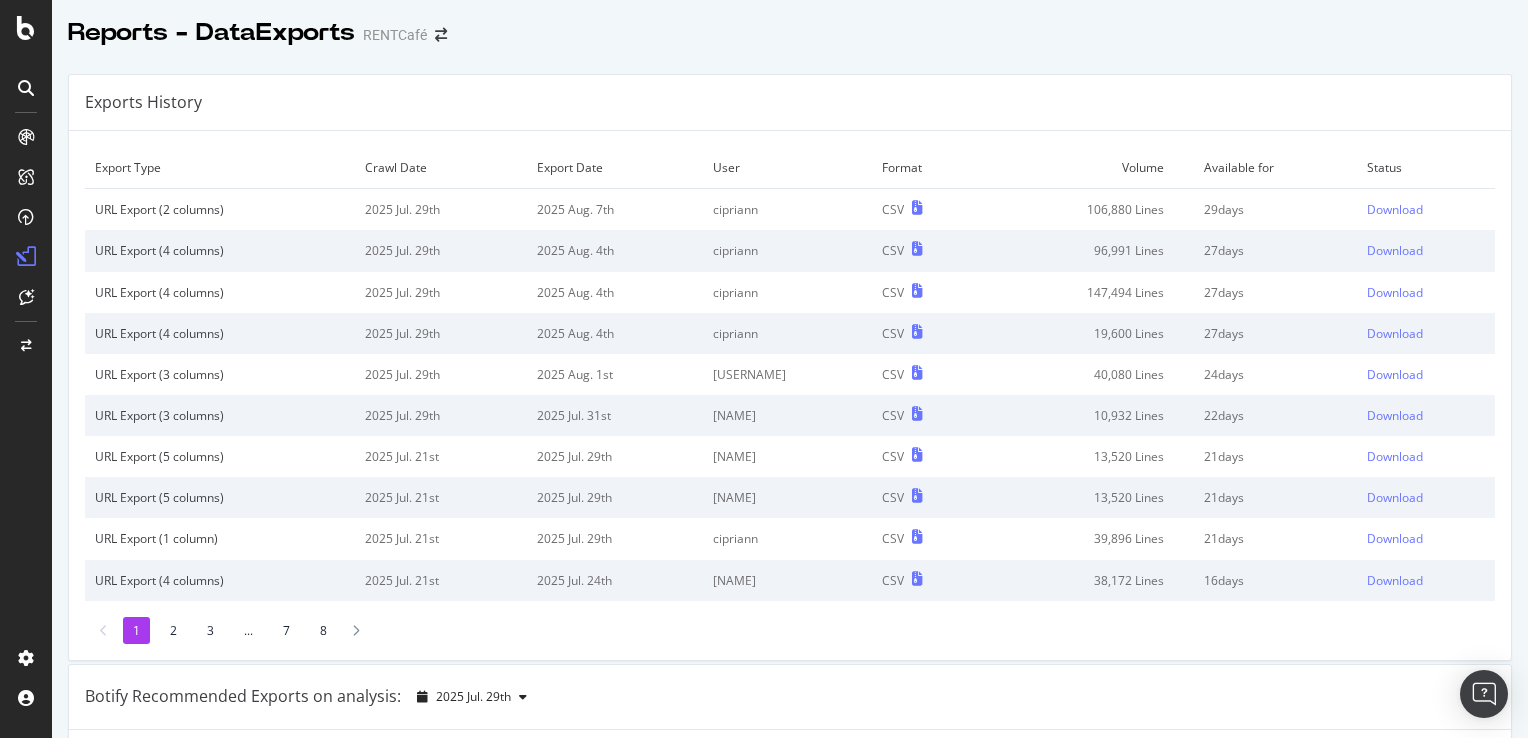 scroll, scrollTop: 0, scrollLeft: 0, axis: both 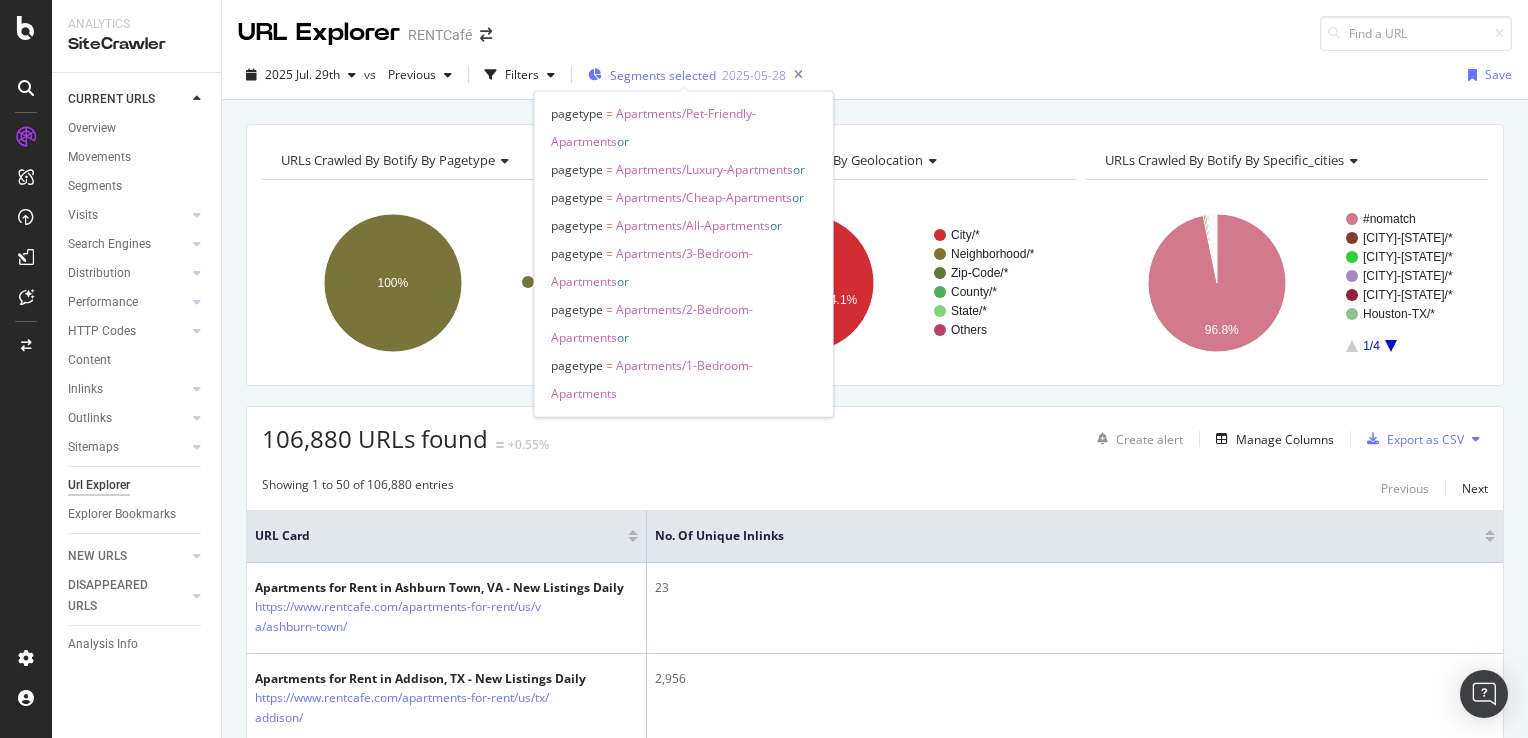 click on "Segments selected" at bounding box center [663, 75] 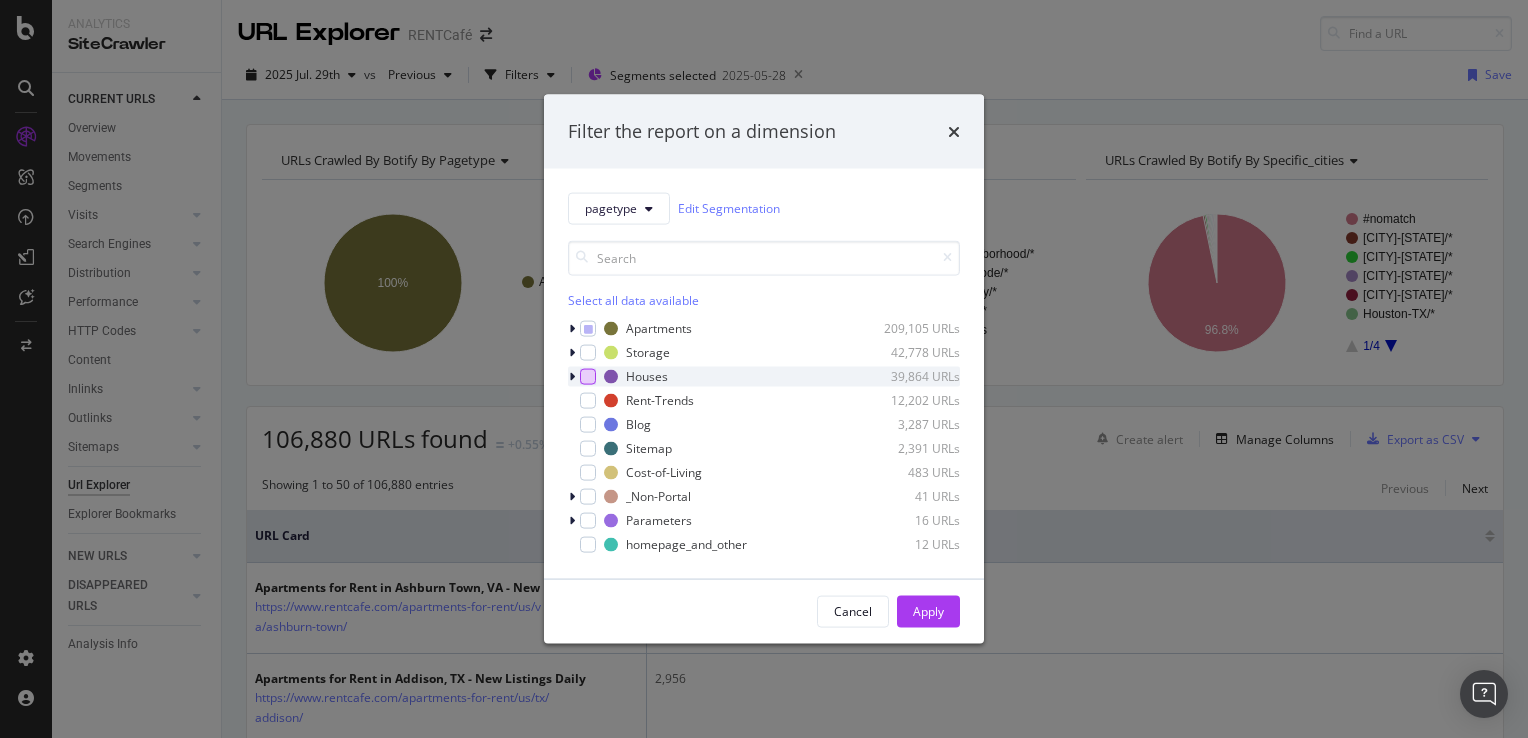 click at bounding box center [588, 376] 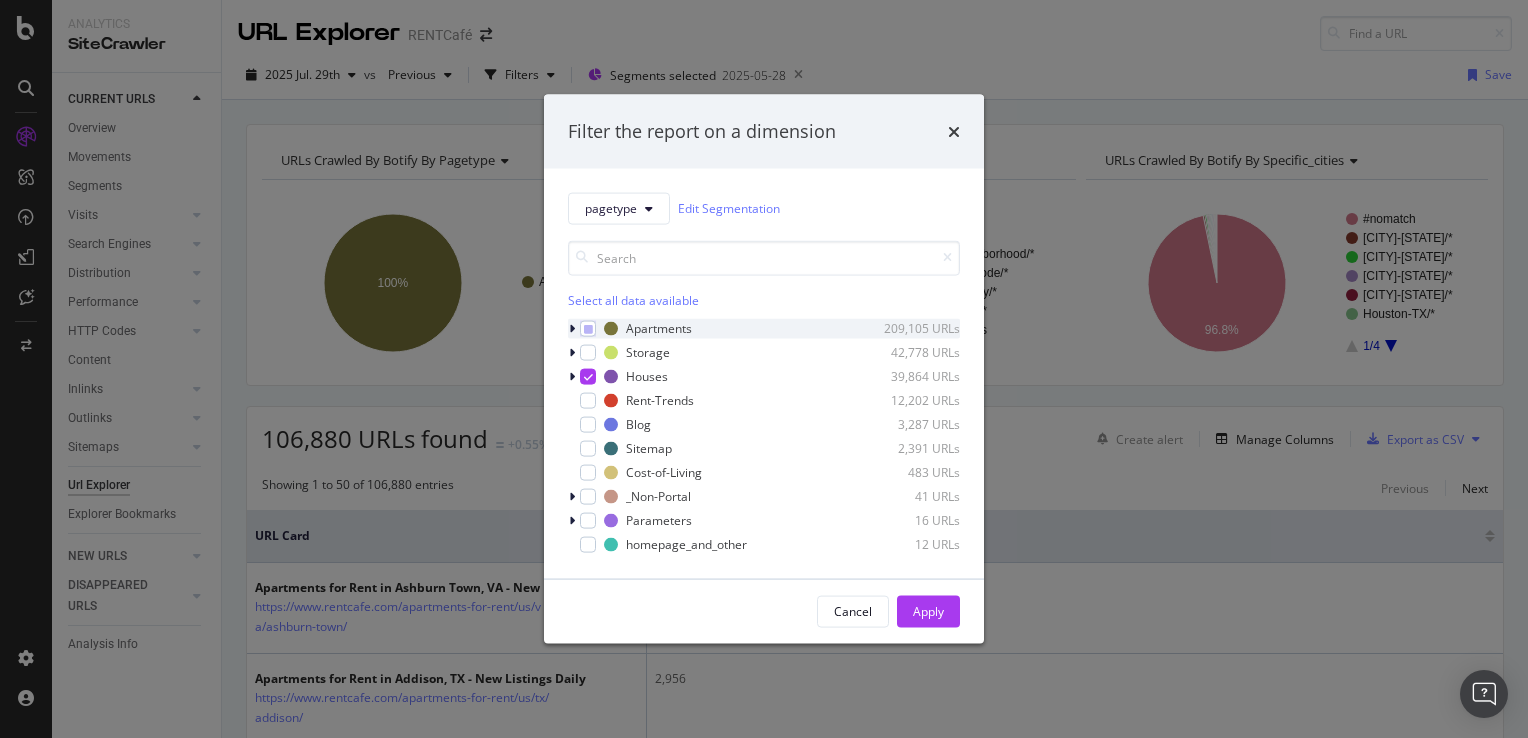 click at bounding box center [572, 328] 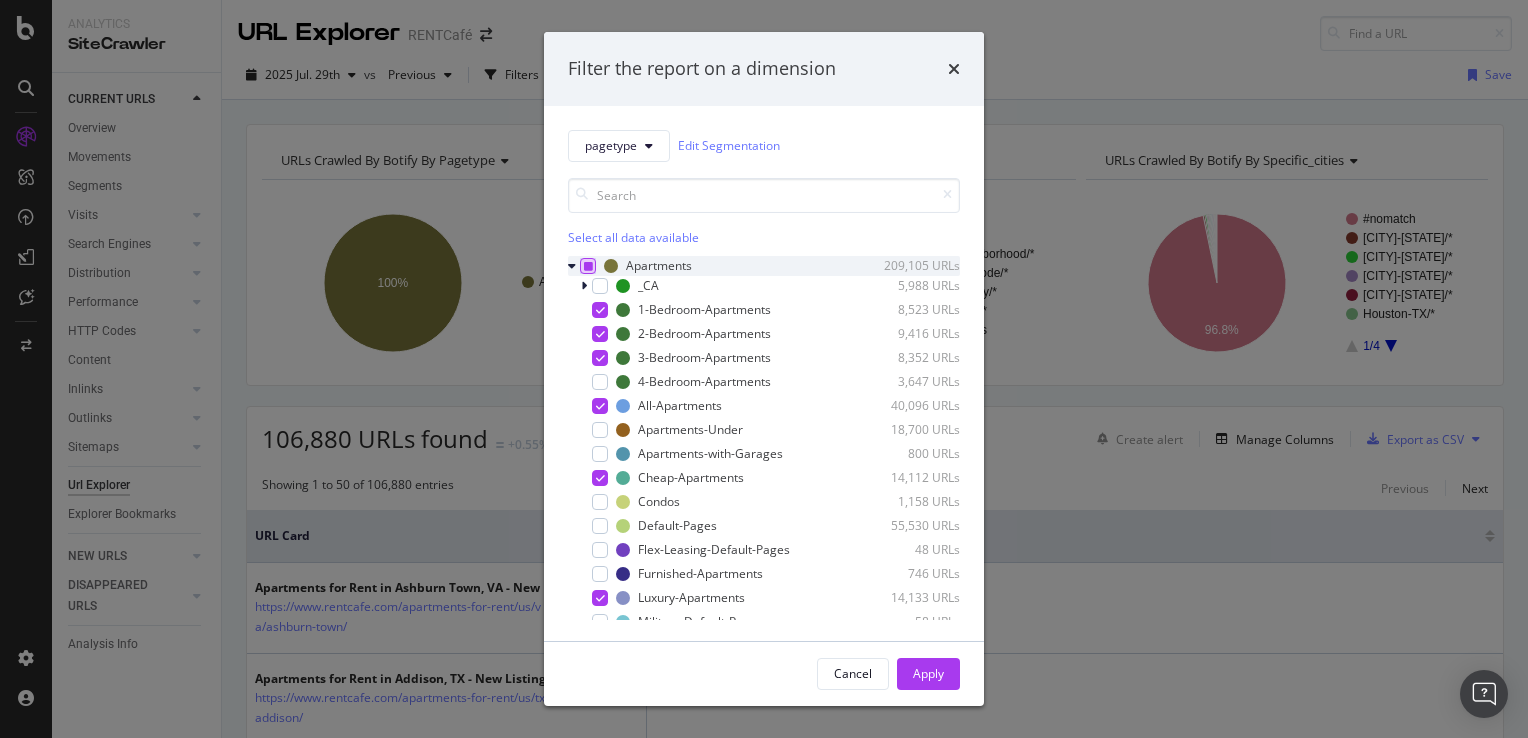 click at bounding box center (588, 266) 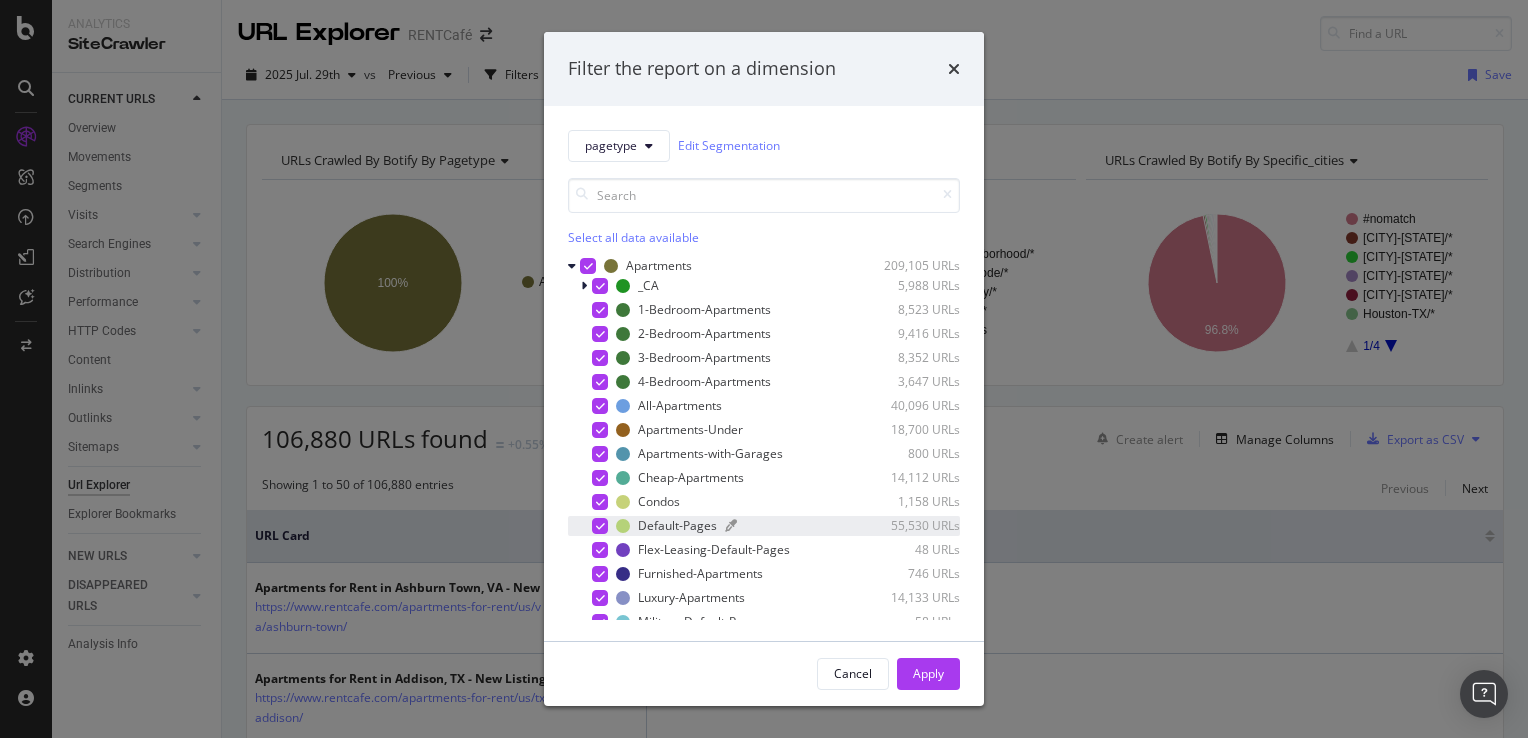 click on "Default-Pages" at bounding box center [677, 525] 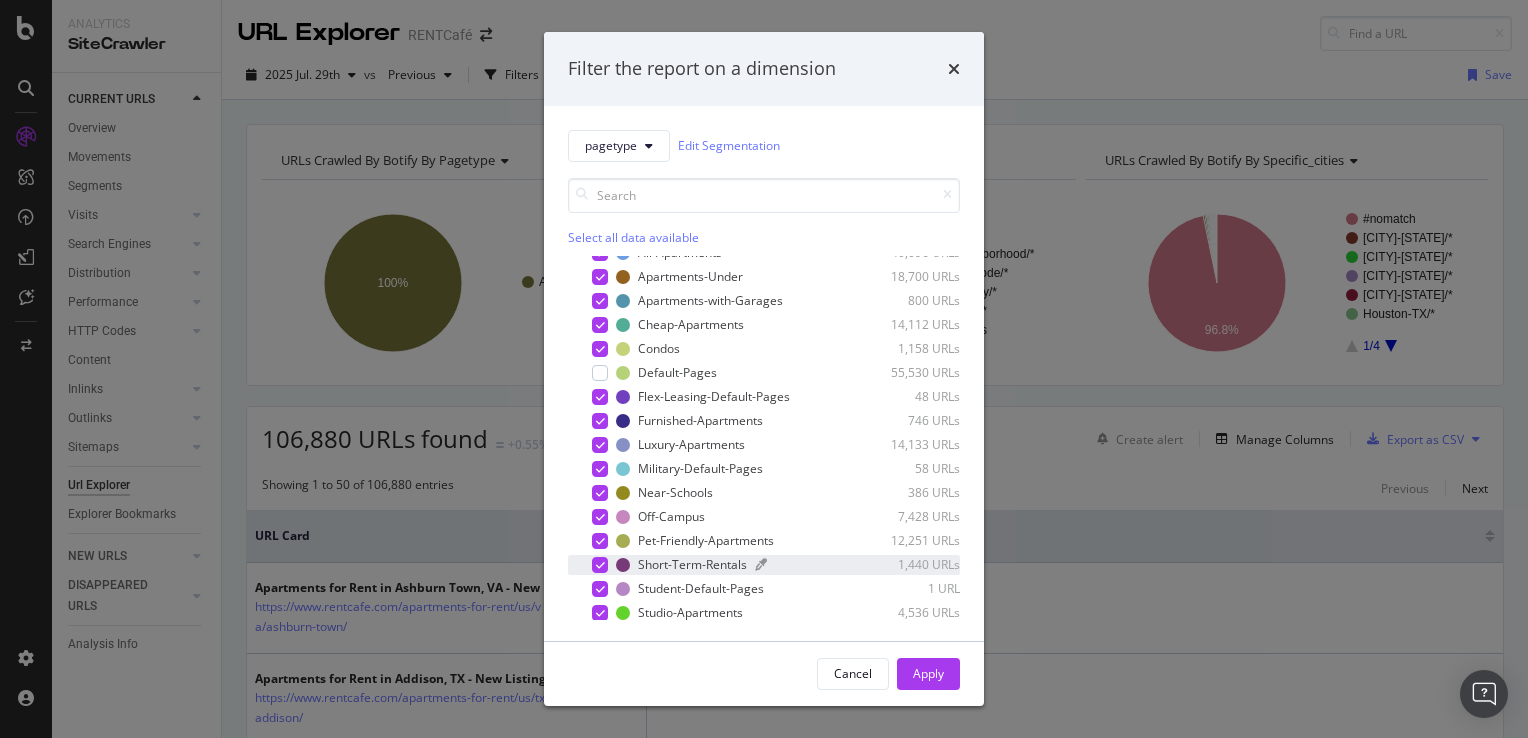 scroll, scrollTop: 200, scrollLeft: 0, axis: vertical 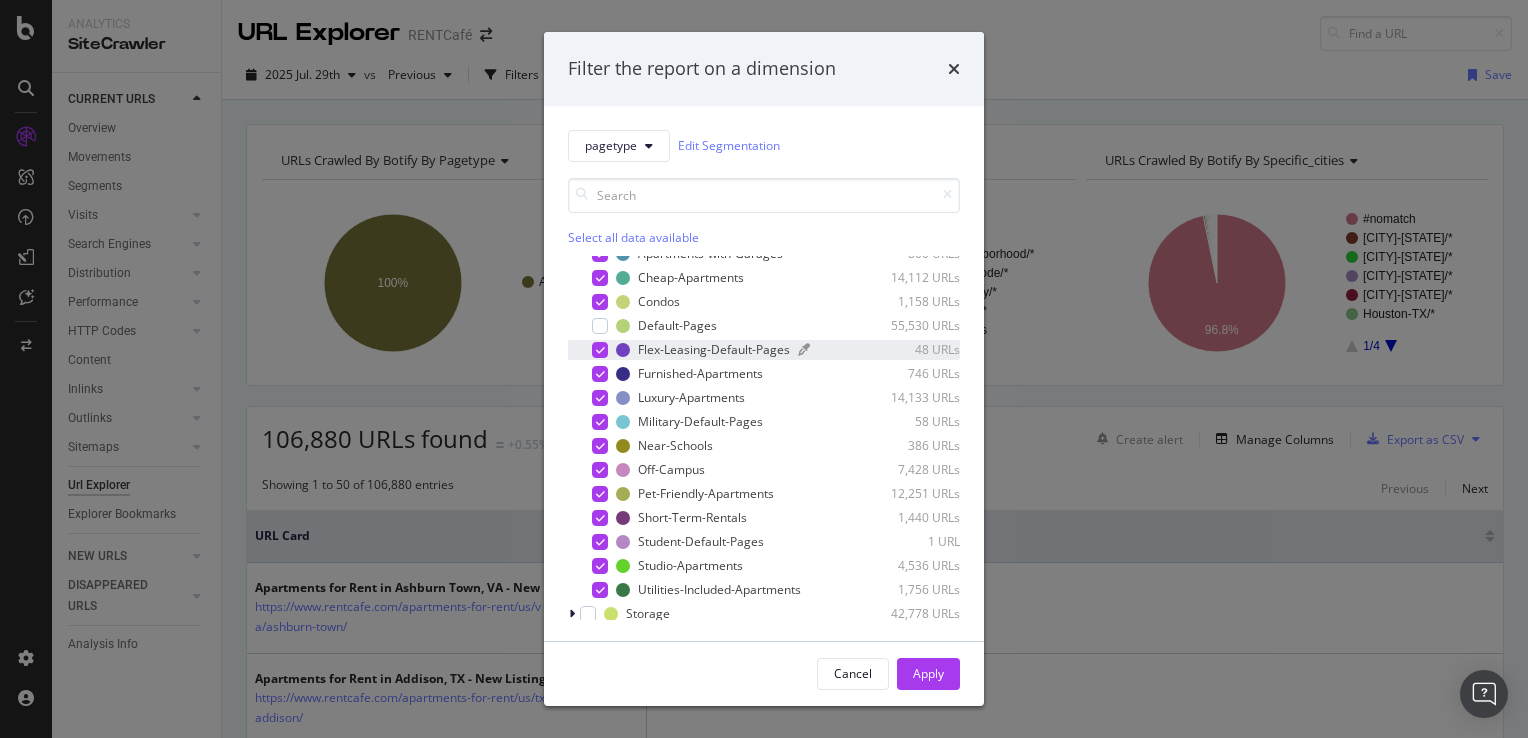 click on "Flex-Leasing-Default-Pages" at bounding box center [714, 349] 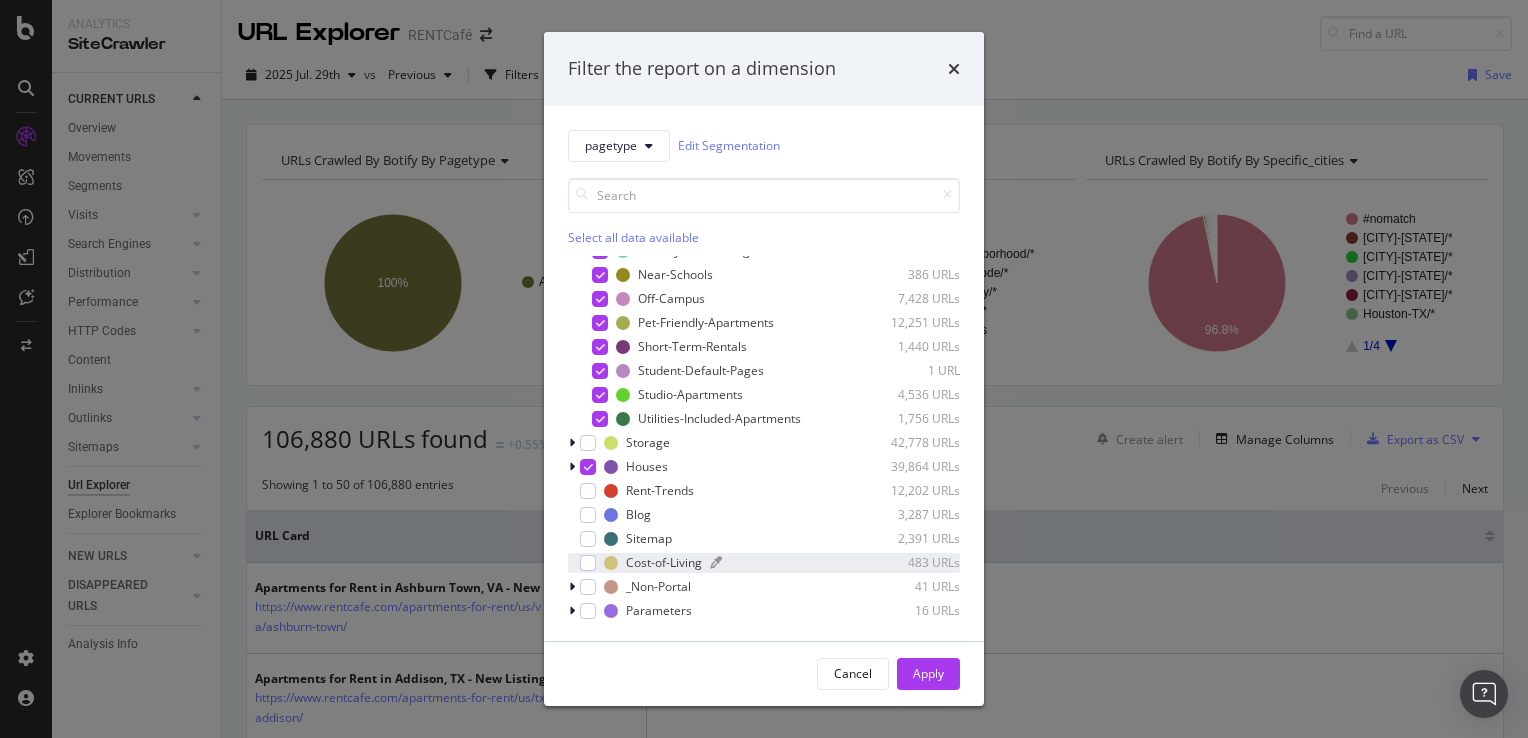 scroll, scrollTop: 396, scrollLeft: 0, axis: vertical 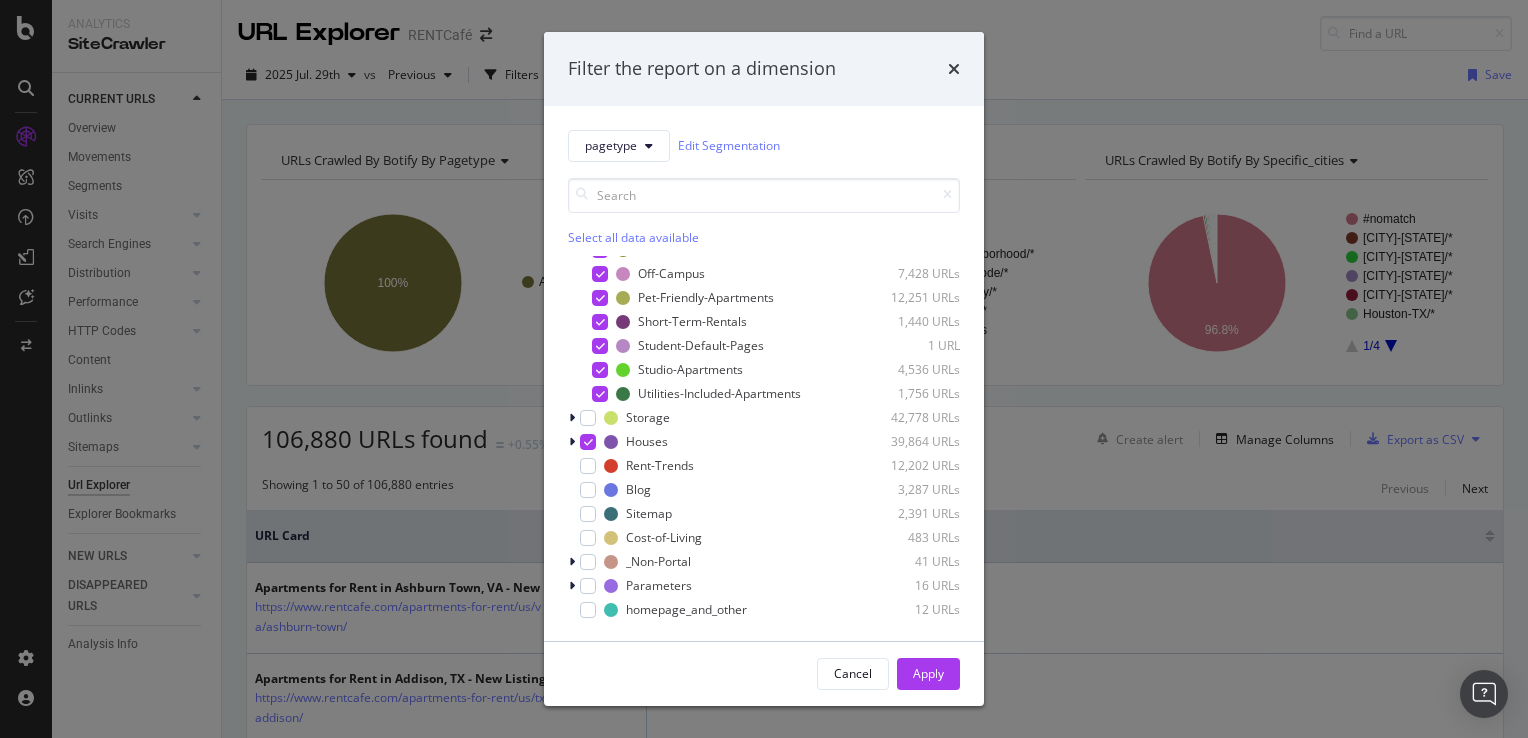 click on "pagetype Edit Segmentation Select all data available Apartments [NUMBER]   URLs _CA [NUMBER]   URLs 1-Bedroom-Apartments [NUMBER]   URLs 2-Bedroom-Apartments [NUMBER]   URLs 3-Bedroom-Apartments [NUMBER]   URLs 4-Bedroom-Apartments [NUMBER]   URLs All-Apartments [NUMBER]   URLs Apartments-Under [NUMBER]   URLs Apartments-with-Garages [NUMBER]   URLs Cheap-Apartments [NUMBER]   URLs Condos [NUMBER]   URLs Default-Pages [NUMBER]   URLs Flex-Leasing-Default-Pages [NUMBER]   URLs Furnished-Apartments [NUMBER]   URLs Luxury-Apartments [NUMBER]   URLs Military-Default-Pages [NUMBER]   URLs Near-Schools [NUMBER]   URLs Off-Campus [NUMBER]   URLs Pet-Friendly-Apartments [NUMBER]   URLs Short-Term-Rentals [NUMBER]   URLs Student-Default-Pages [NUMBER]   URL Studio-Apartments [NUMBER]   URLs Utilities-Included-Apartments [NUMBER]   URLs Storage [NUMBER]   URLs Houses [NUMBER]   URLs Rent-Trends [NUMBER]   URLs Blog [NUMBER]   URLs Sitemap [NUMBER]   URLs Cost-of-Living [NUMBER]   URLs _Non-Portal [NUMBER]   URLs Parameters [NUMBER]   URLs homepage_and_other [NUMBER]   URLs" at bounding box center (764, 373) 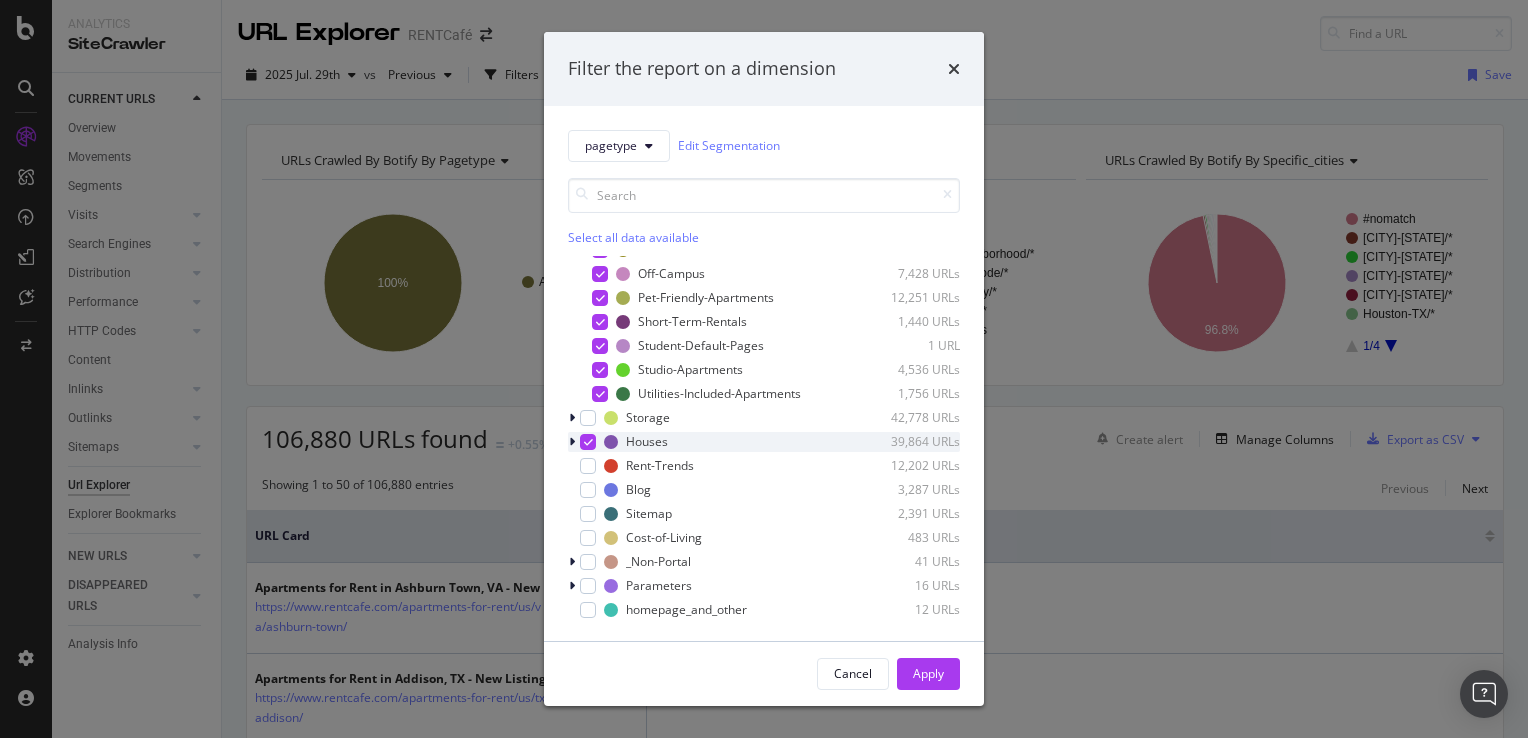 click at bounding box center [572, 442] 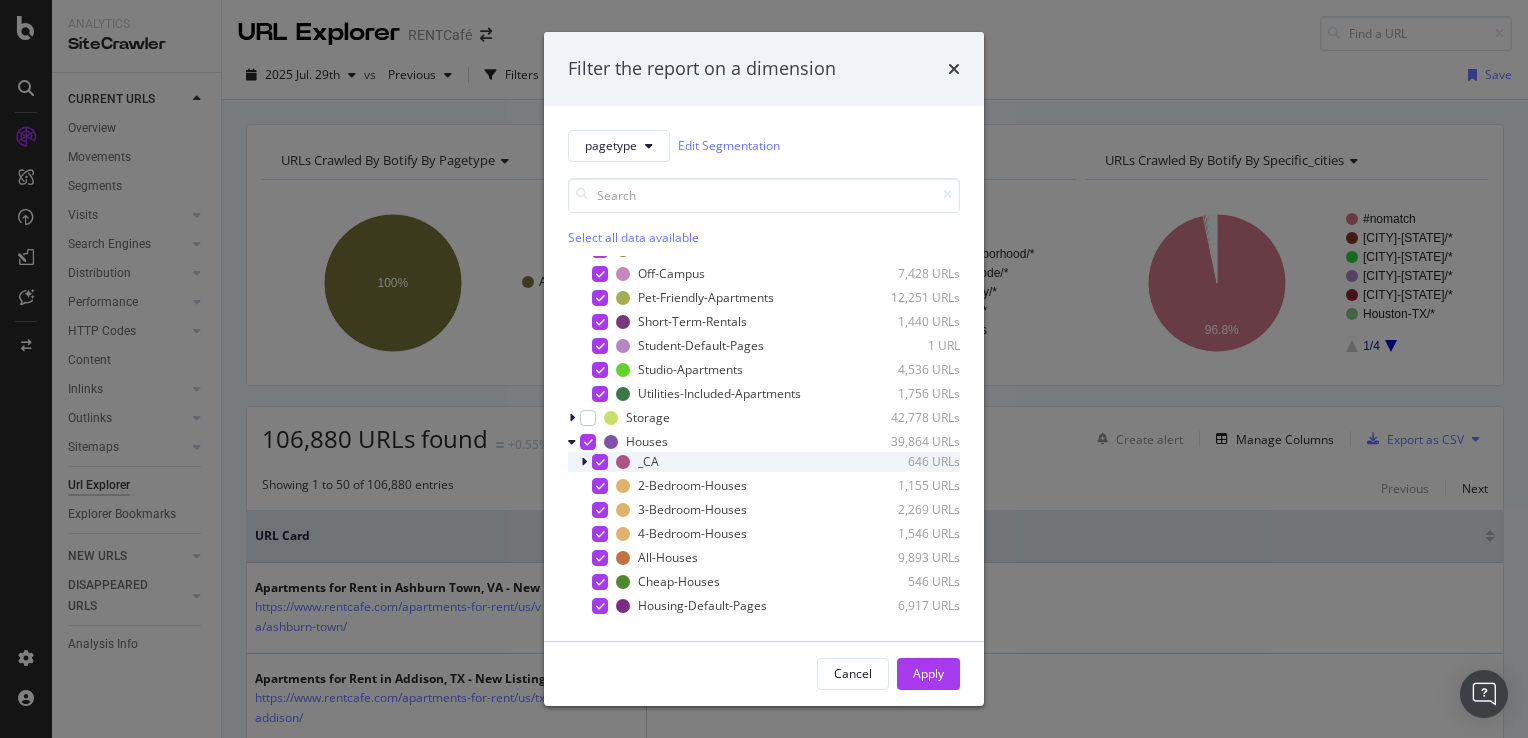 click at bounding box center [600, 462] 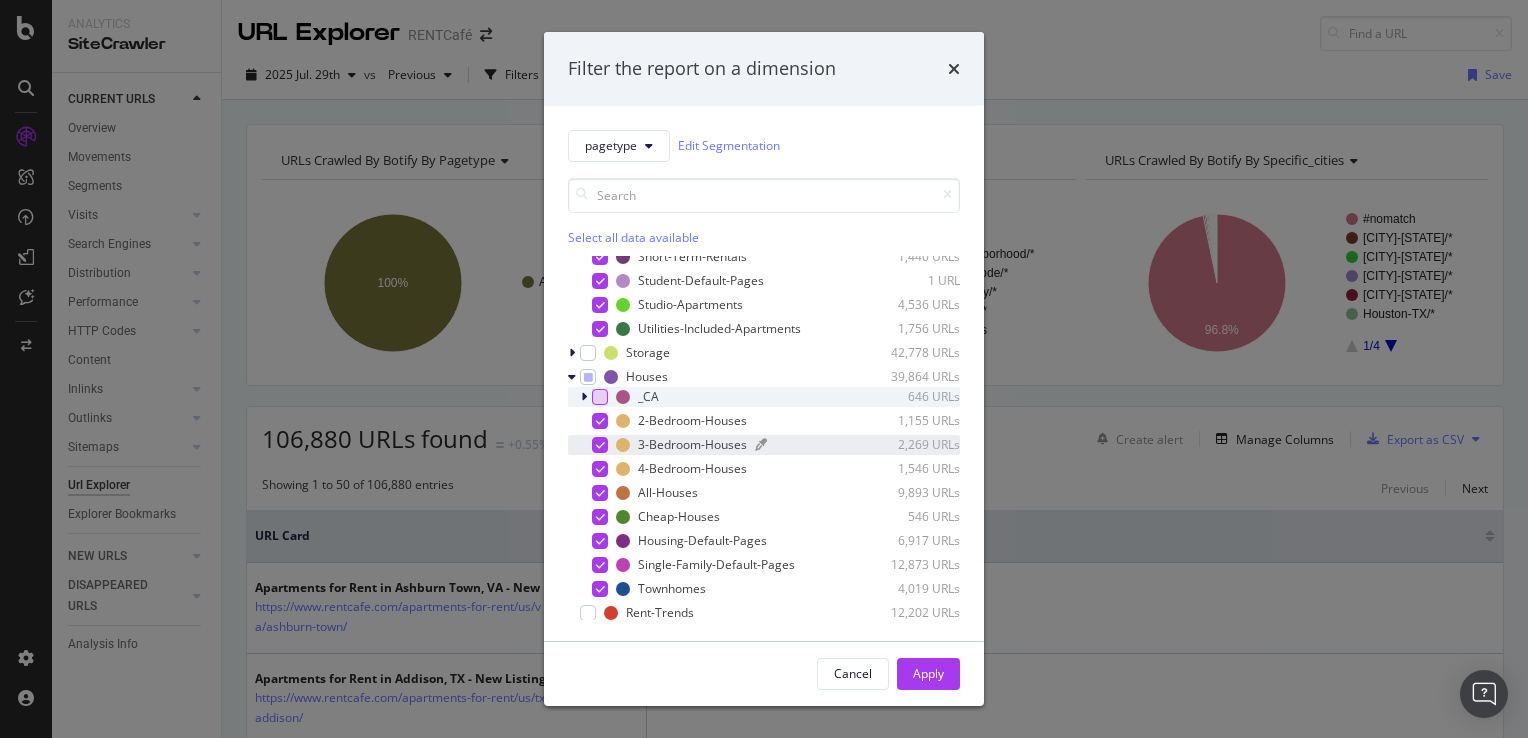 scroll, scrollTop: 496, scrollLeft: 0, axis: vertical 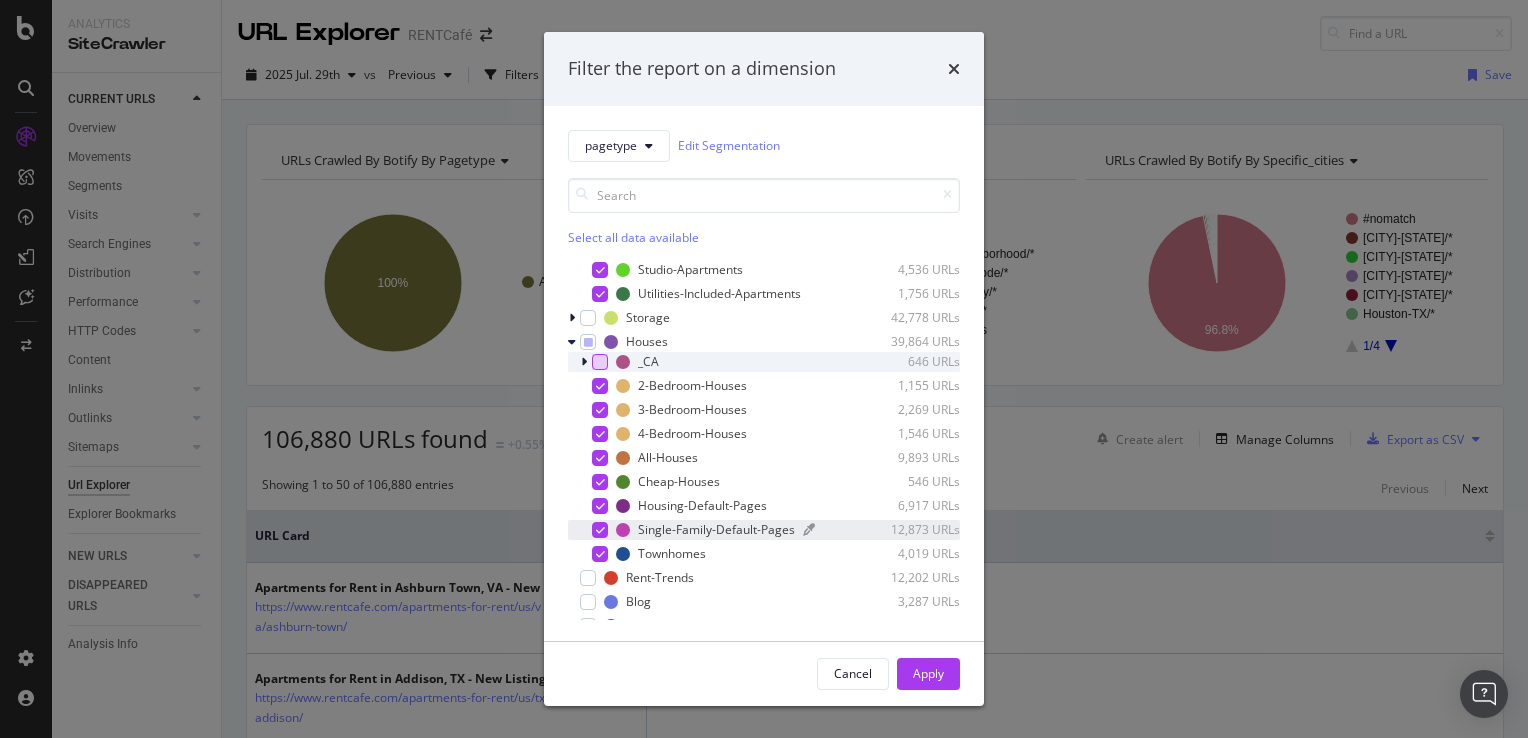 click on "Single-Family-Default-Pages" at bounding box center [716, 529] 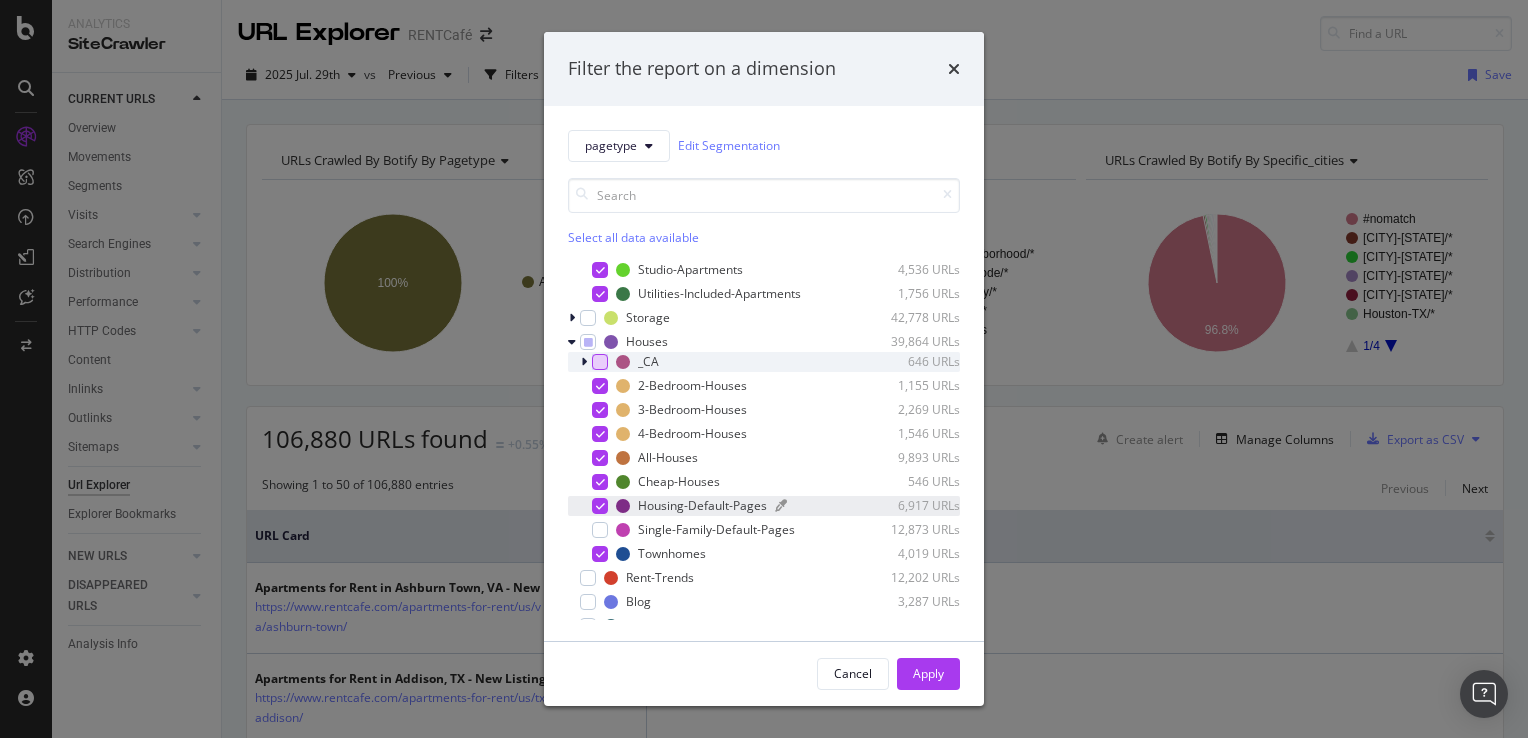click on "Housing-Default-Pages" at bounding box center [702, 505] 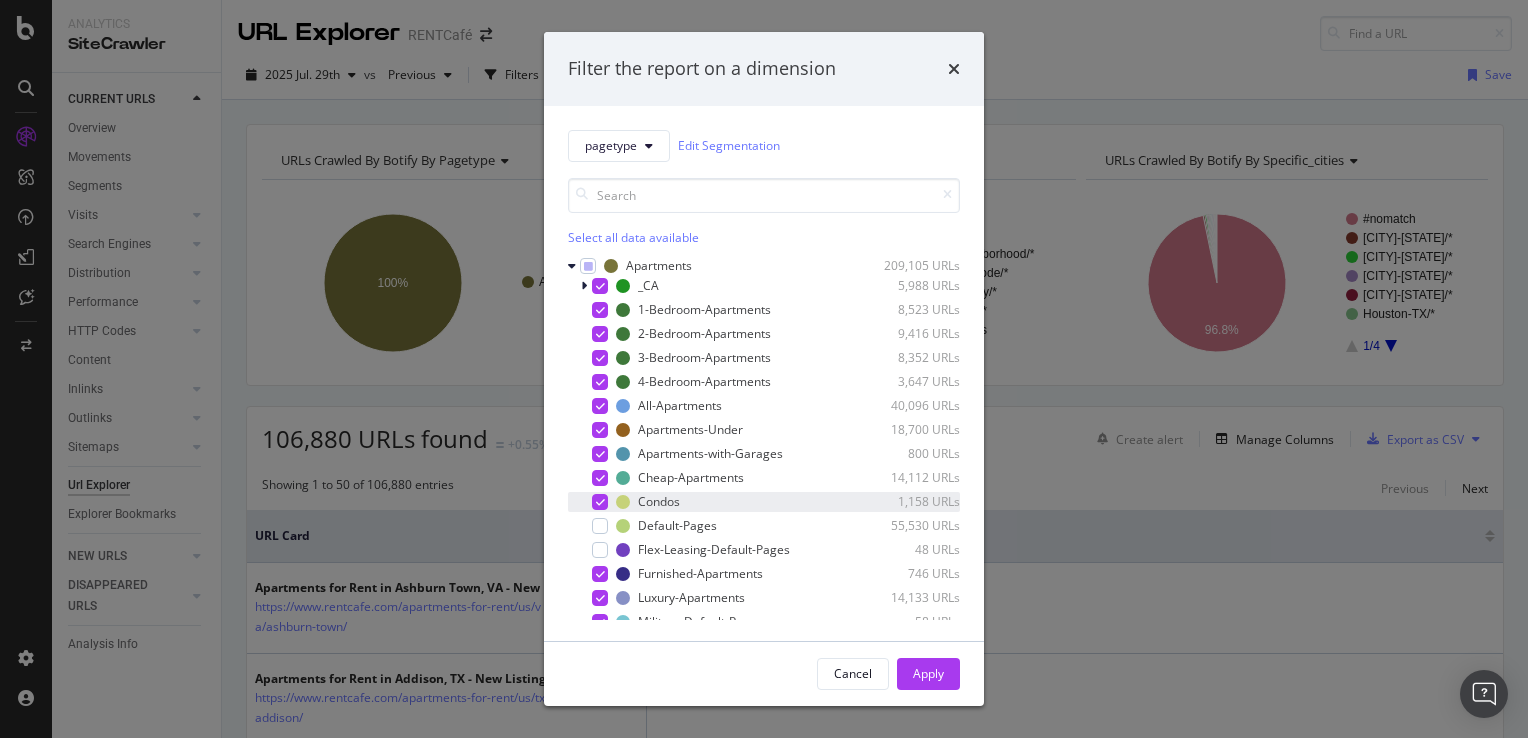 scroll, scrollTop: 0, scrollLeft: 0, axis: both 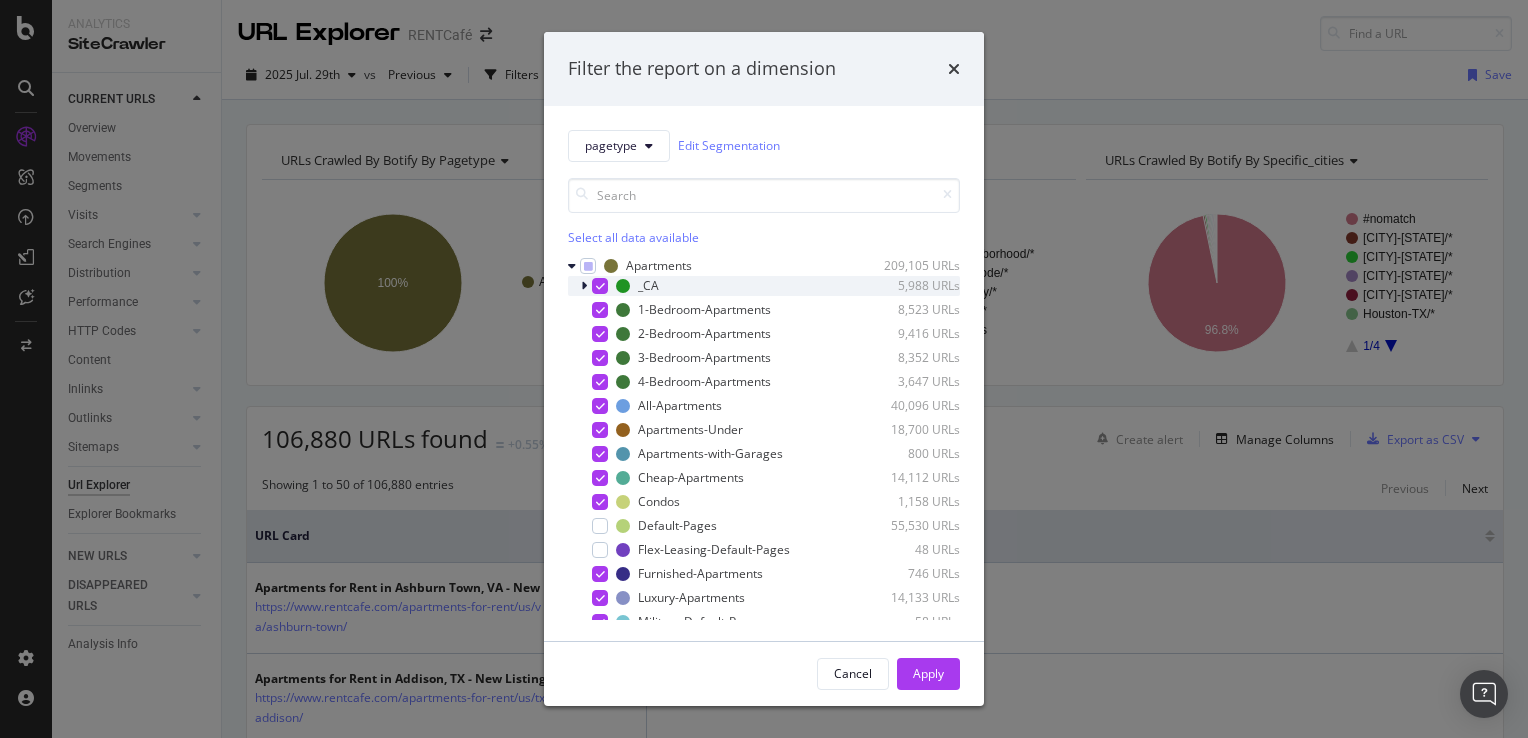click at bounding box center [600, 286] 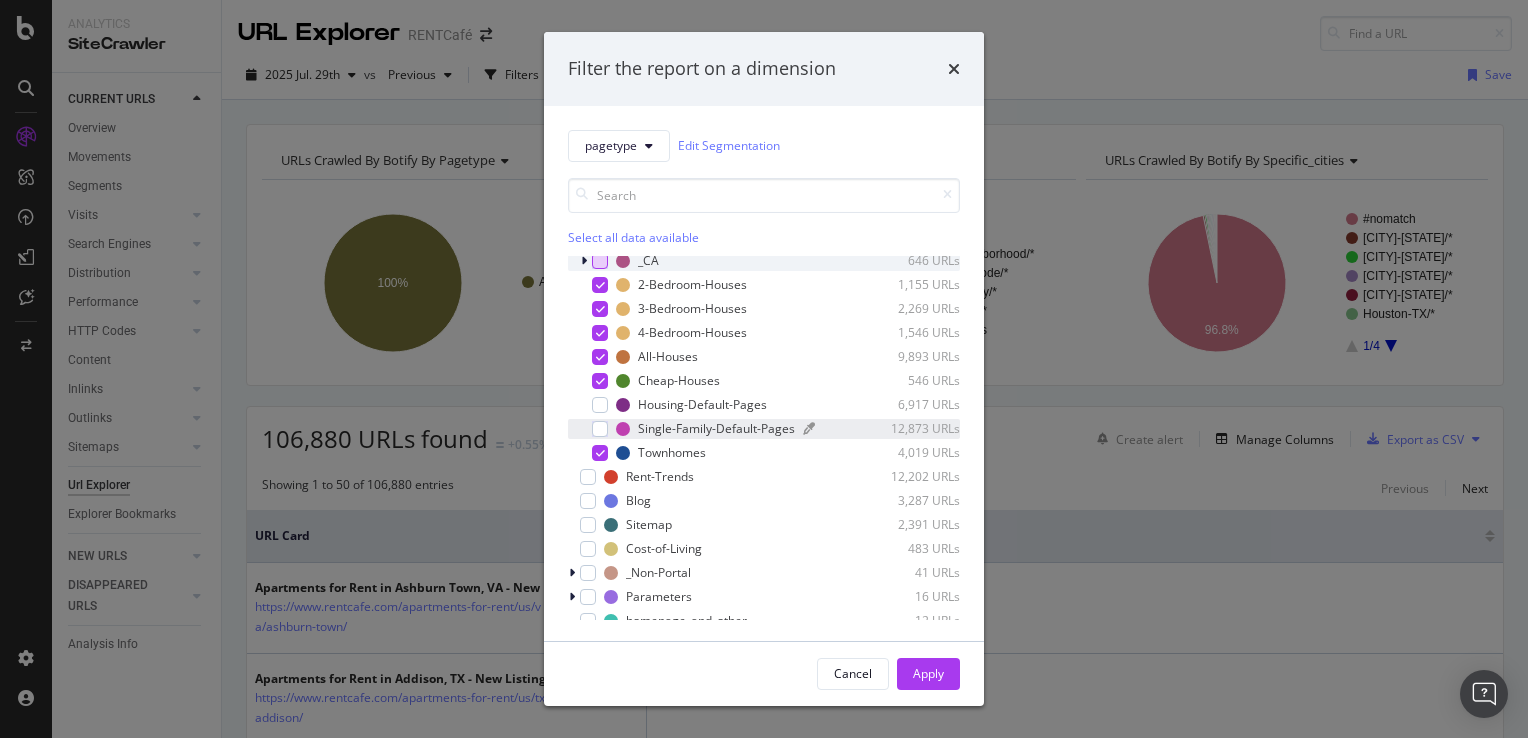 scroll, scrollTop: 608, scrollLeft: 0, axis: vertical 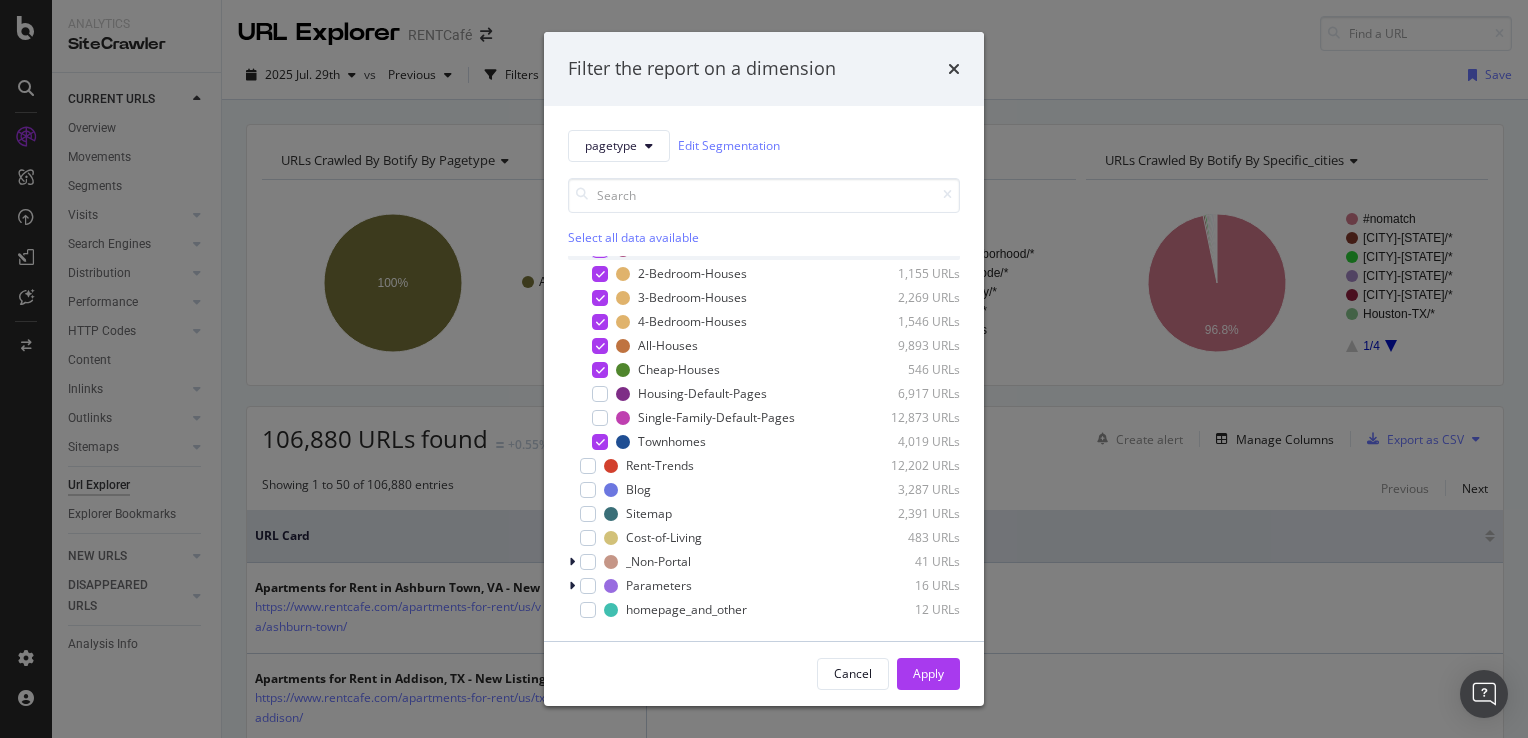 drag, startPoint x: 912, startPoint y: 673, endPoint x: 933, endPoint y: 680, distance: 22.135944 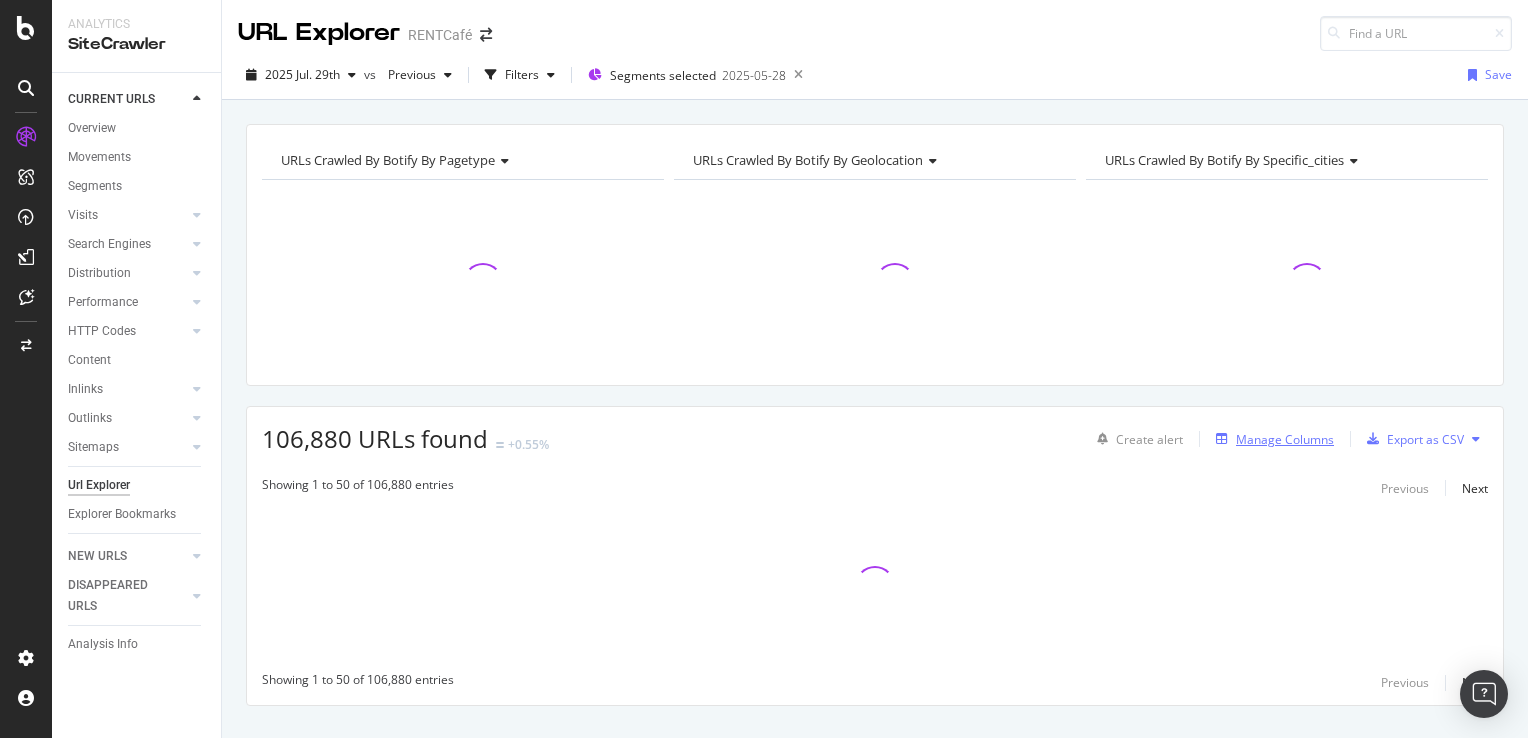 click on "Manage Columns" at bounding box center (1285, 439) 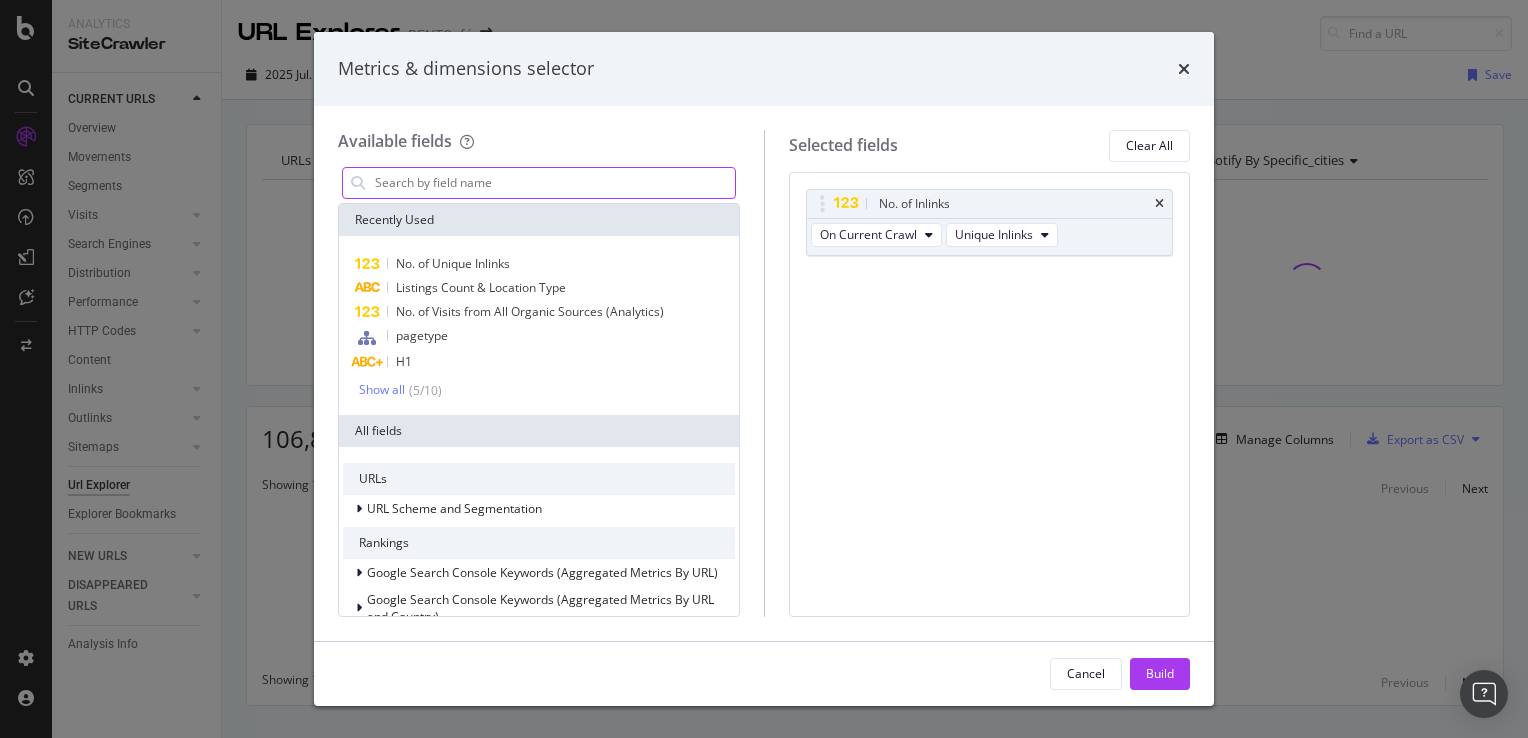 click at bounding box center [554, 183] 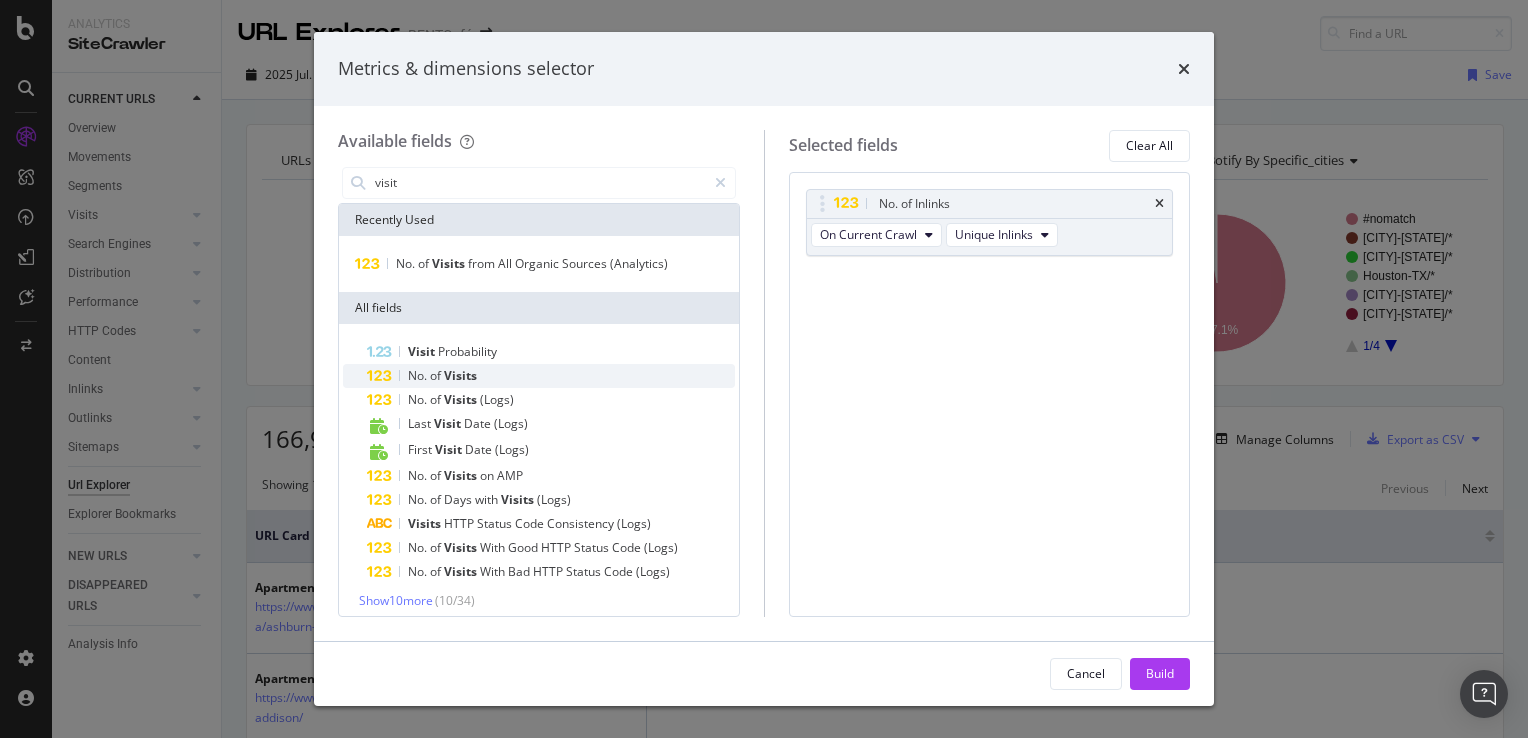 click on "Visits" at bounding box center (460, 375) 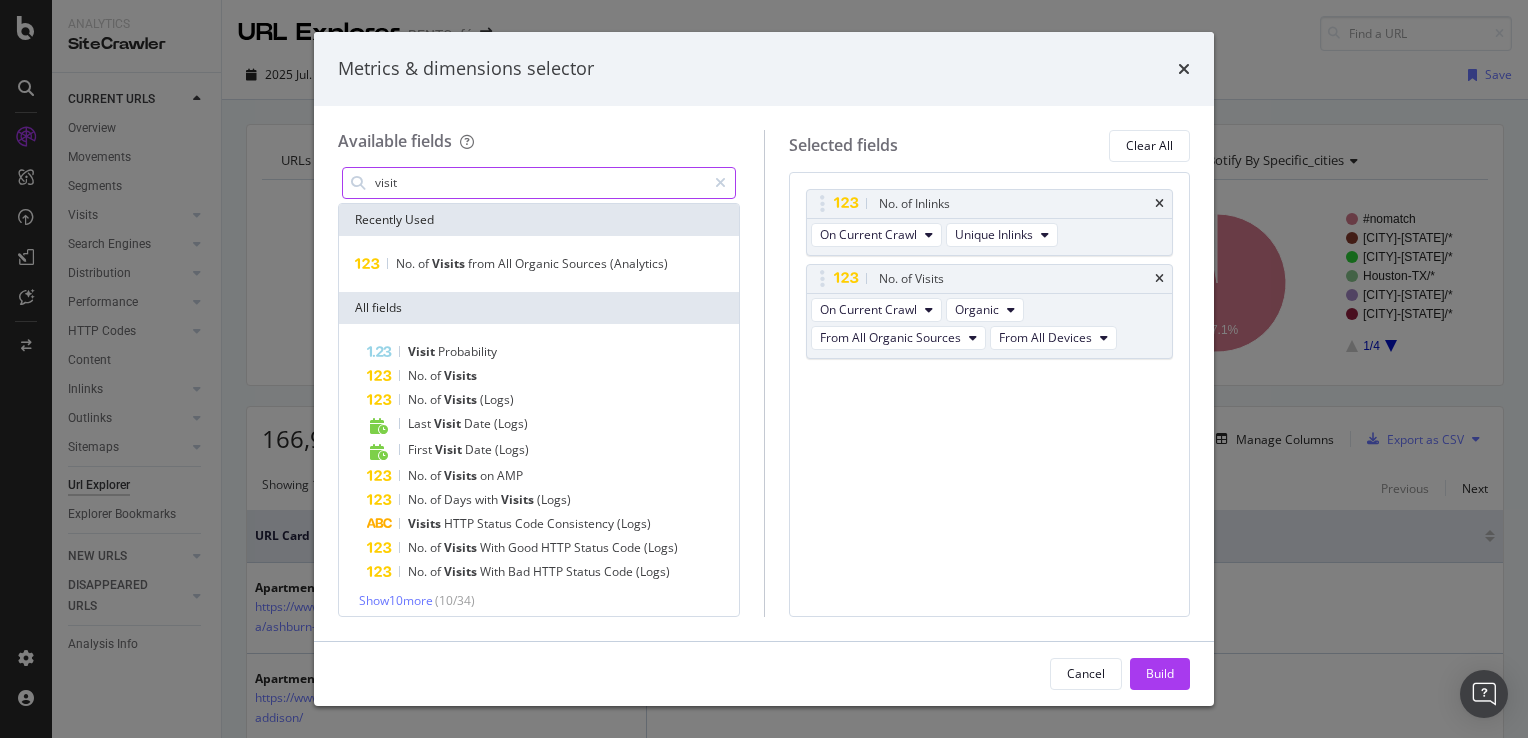 click on "visit" at bounding box center (539, 183) 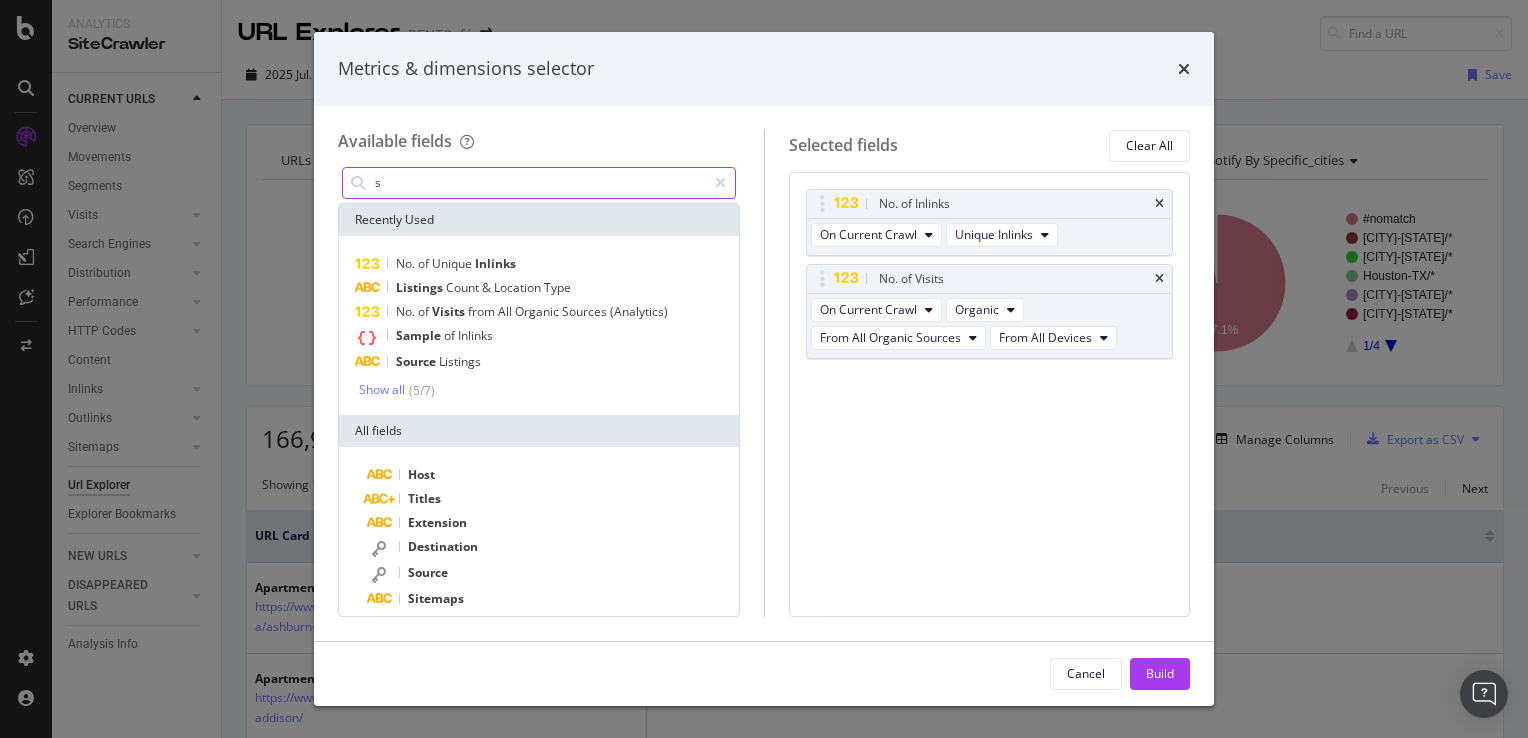 drag, startPoint x: 458, startPoint y: 191, endPoint x: 276, endPoint y: 185, distance: 182.09888 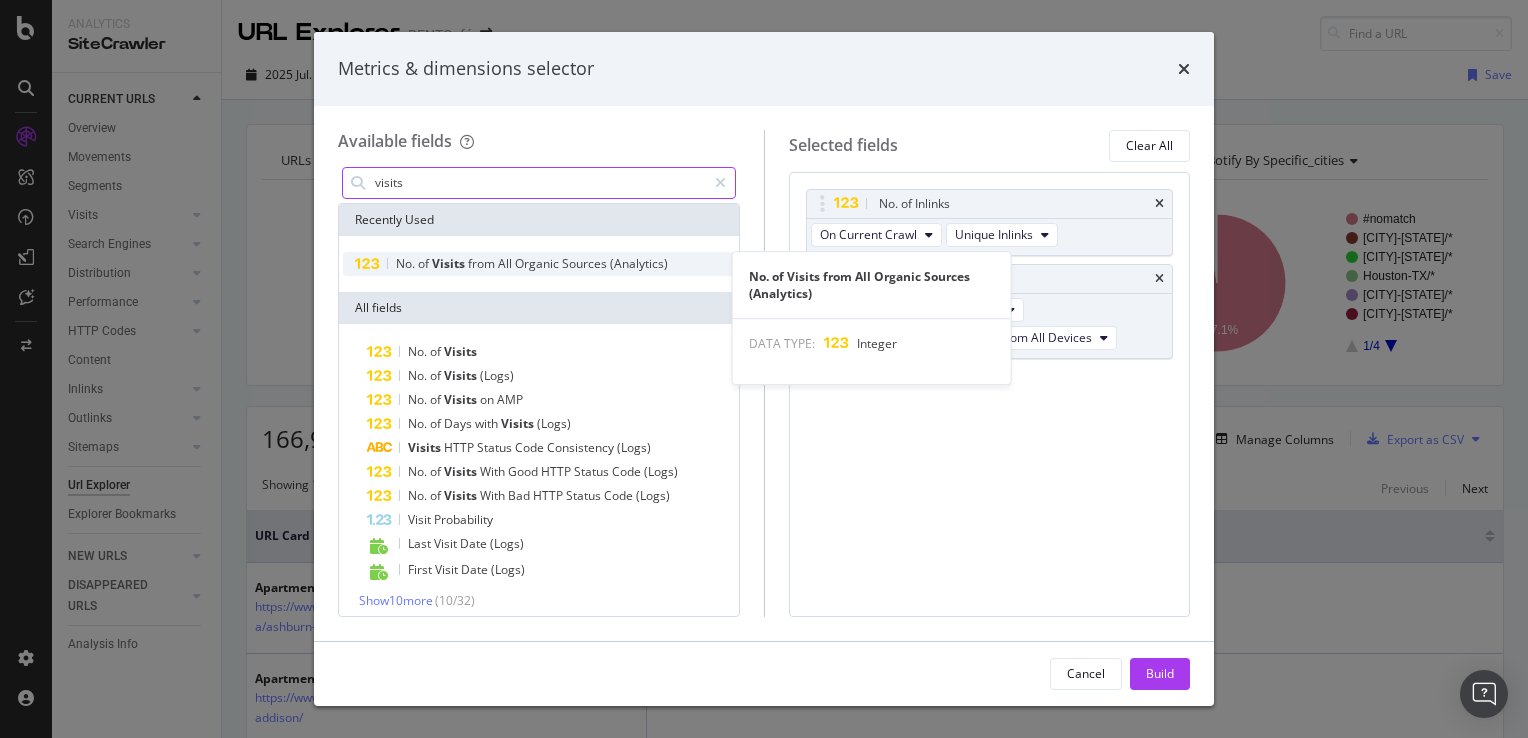 type on "visits" 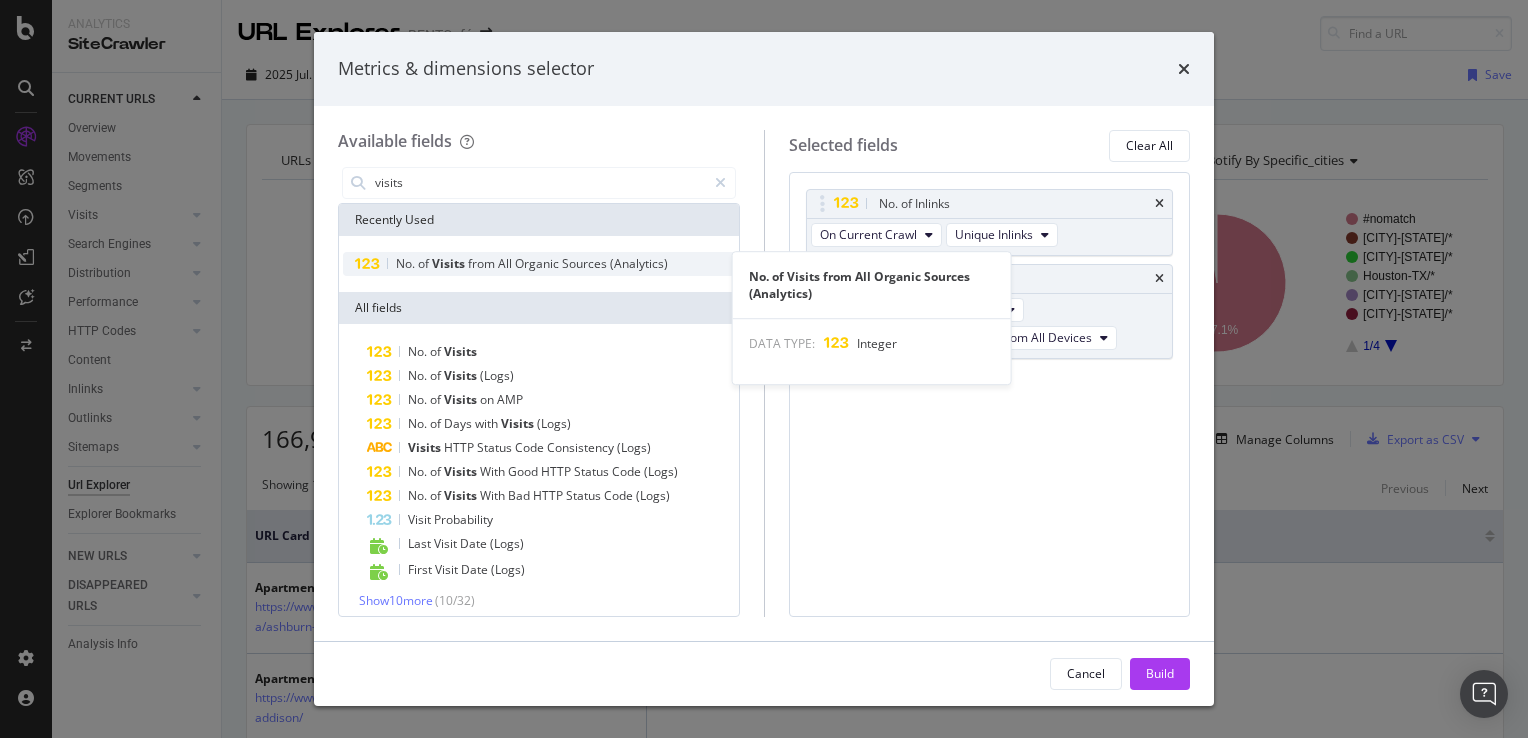 click on "Organic" at bounding box center (538, 263) 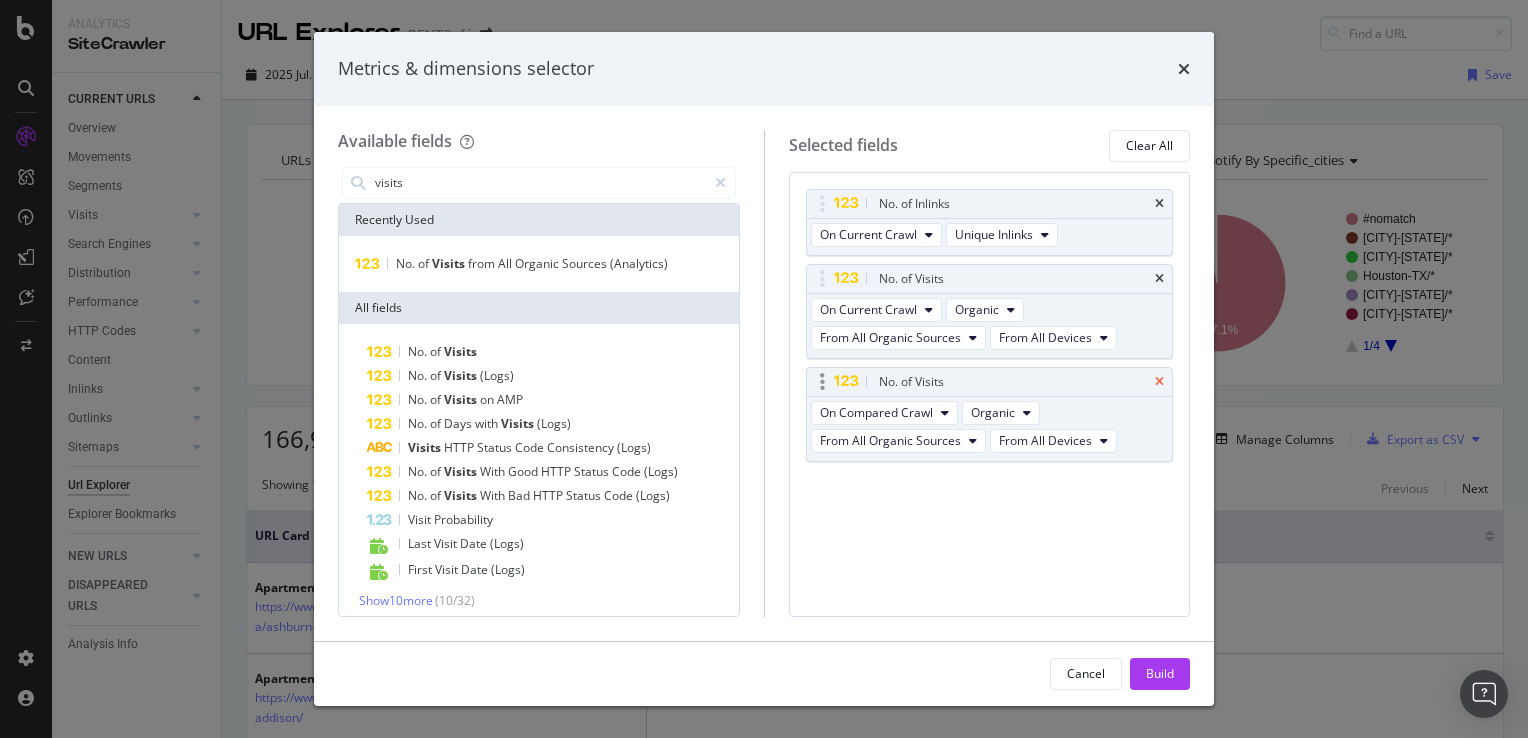 click at bounding box center (1159, 382) 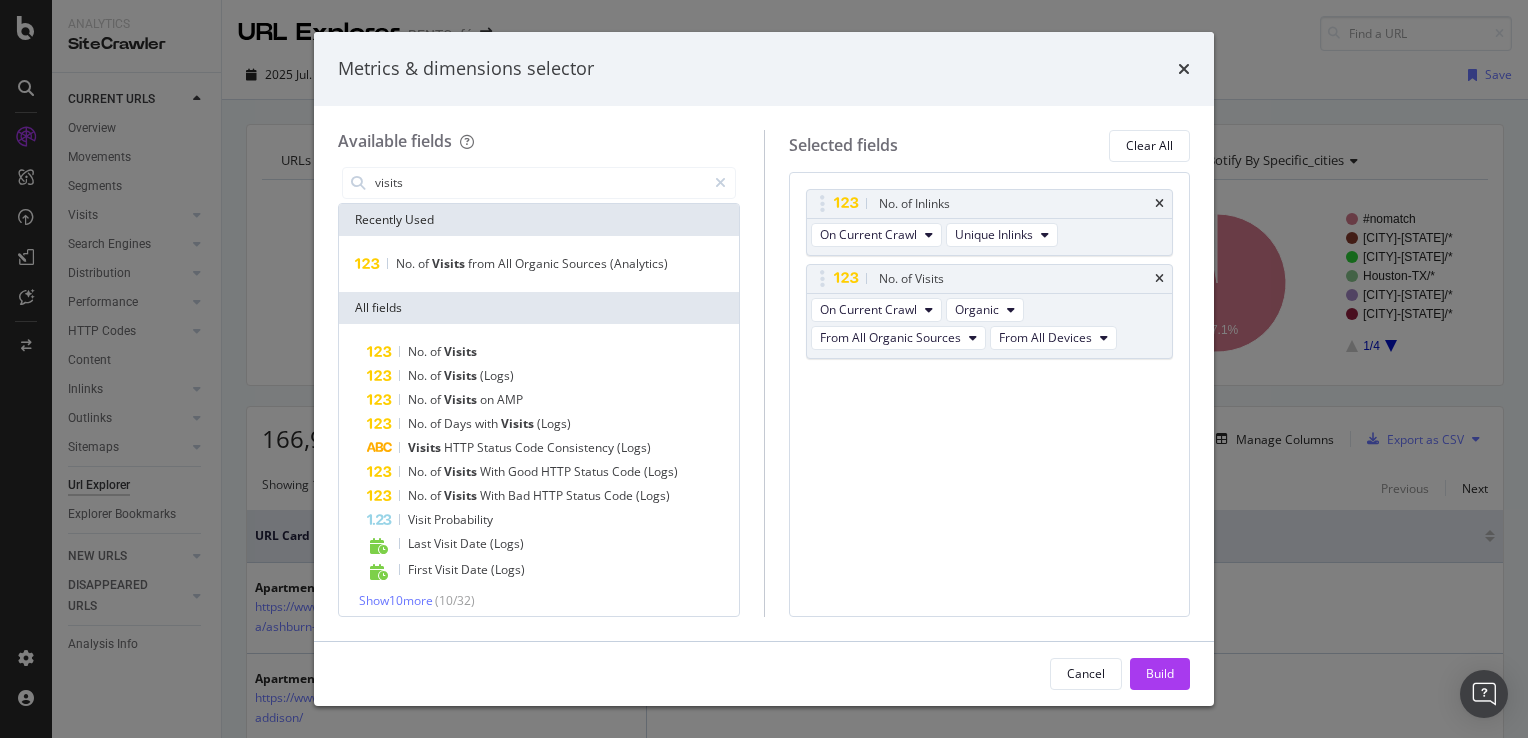 click on "Recently Used" at bounding box center (539, 220) 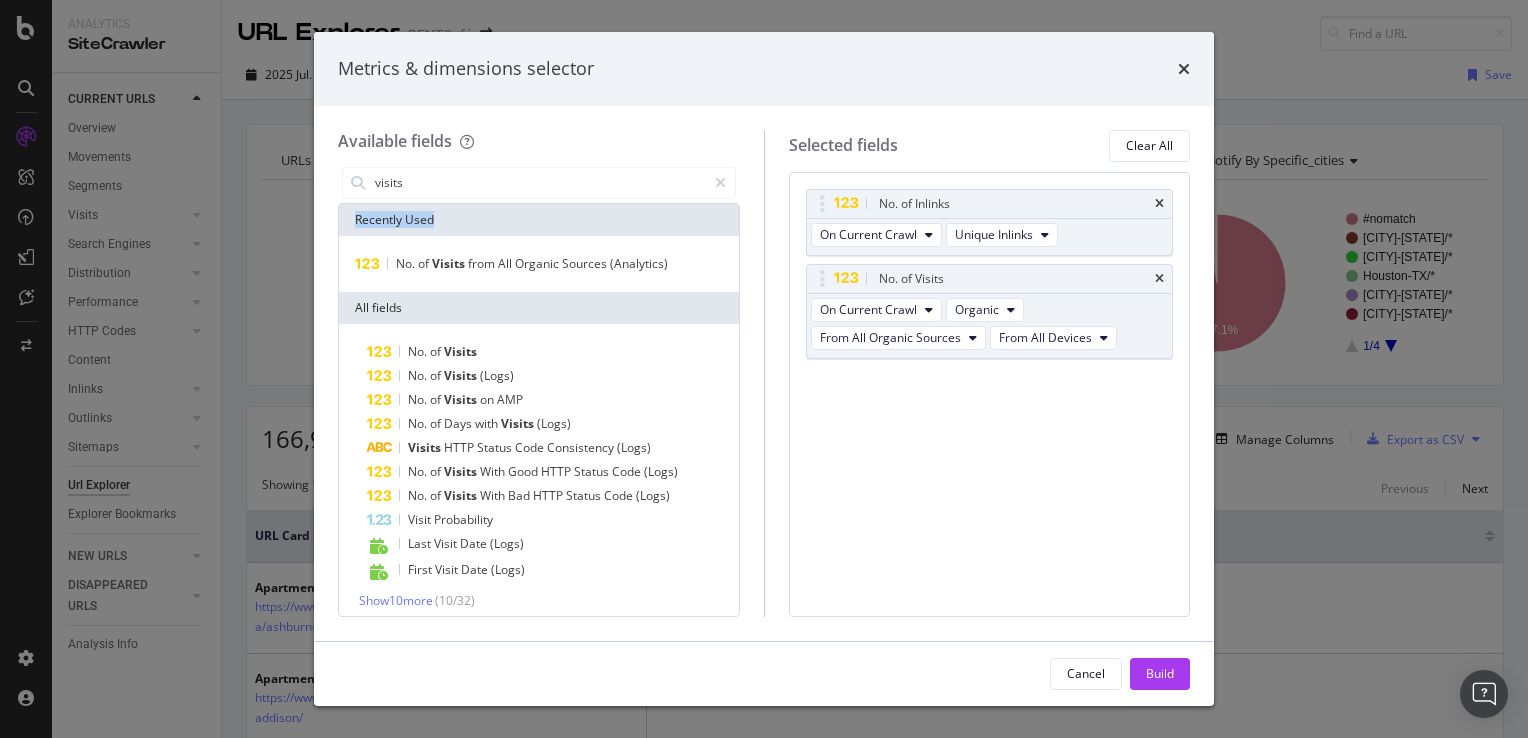 click on "Recently Used" at bounding box center [539, 220] 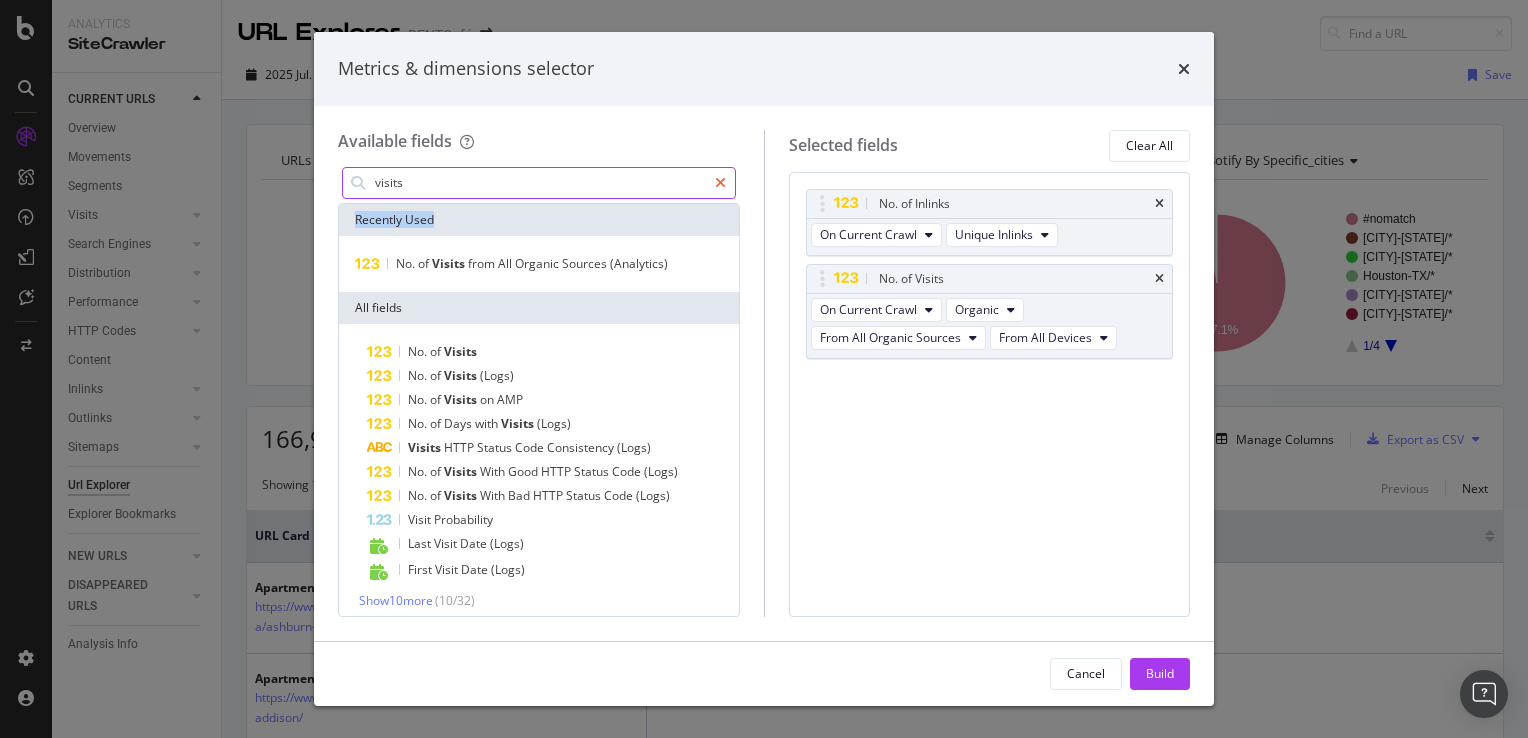click at bounding box center (720, 183) 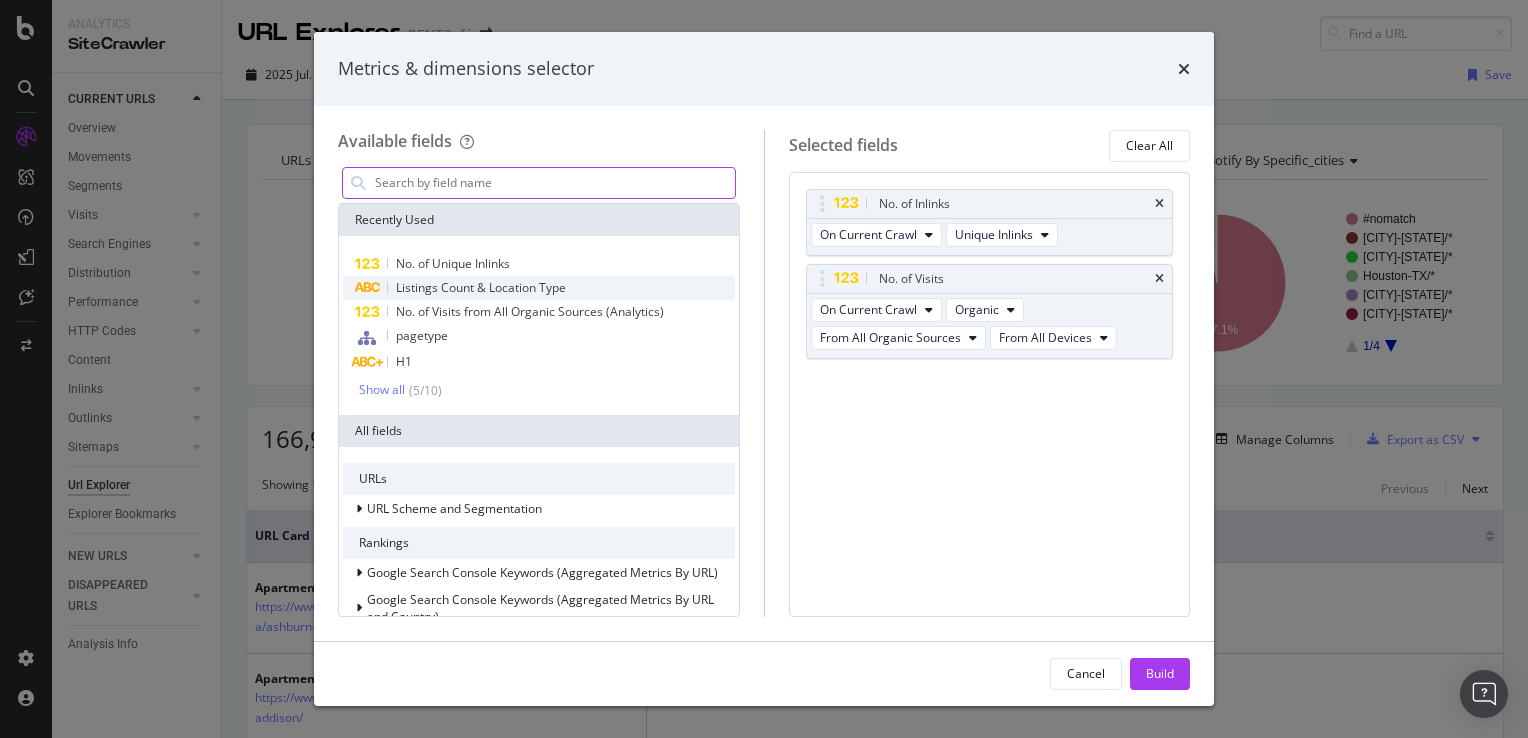 click on "Listings Count & Location Type" at bounding box center [481, 287] 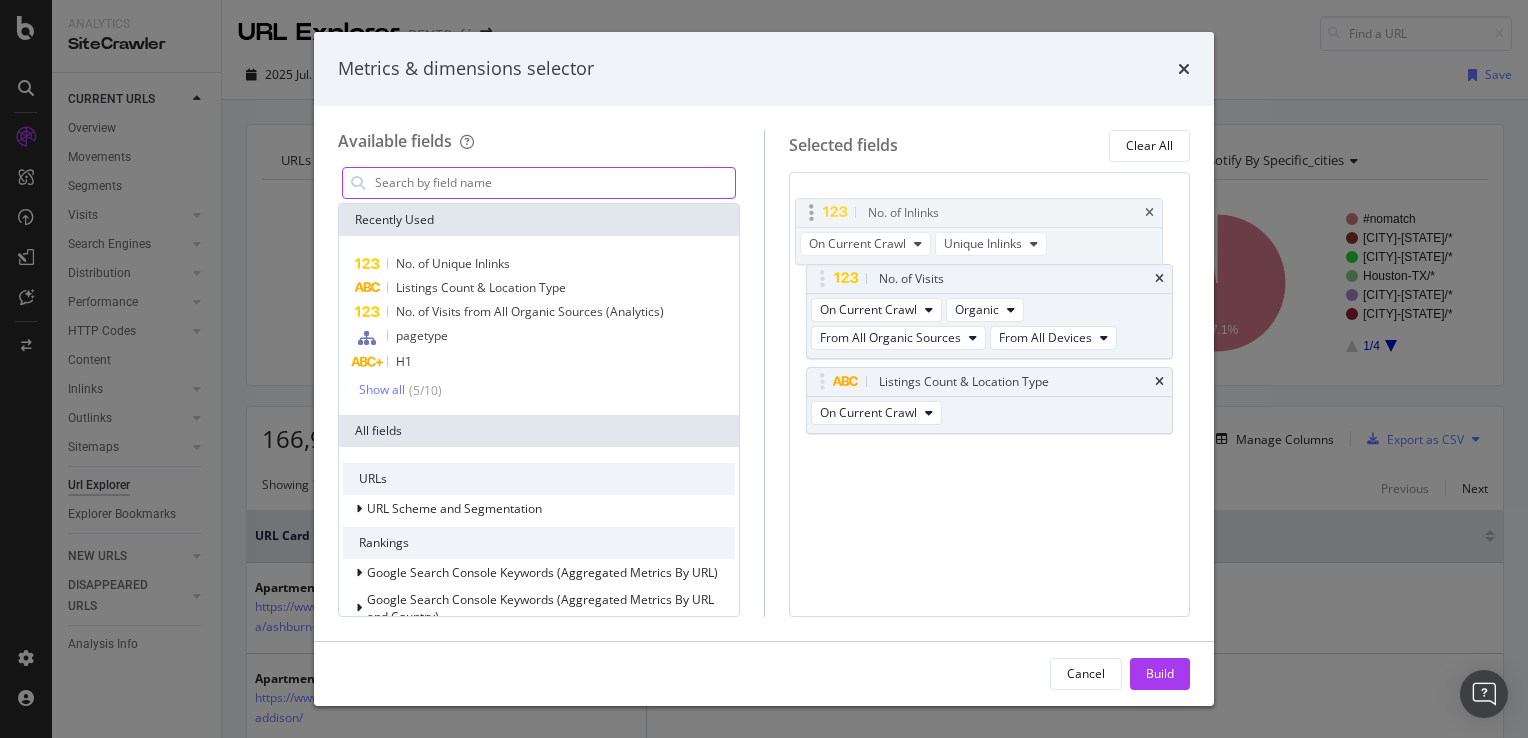 drag, startPoint x: 943, startPoint y: 201, endPoint x: 933, endPoint y: 210, distance: 13.453624 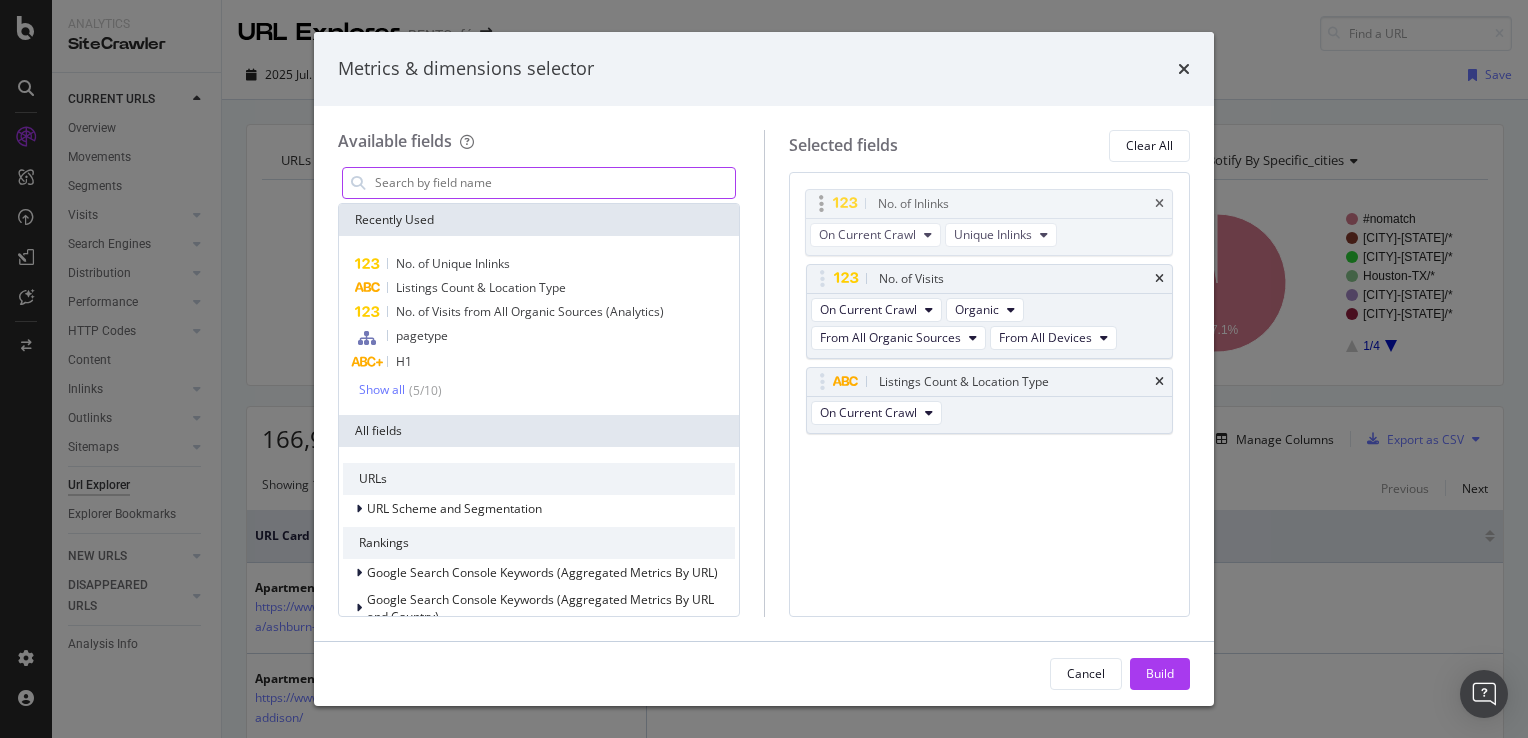 click on "Analytics SiteCrawler CURRENT URLS Overview Movements Segments Visits Analysis Orphan URLs Search Engines Top Charts Segments Conversion Insights Orphans Explorer Distribution Top Charts Segments Insights Internationalization Performance Top Charts Segments Insights HTTP Codes Top Charts Segments Insights Content Inlinks Top Charts Segments Insights Outlinks Top Charts Segments Insights Sitemaps Top Charts Insights Url Explorer Explorer Bookmarks NEW URLS Overview Segments Visits Analysis Search Engines Top Charts Segments Conversion Insights Distribution Top Charts Segments Insights Internationalization Performance Top Charts Segments Insights HTTP Codes Top Charts Segments Insights Content Inlinks Top Charts Segments Insights Outlinks Top Charts Segments Insights Sitemaps Top Charts Insights Url Explorer Explorer Bookmarks DISAPPEARED URLS Overview Segments Visits Analysis Search Engines Top Charts Segments Conversion Insights Distribution Top Charts Segments Insights Internationalization Performance vs" at bounding box center (764, 369) 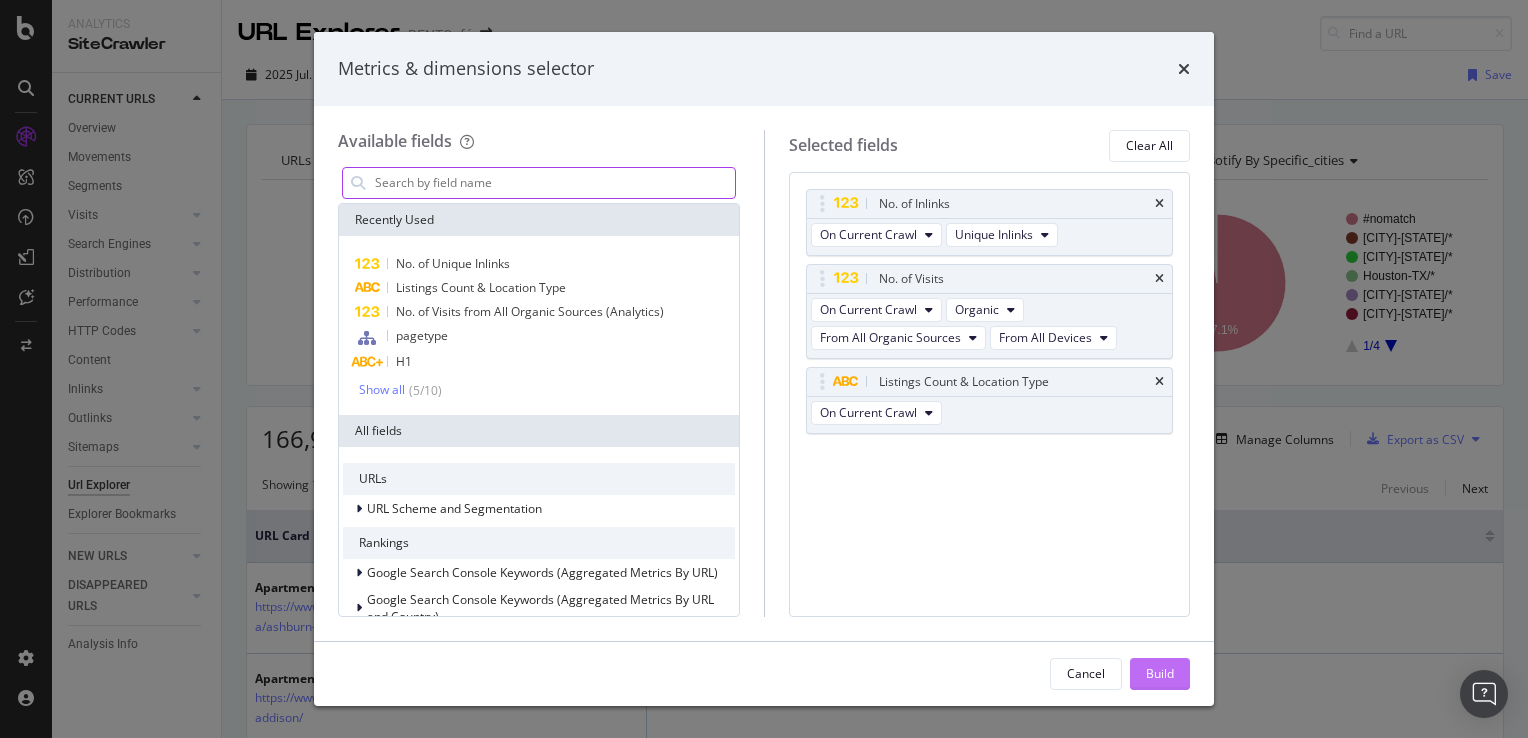 click on "Build" at bounding box center (1160, 673) 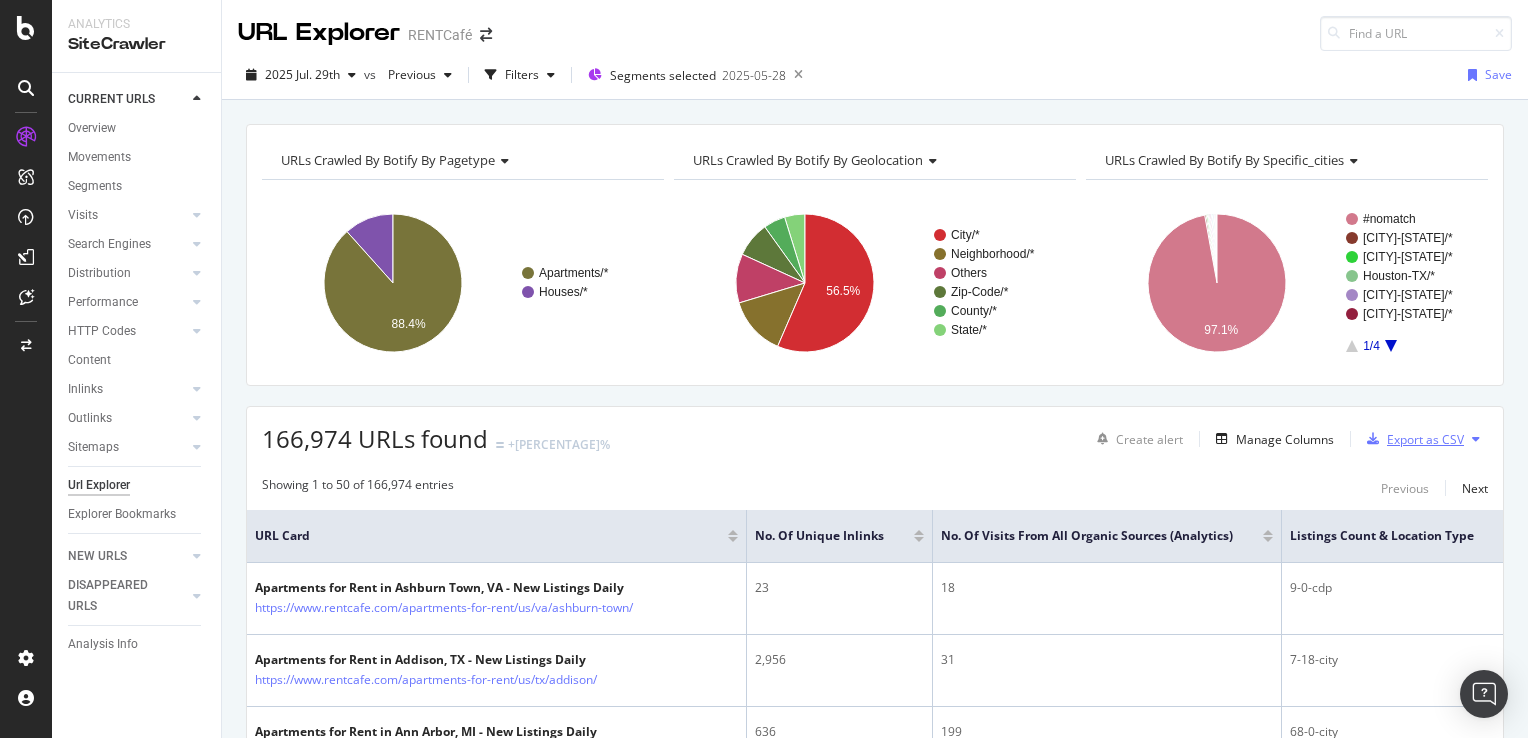 click on "Export as CSV" at bounding box center (1425, 439) 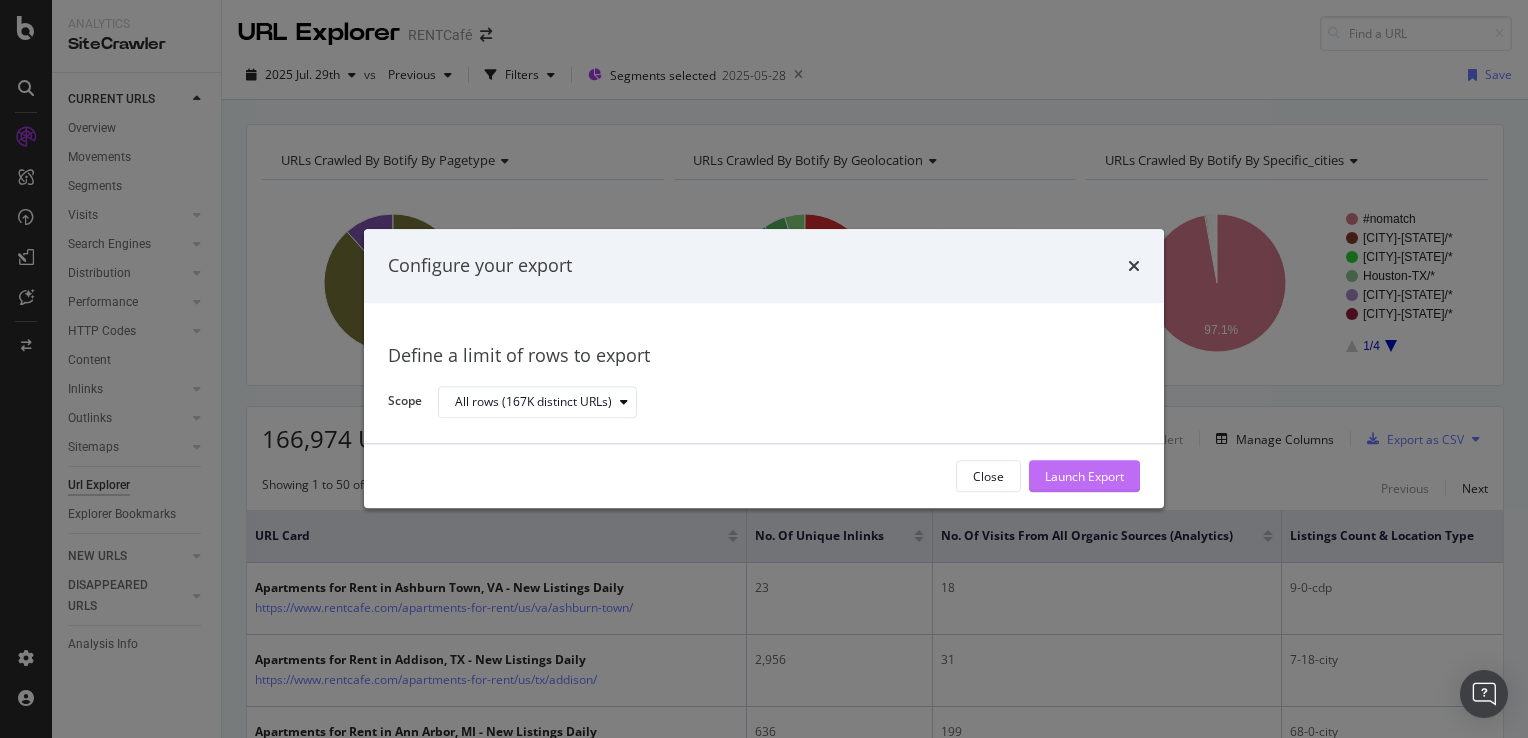 click on "Launch Export" at bounding box center (1084, 476) 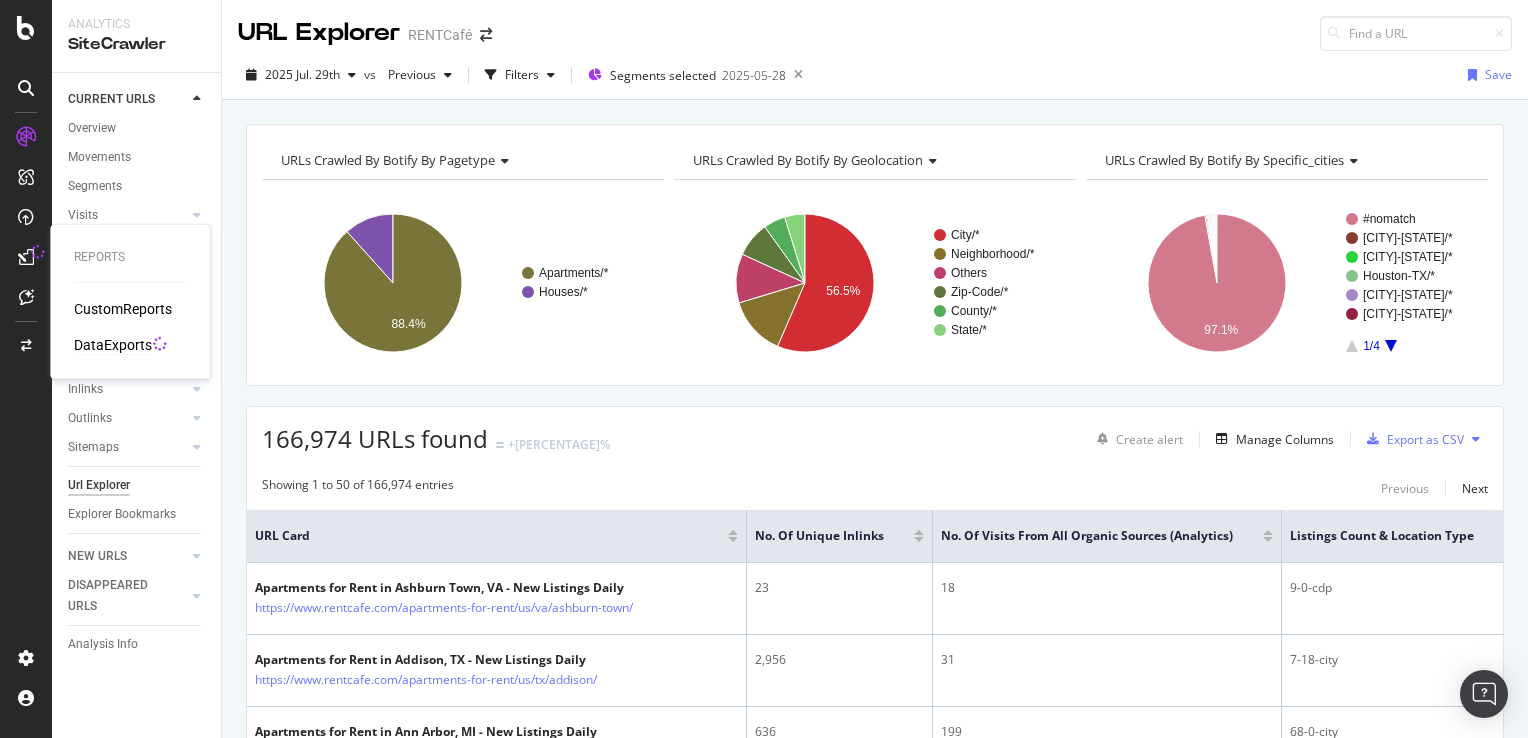 click on "DataExports" at bounding box center [113, 345] 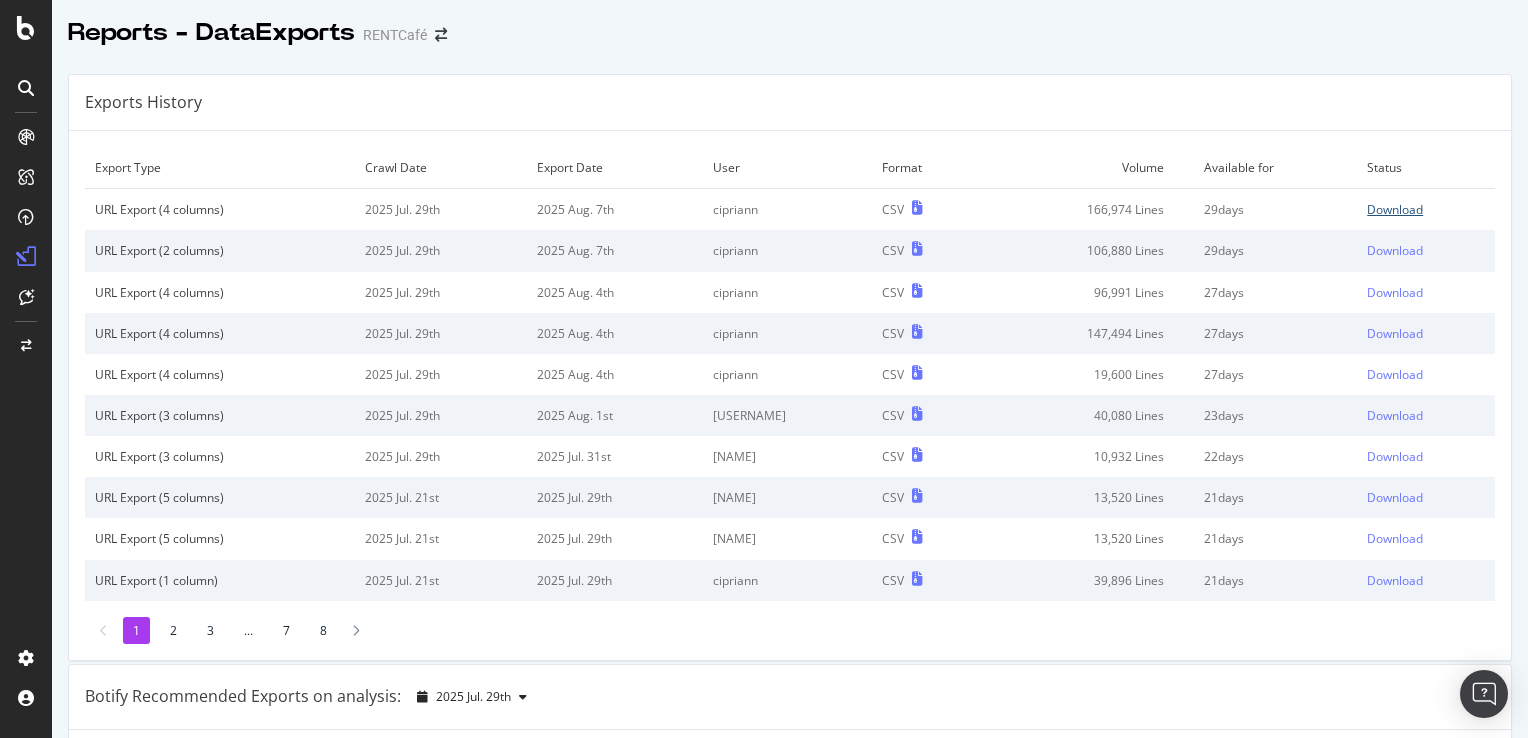 click on "Download" at bounding box center (1395, 209) 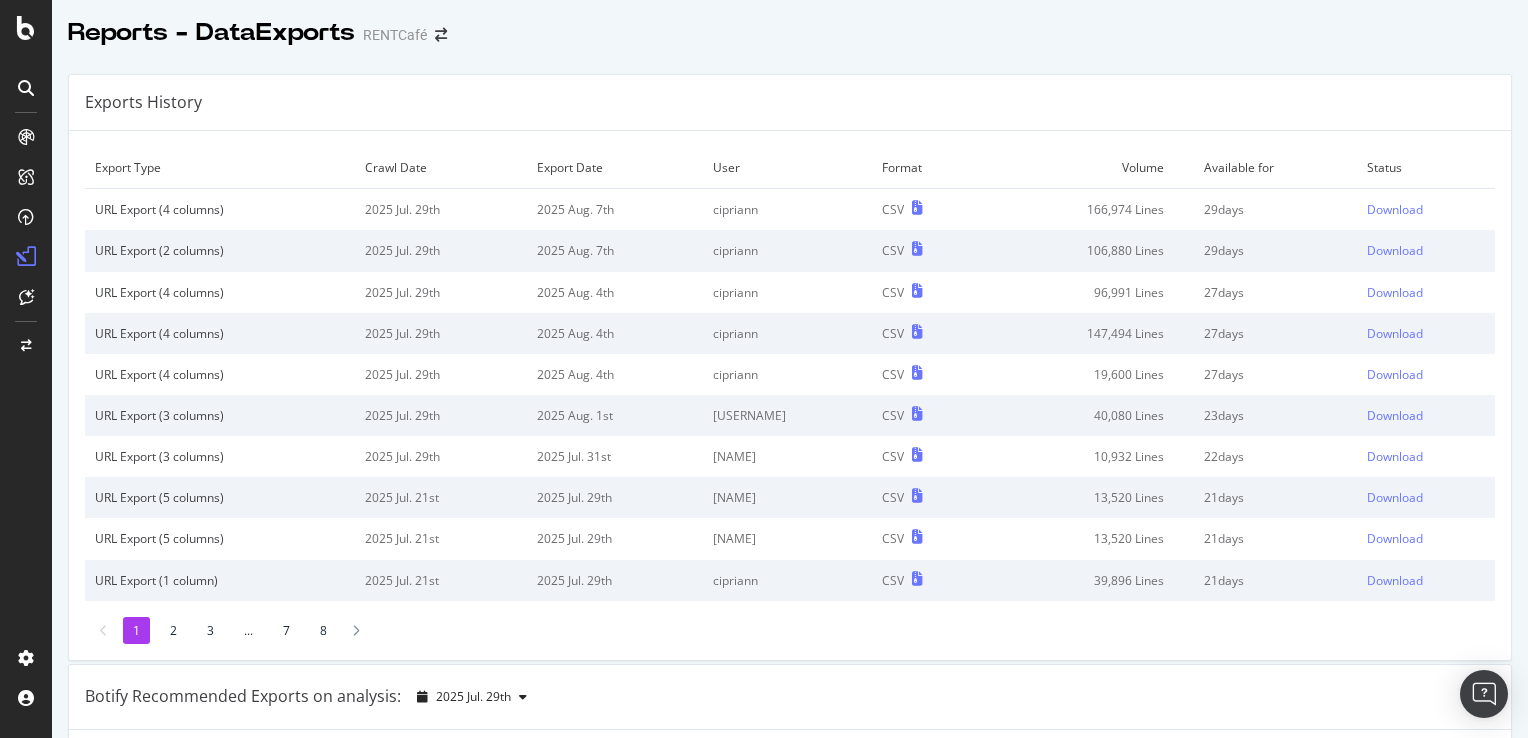 drag, startPoint x: 698, startPoint y: 123, endPoint x: 389, endPoint y: 108, distance: 309.36386 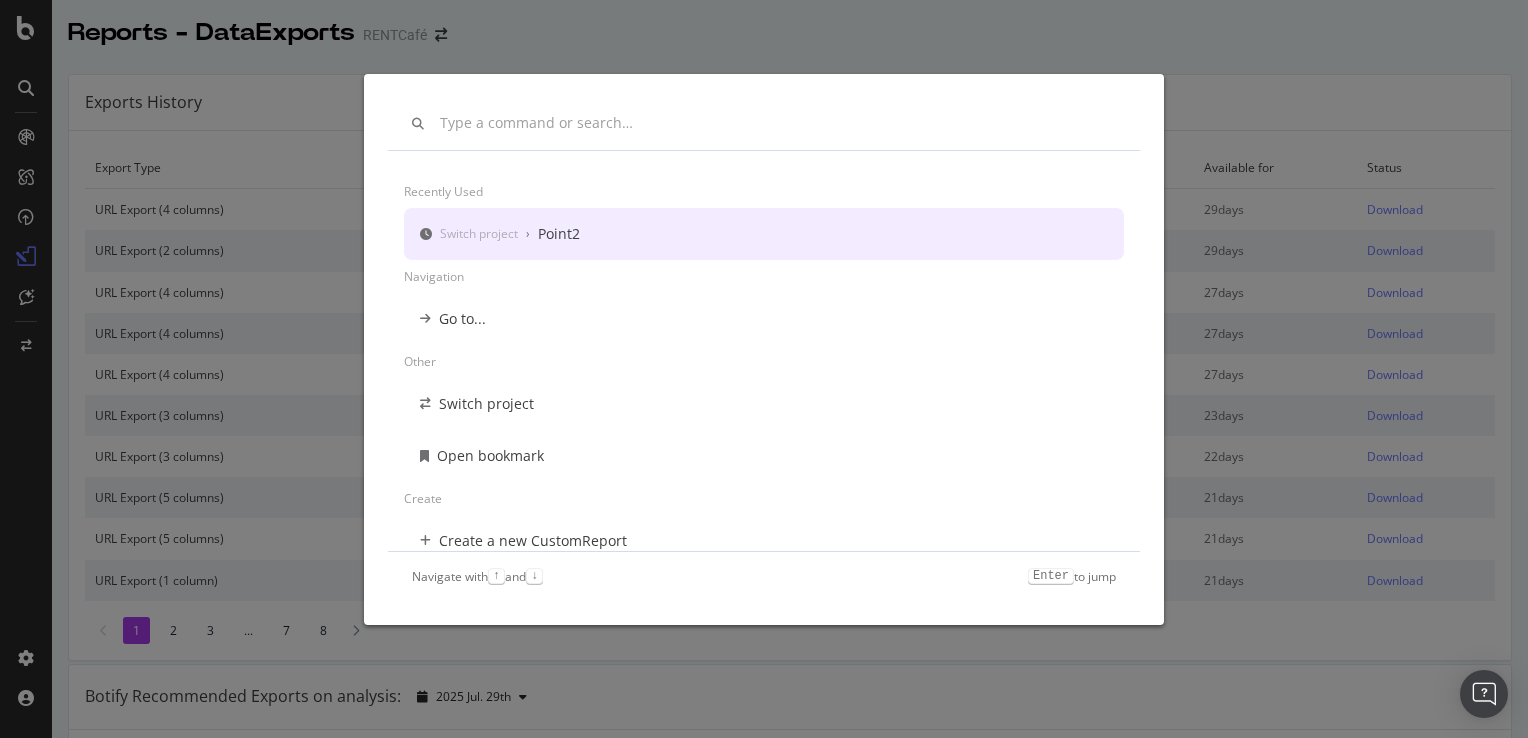 click on "Recently used Switch project › Point2 Navigation Go to... Other Switch project Open bookmark Create Create a new CustomReport Preferences Navigate with ↑ and ↓ Enter to jump" at bounding box center (764, 369) 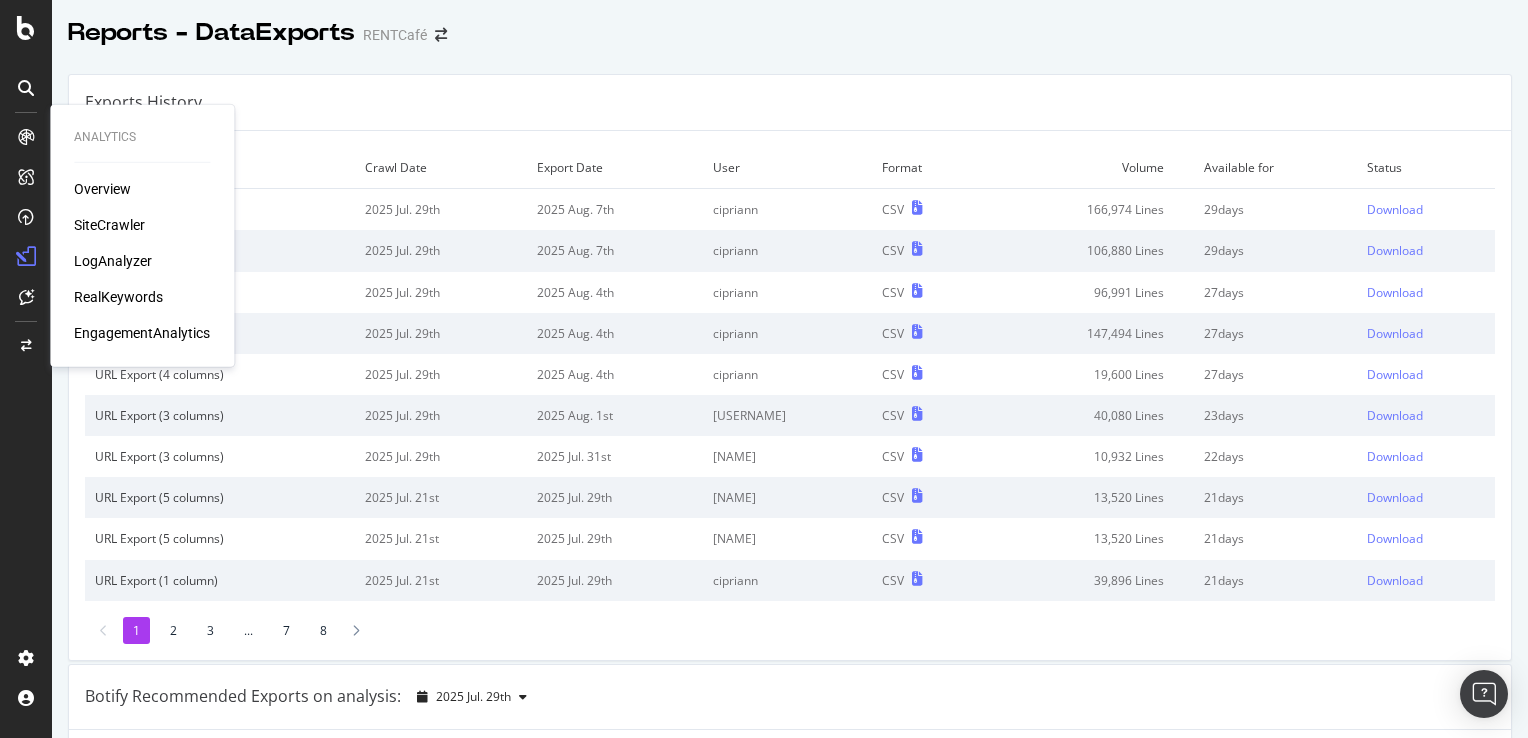click at bounding box center [26, 137] 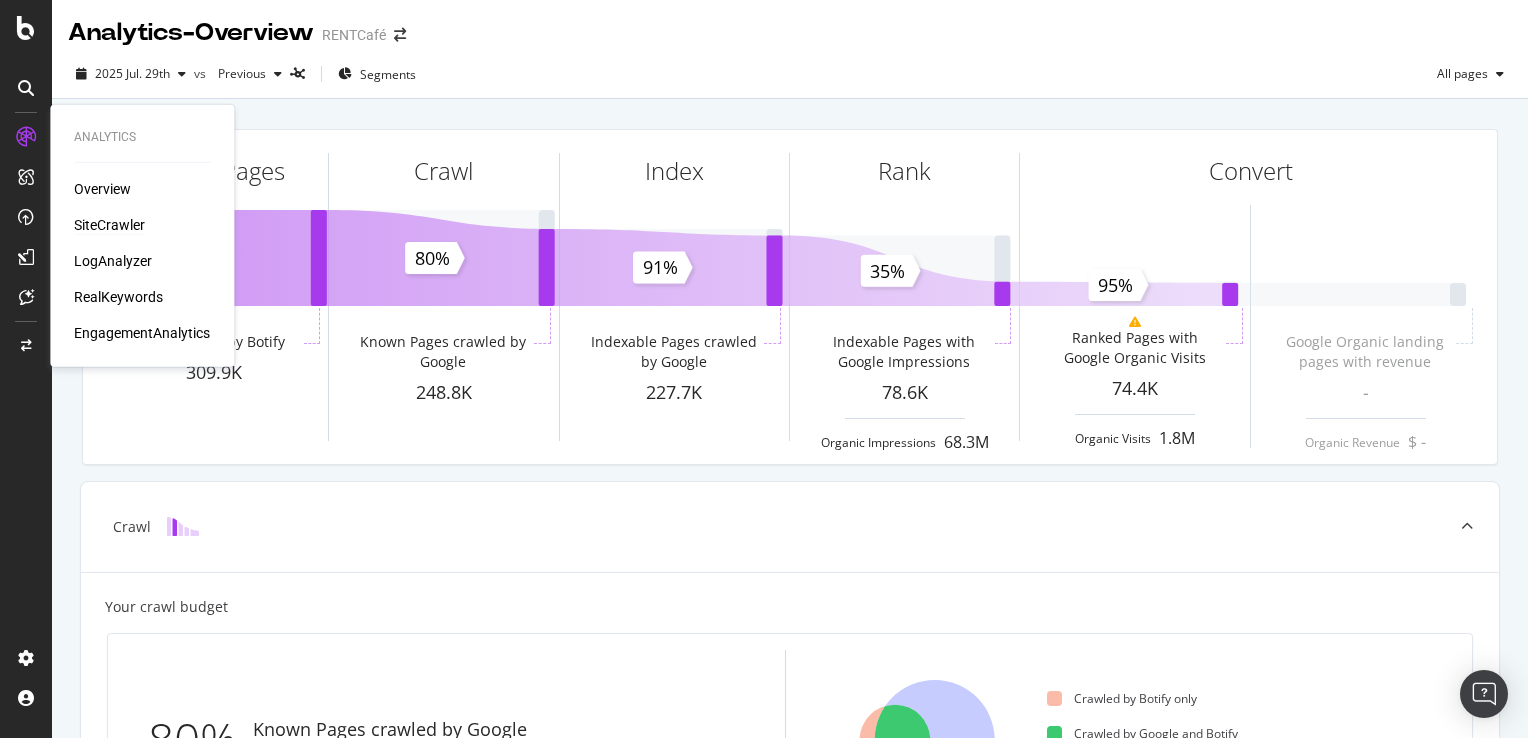 click on "SiteCrawler" at bounding box center [109, 225] 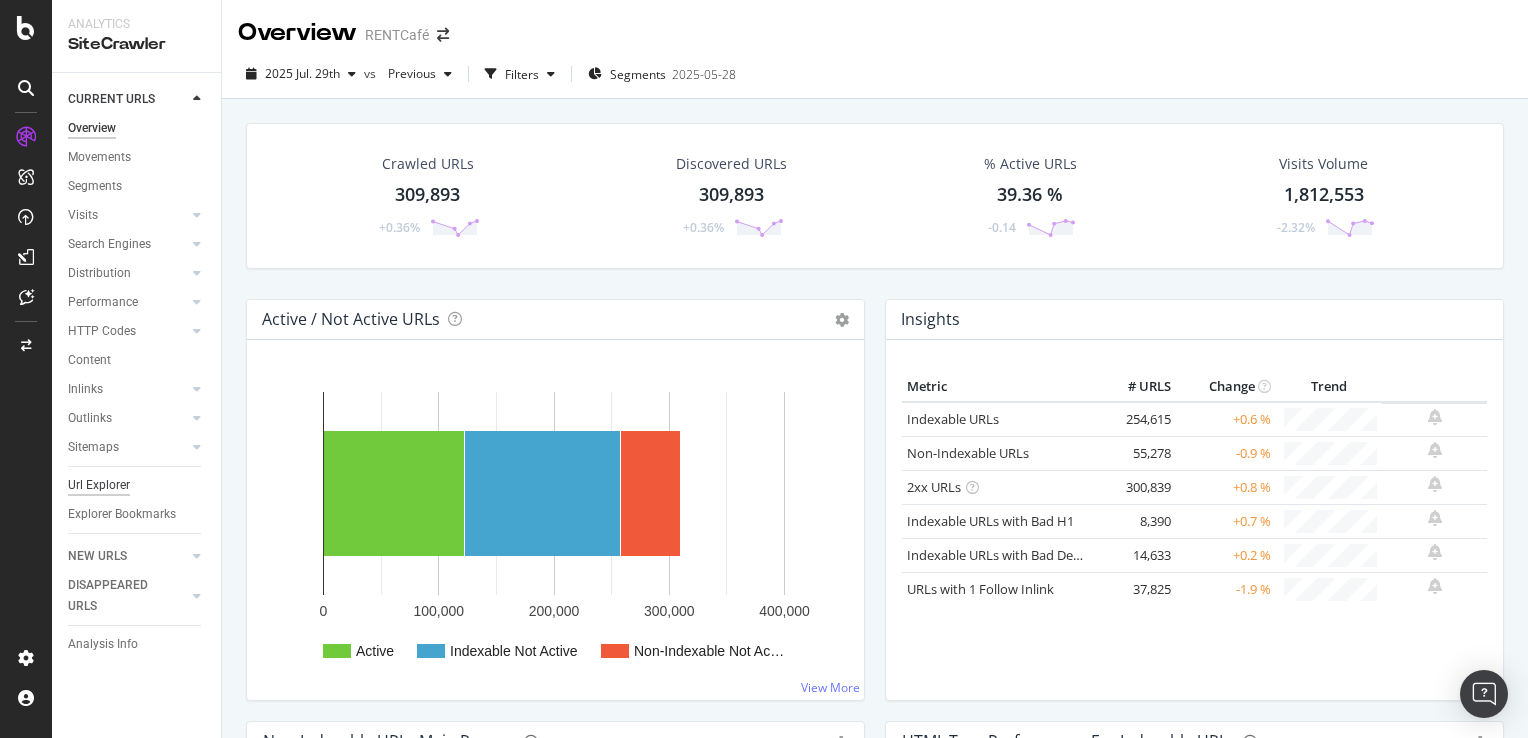 click on "Url Explorer" at bounding box center [99, 485] 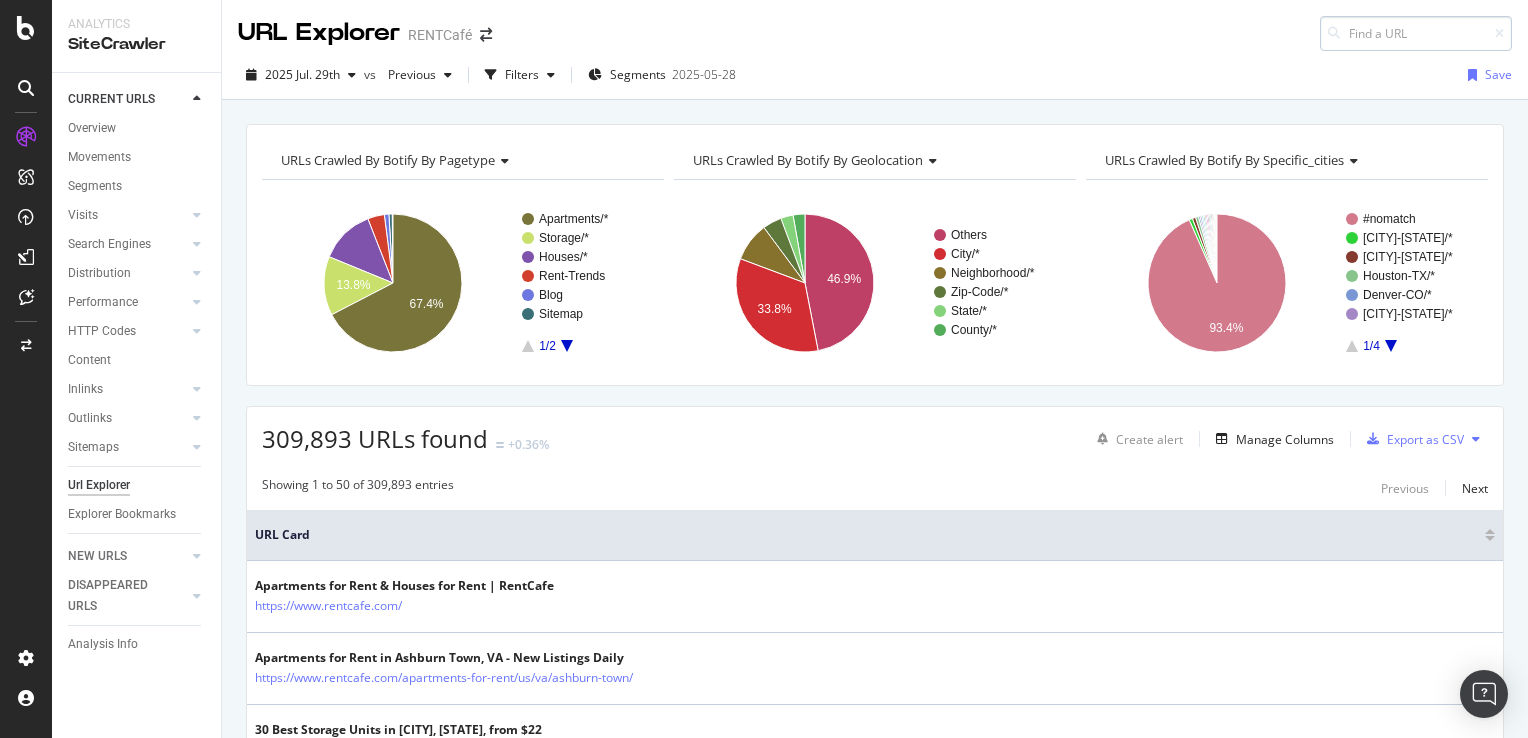 click at bounding box center [1416, 33] 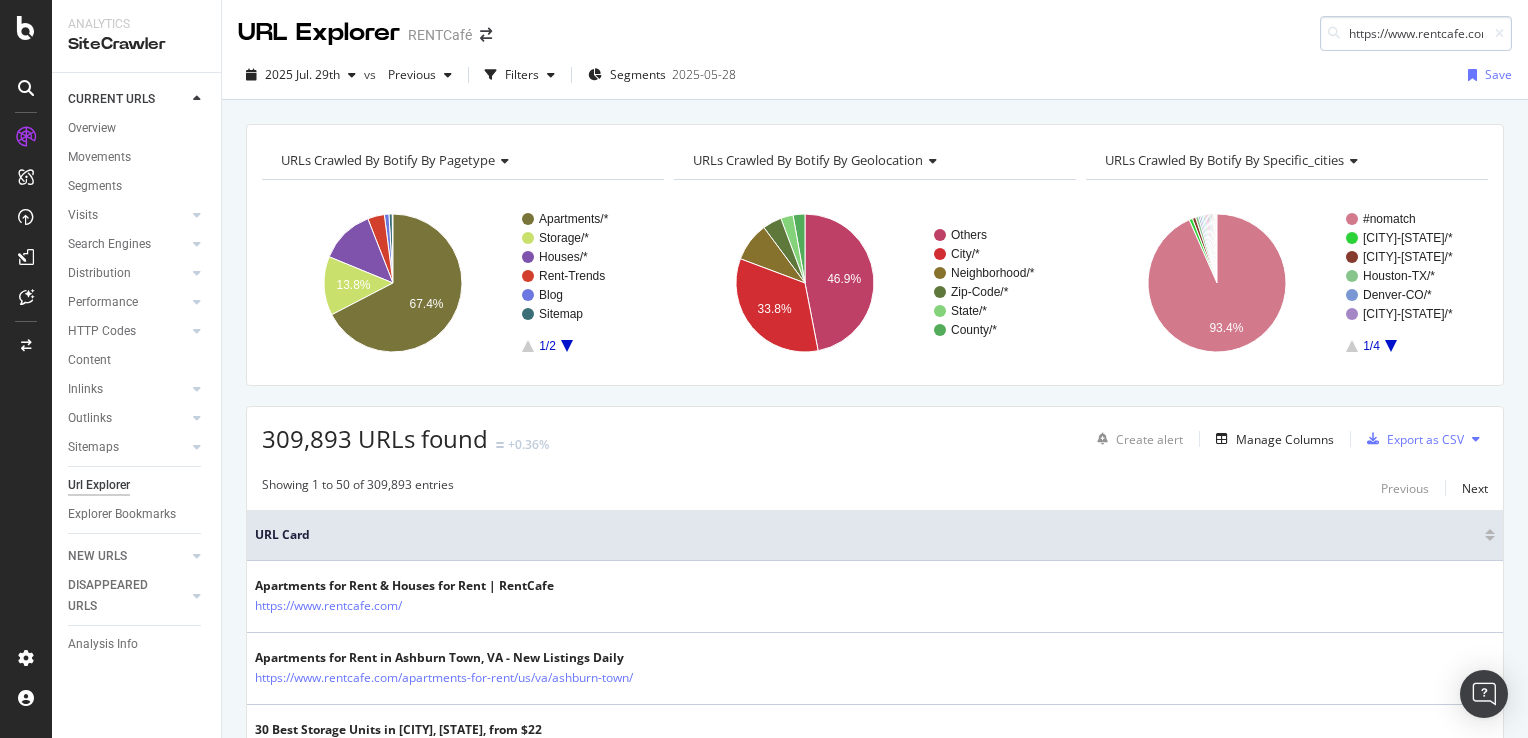 scroll, scrollTop: 0, scrollLeft: 213, axis: horizontal 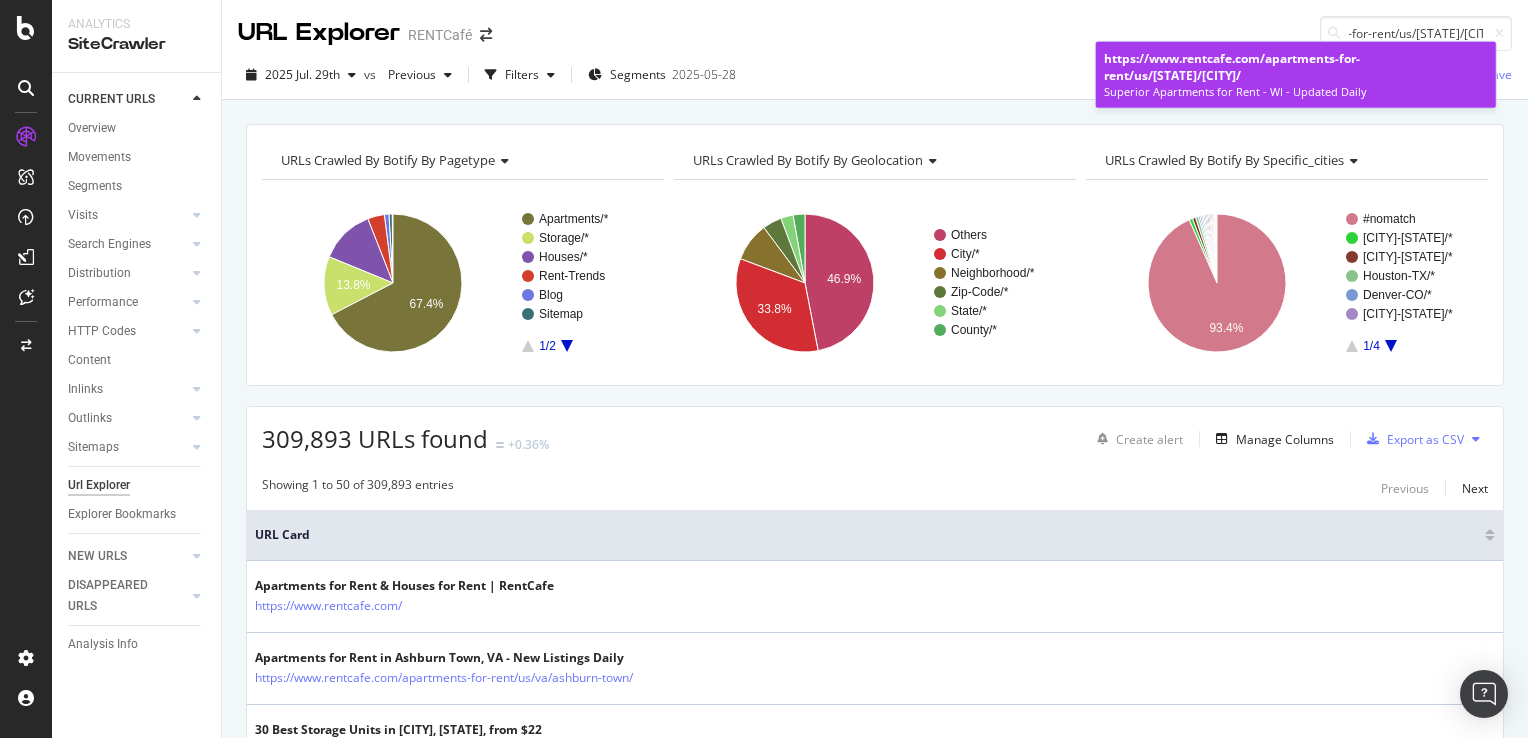 type on "https://www.rentcafe.com/apartments-for-rent/us/[STATE]/[CITY]/" 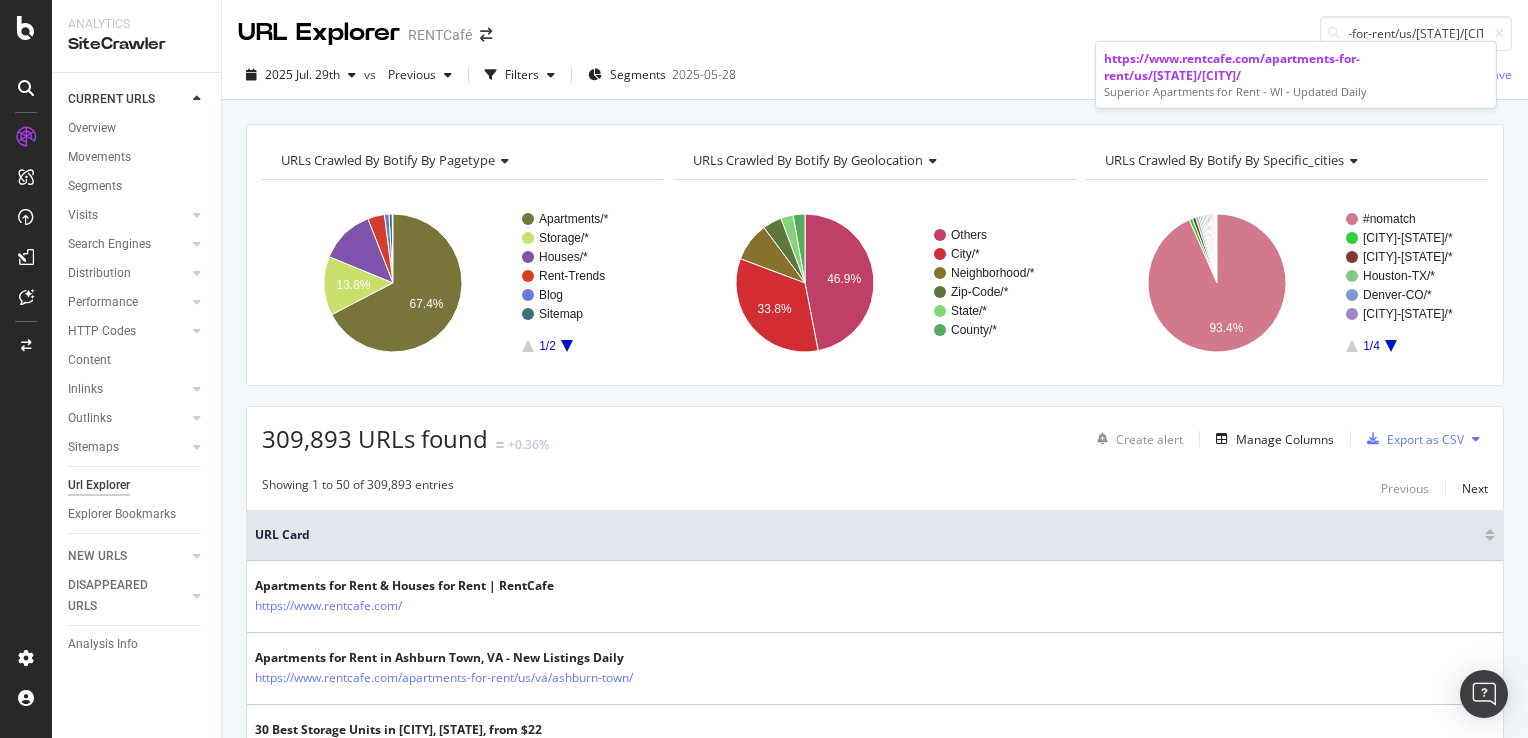 scroll, scrollTop: 0, scrollLeft: 0, axis: both 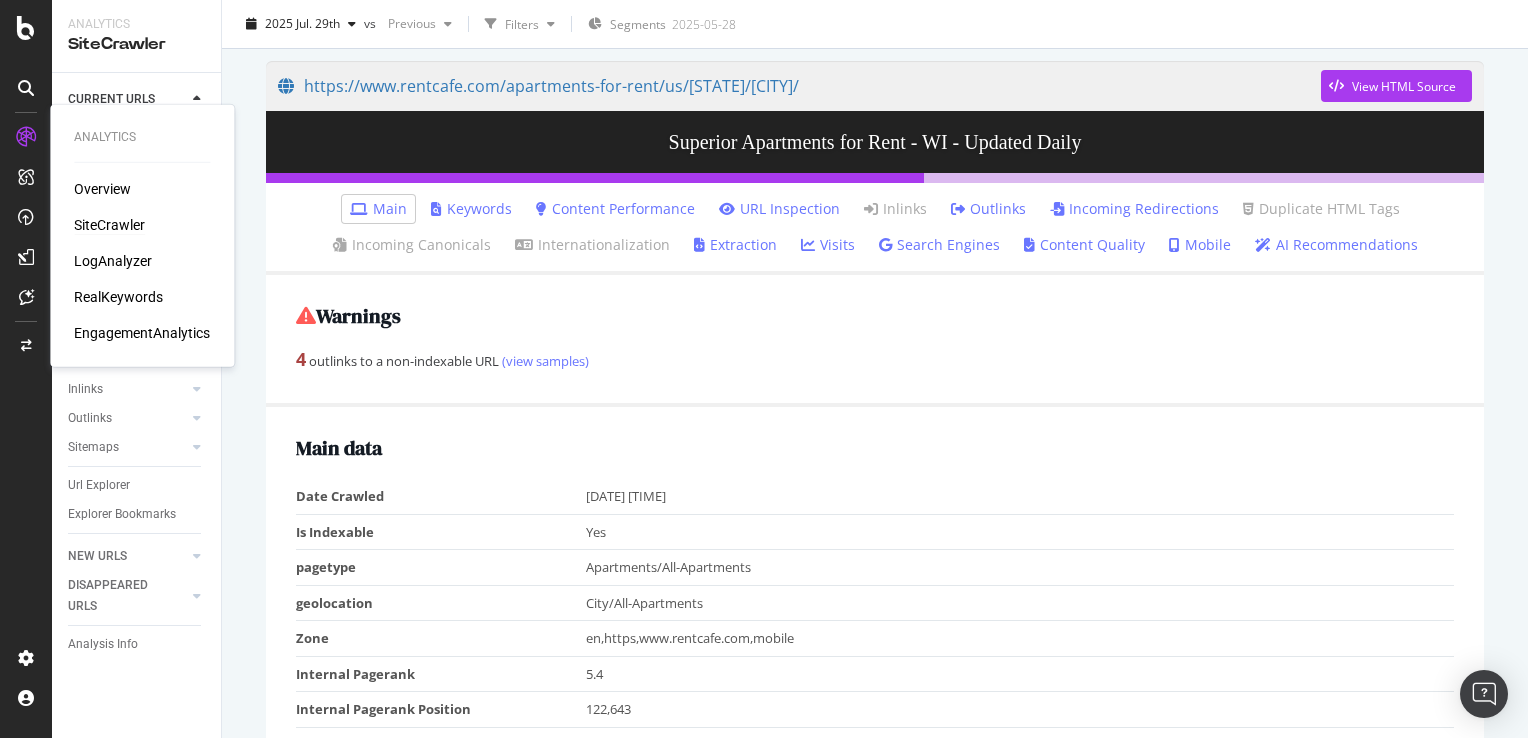 click on "SiteCrawler" at bounding box center (109, 225) 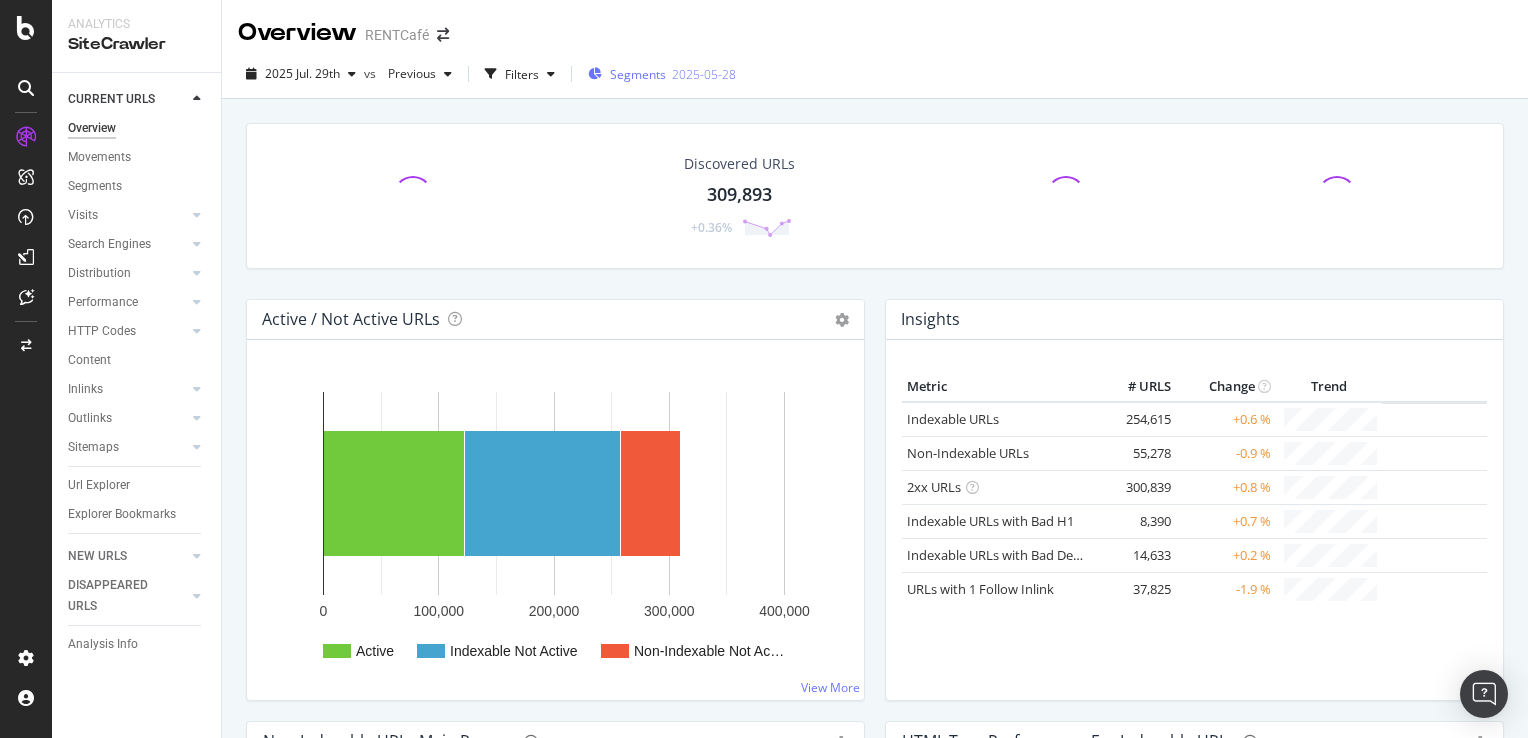 click on "2025-05-28" at bounding box center [704, 74] 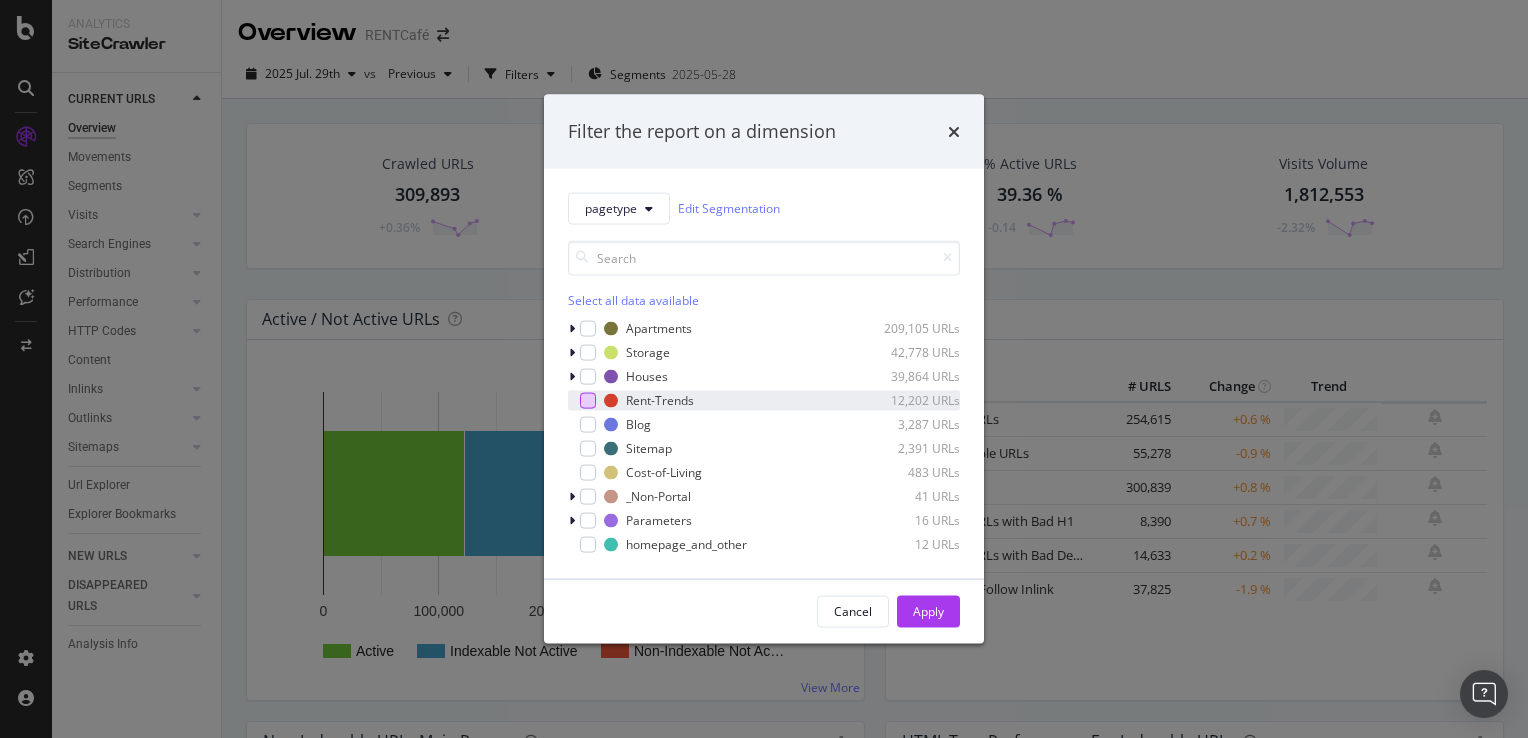 click at bounding box center (588, 400) 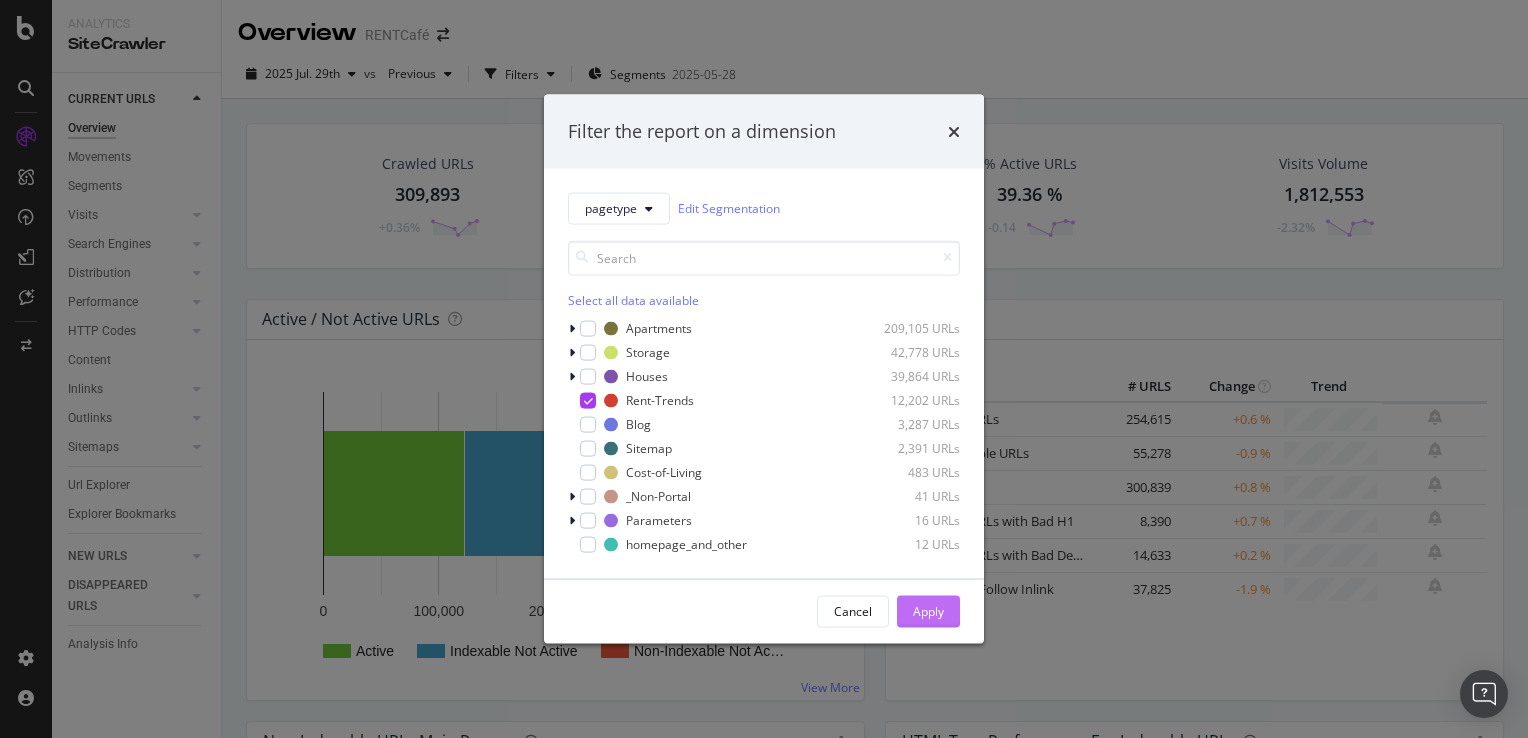 click on "Apply" at bounding box center [928, 611] 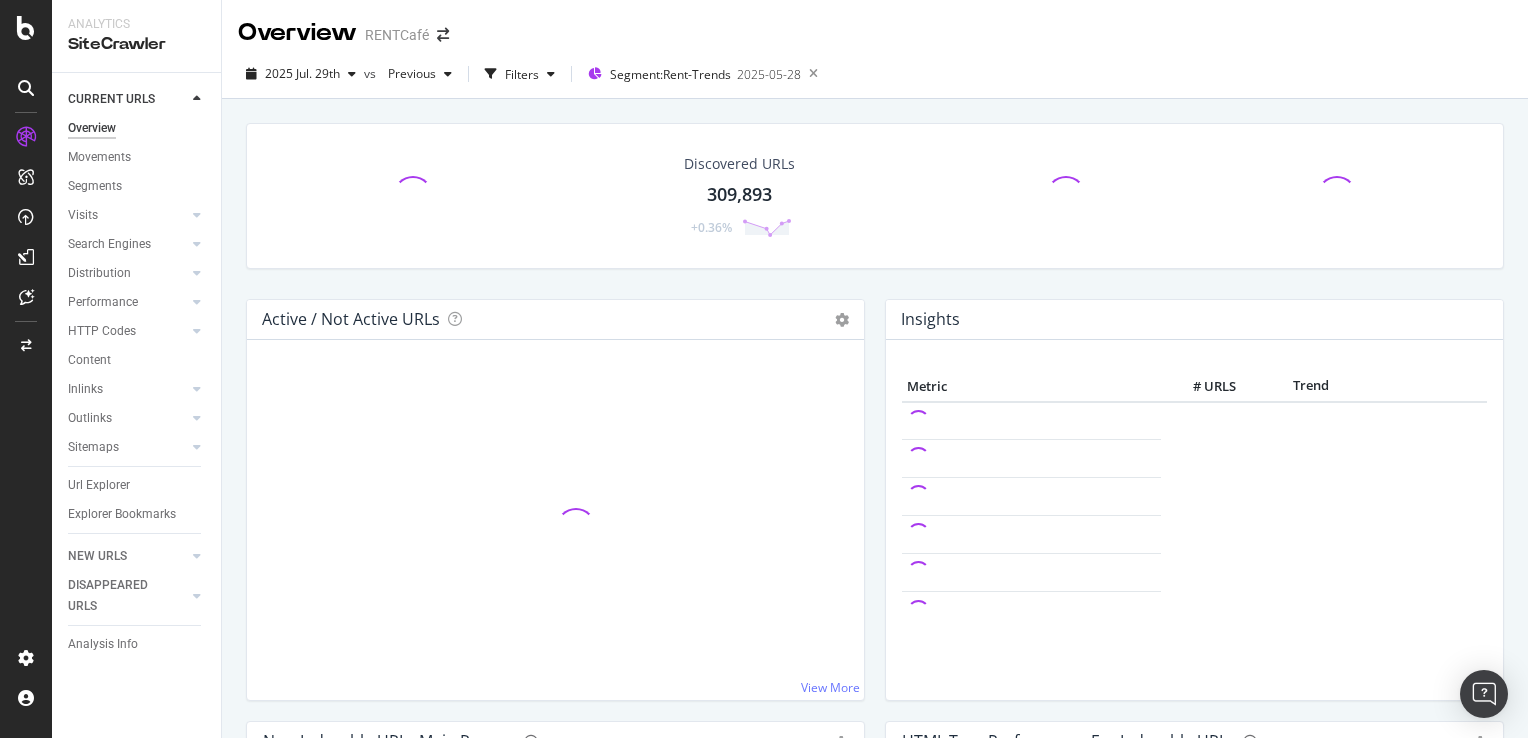 drag, startPoint x: 91, startPoint y: 490, endPoint x: 740, endPoint y: 486, distance: 649.0123 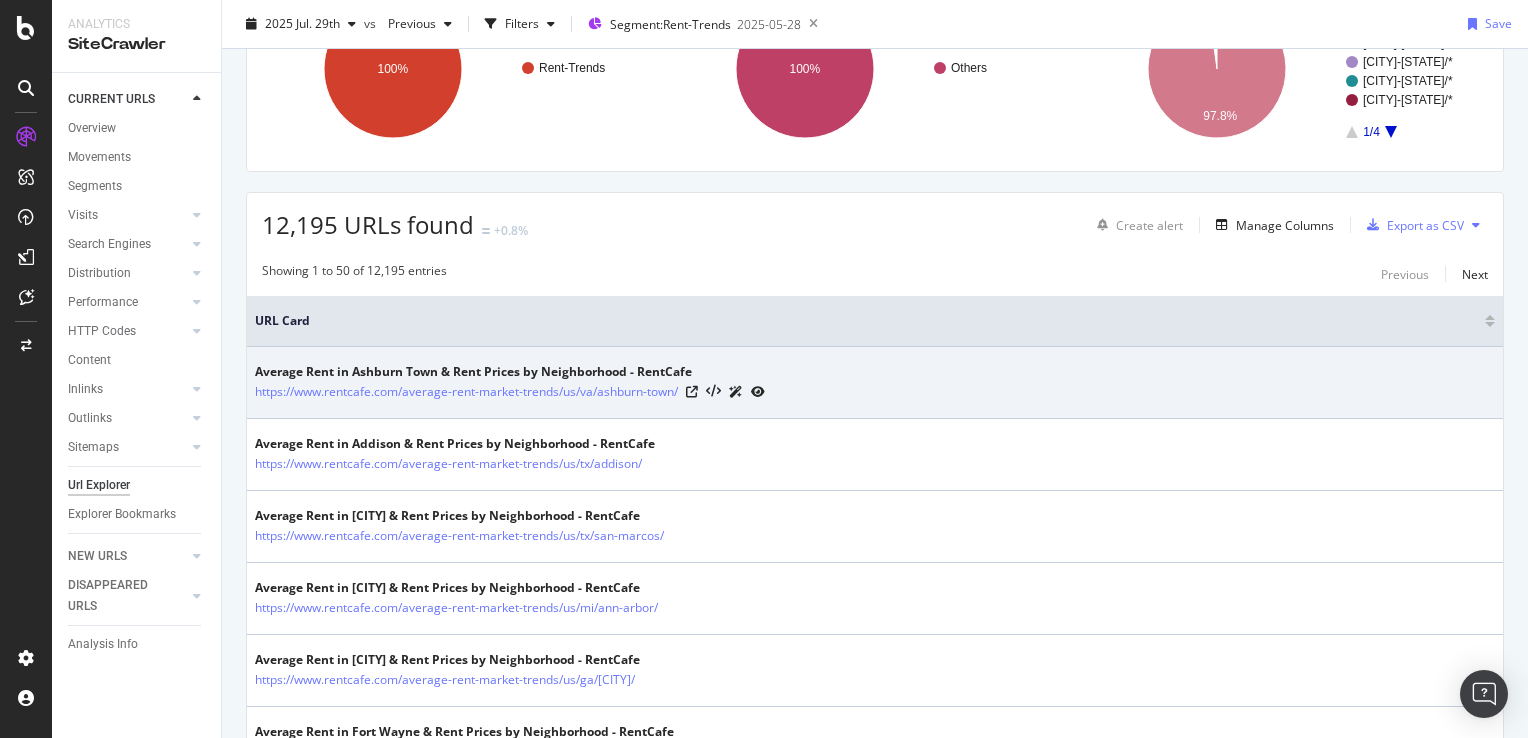 scroll, scrollTop: 100, scrollLeft: 0, axis: vertical 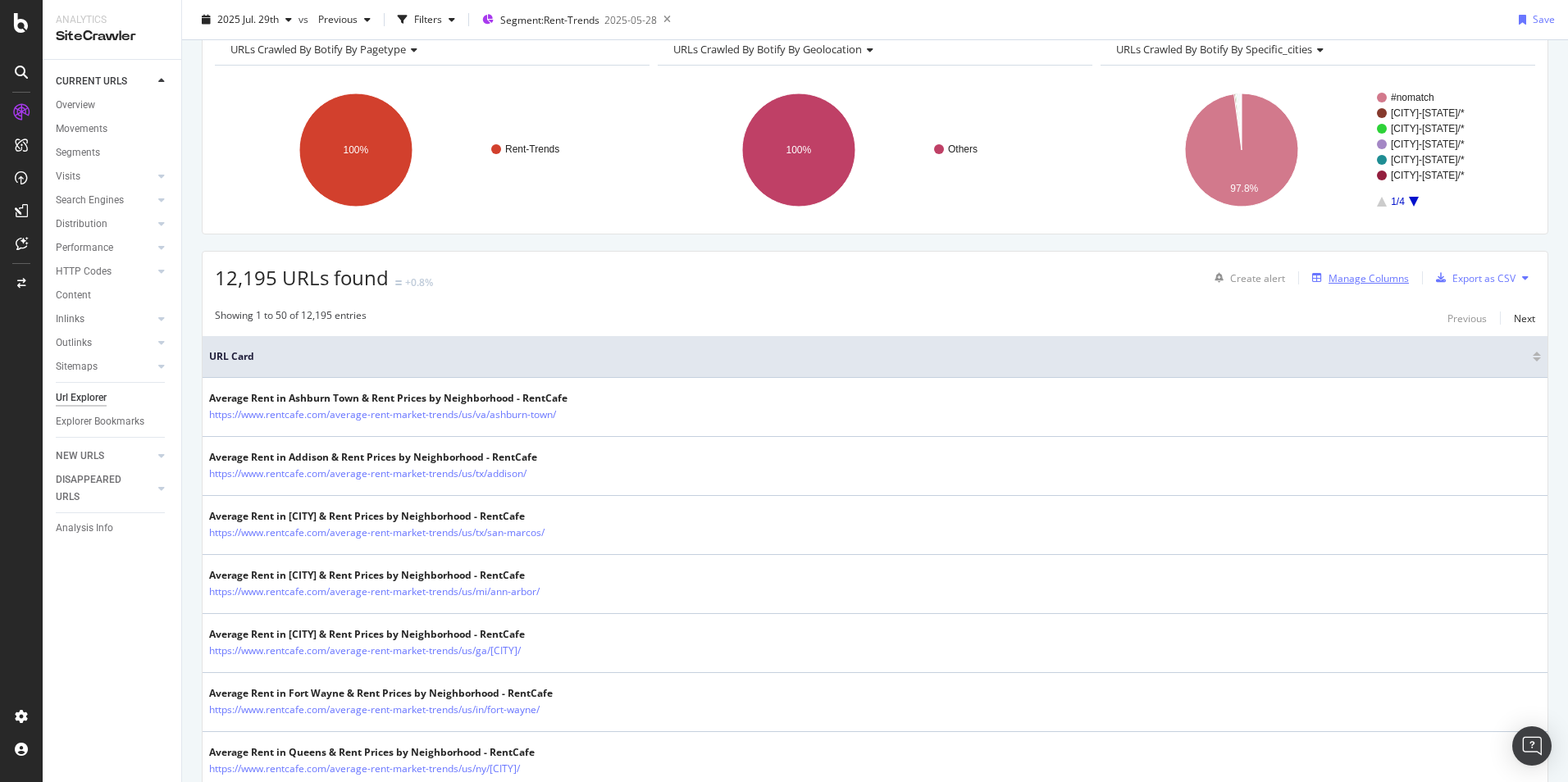 click on "Manage Columns" at bounding box center [1369, 278] 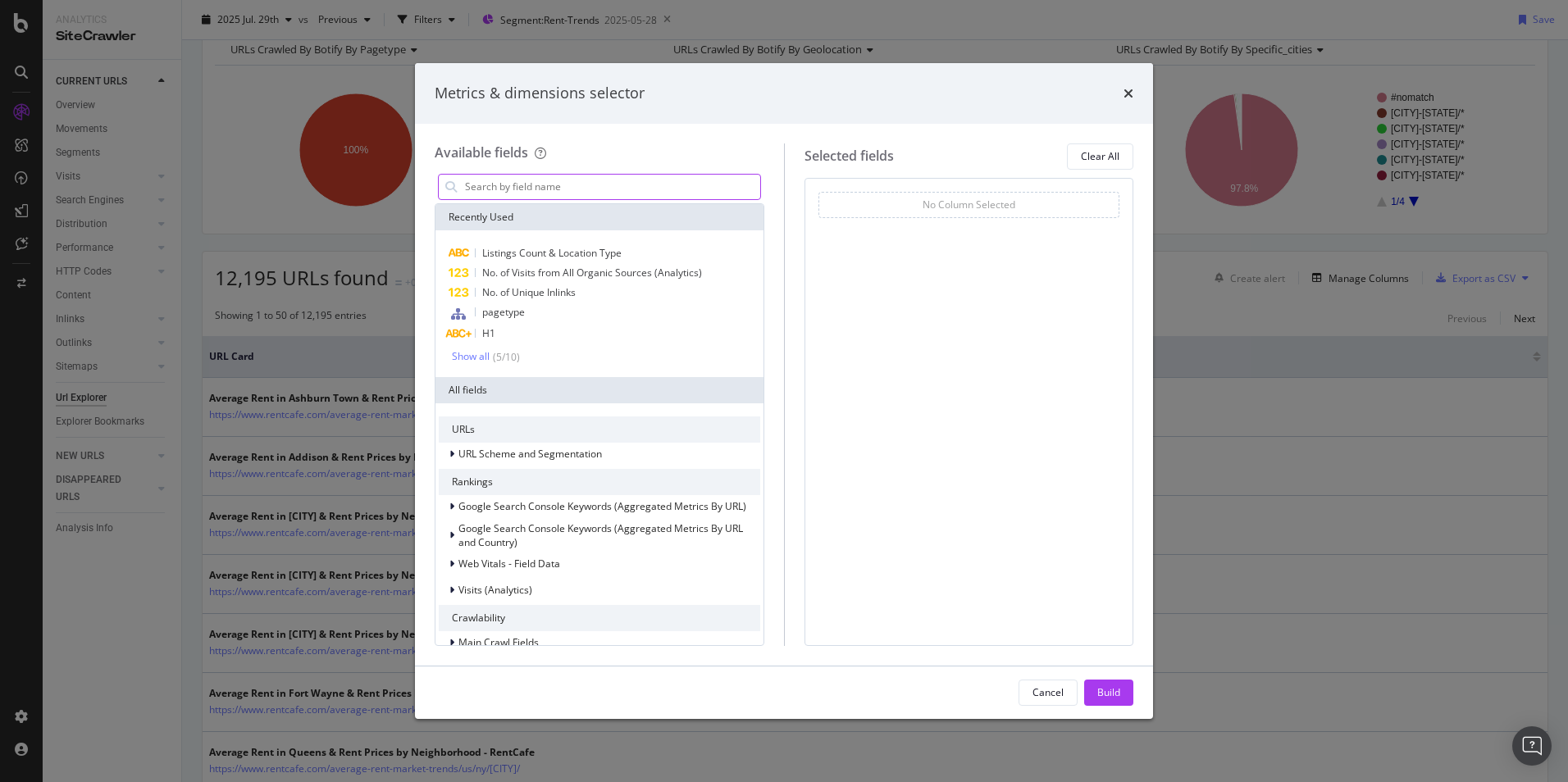 click at bounding box center (612, 187) 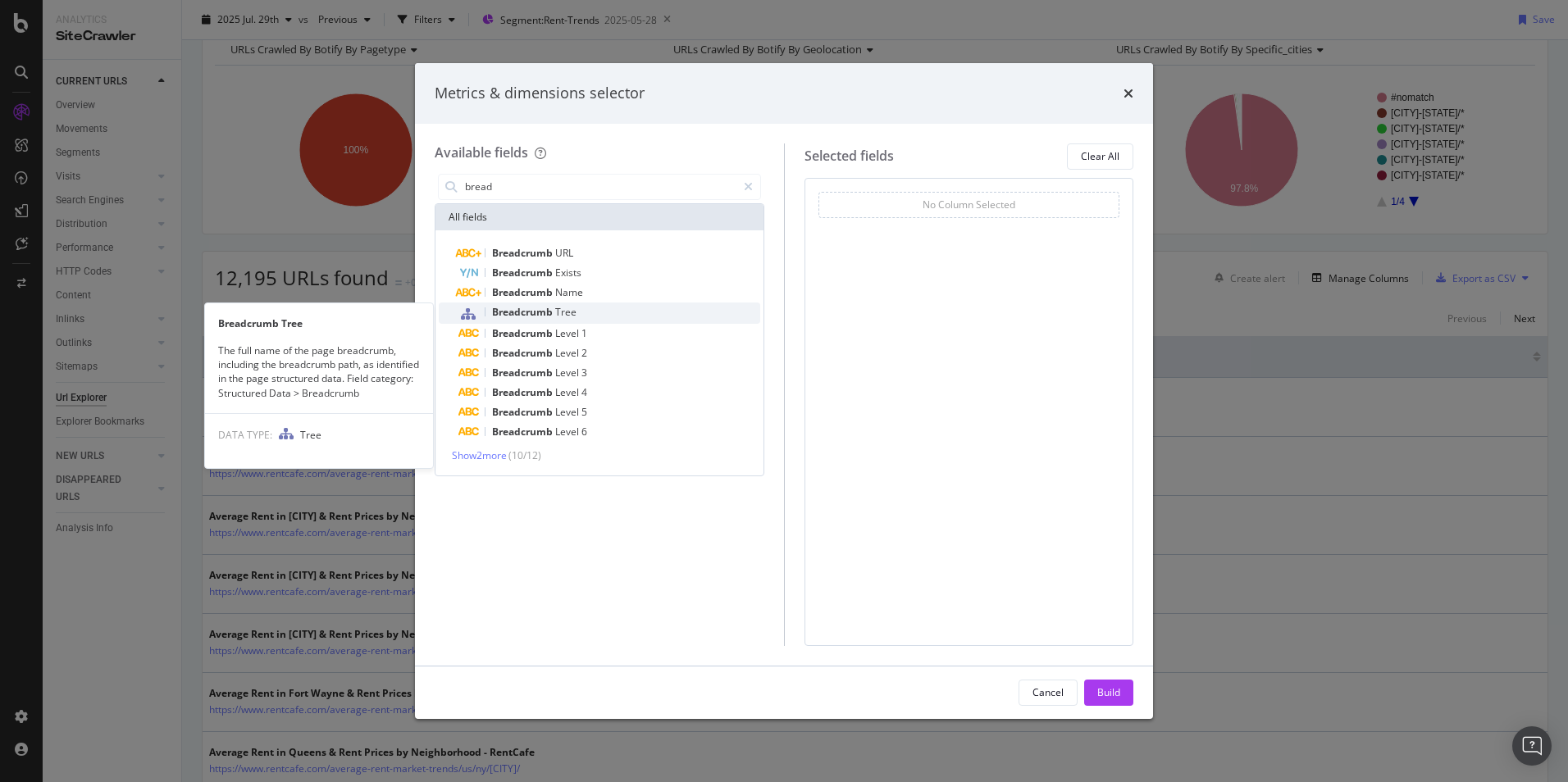type on "bread" 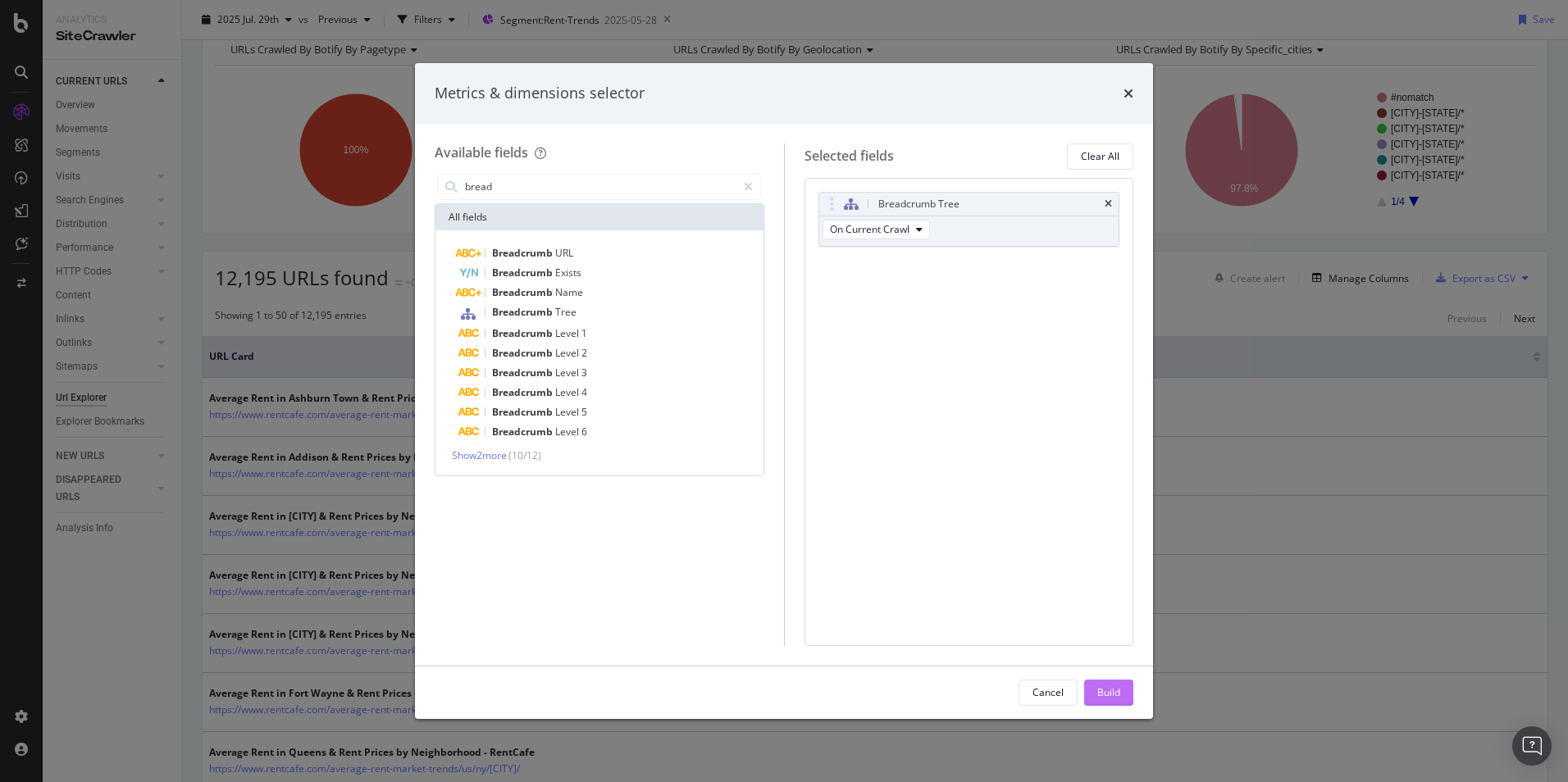 click on "Build" at bounding box center (1109, 692) 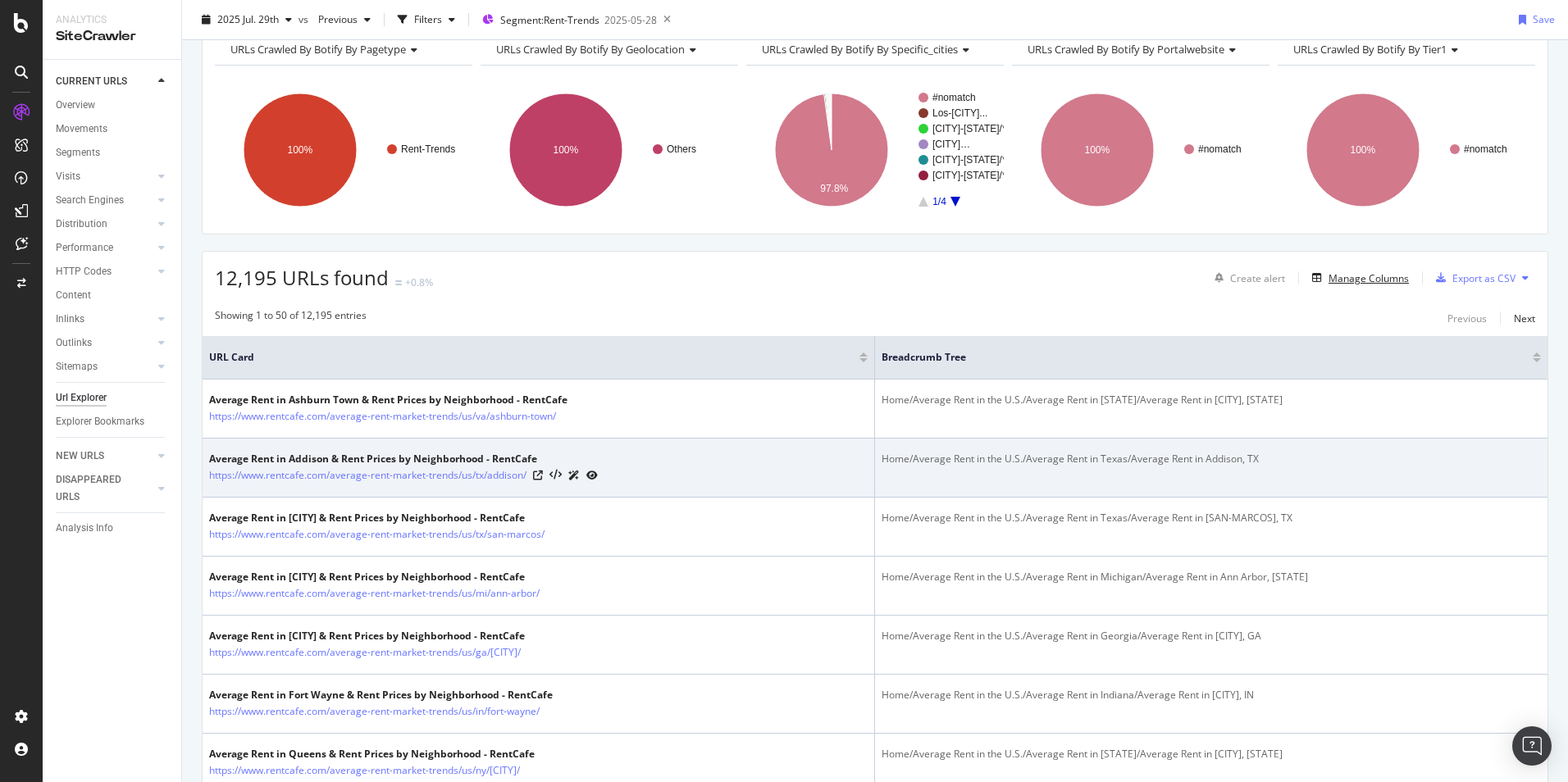 scroll, scrollTop: 0, scrollLeft: 0, axis: both 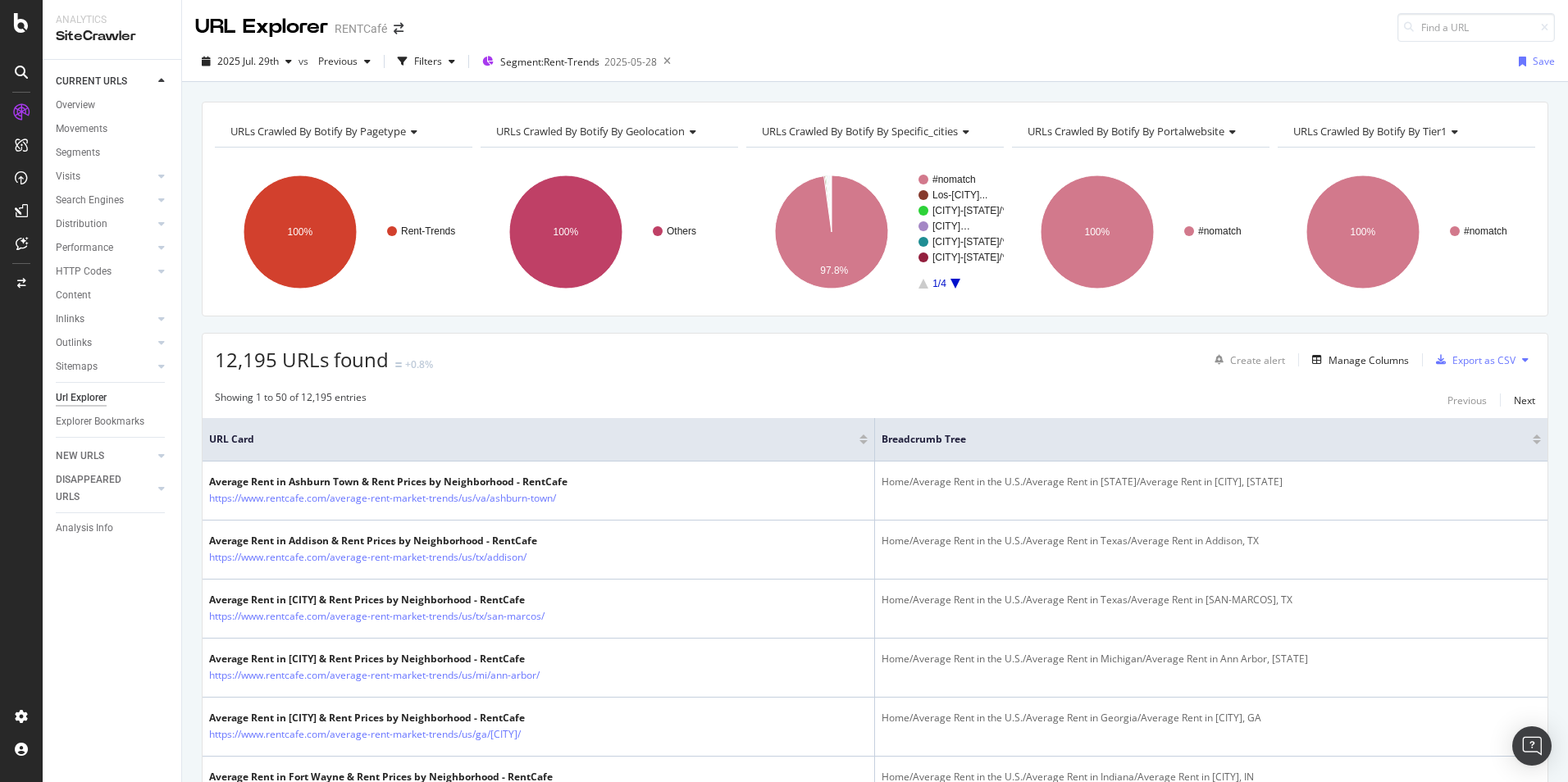 click at bounding box center (1537, 442) 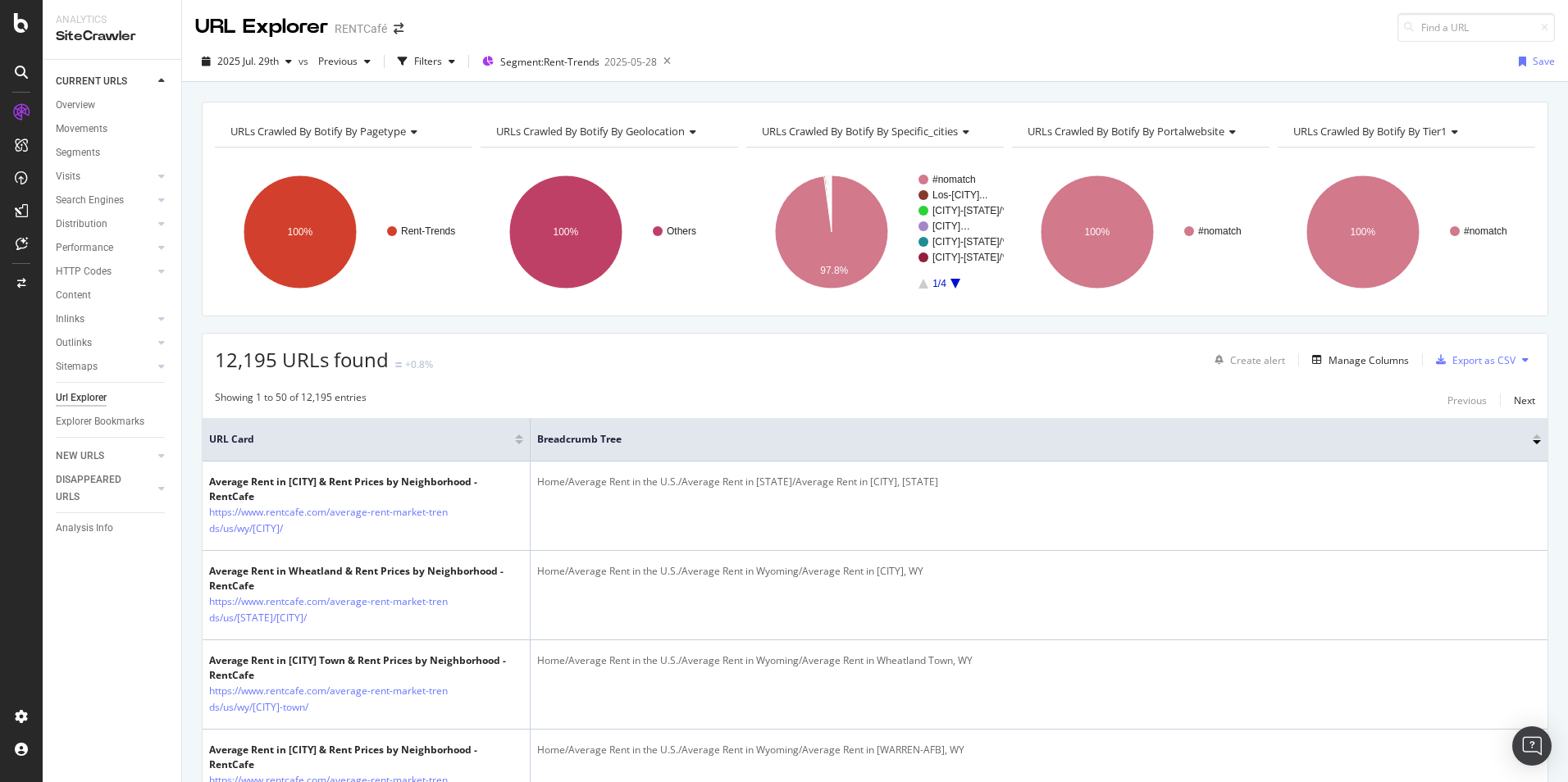 click at bounding box center (1537, 436) 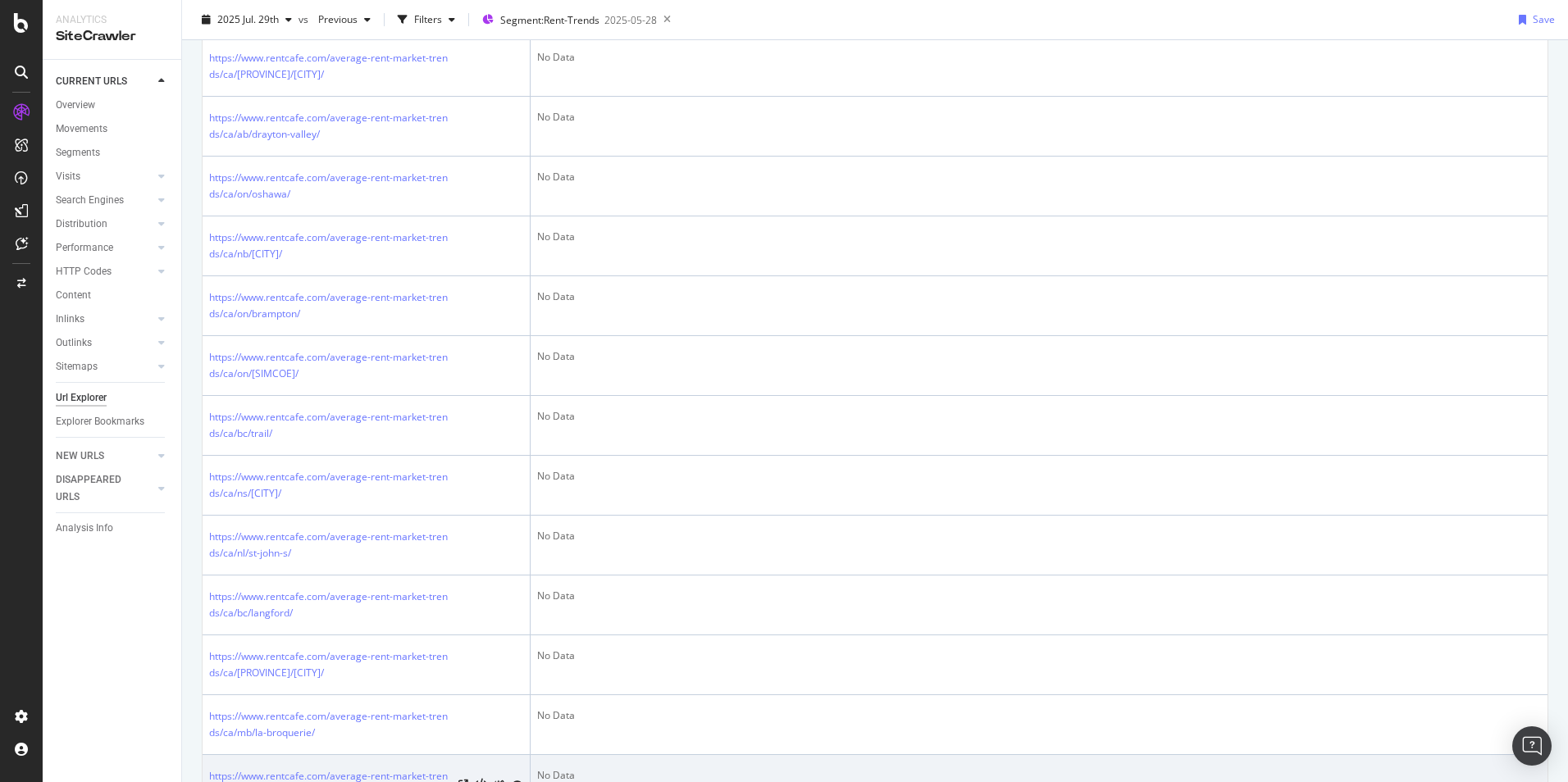 scroll, scrollTop: 2766, scrollLeft: 0, axis: vertical 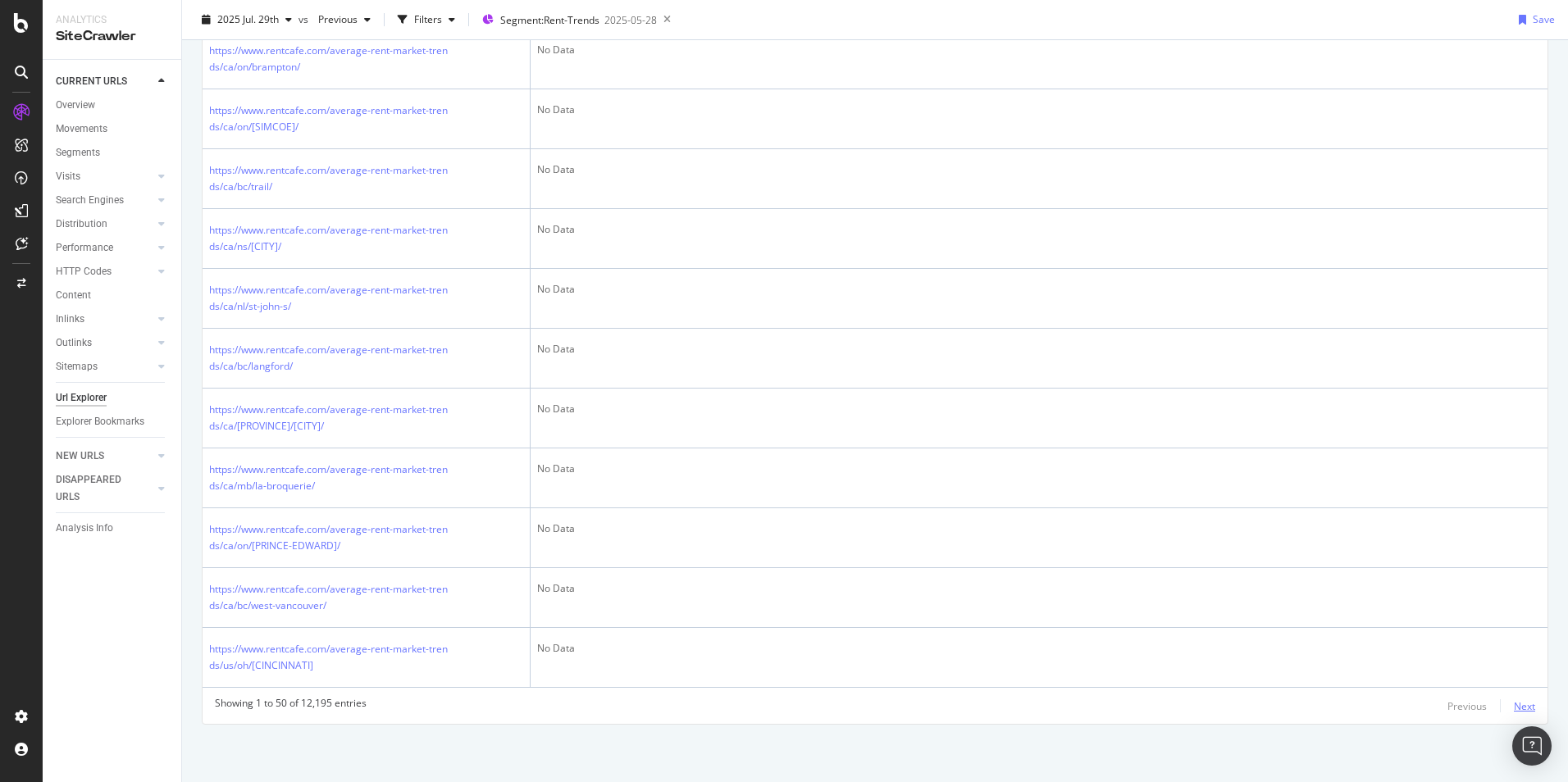 click on "Next" at bounding box center (1525, 706) 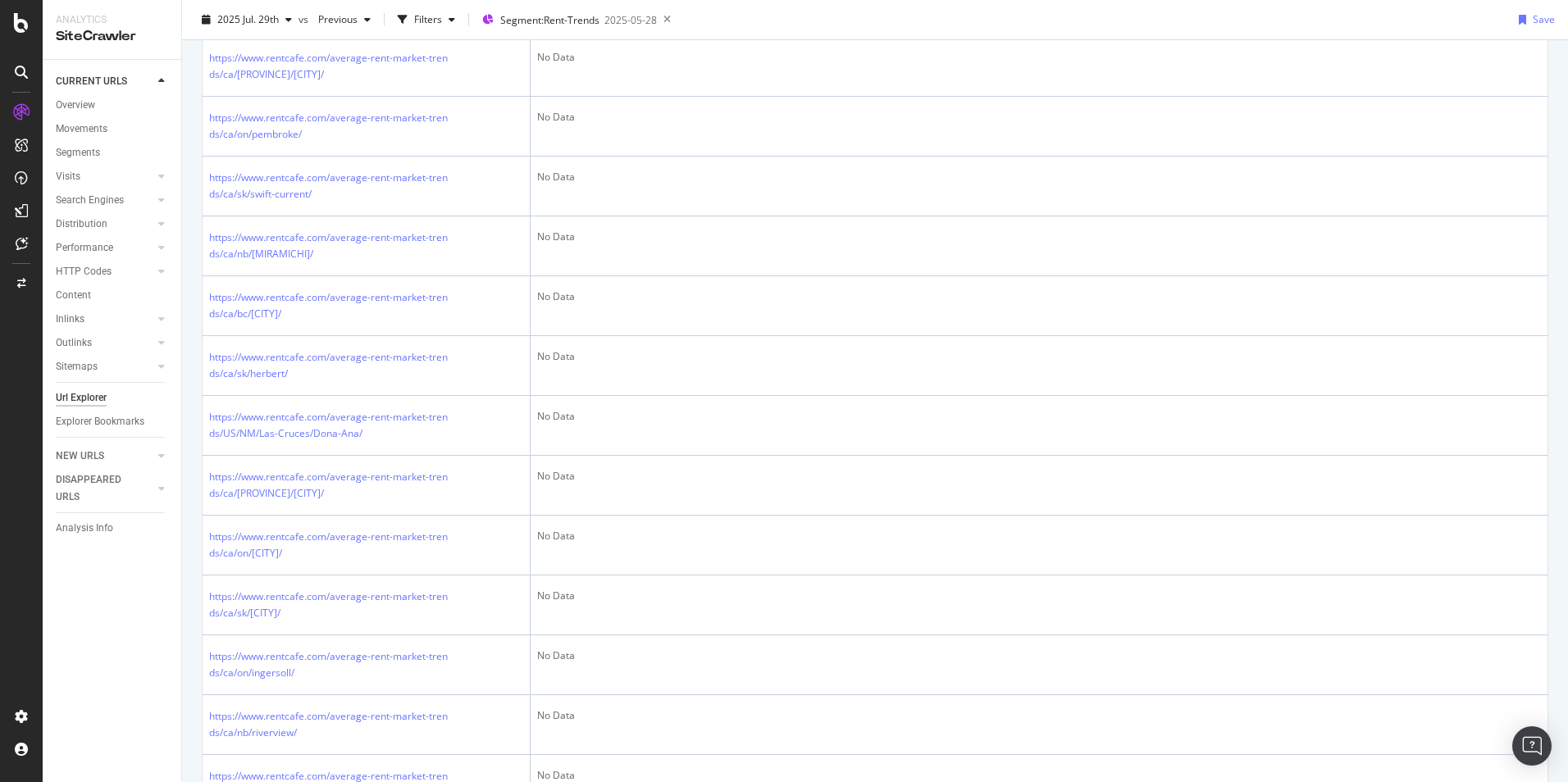 scroll, scrollTop: 2766, scrollLeft: 0, axis: vertical 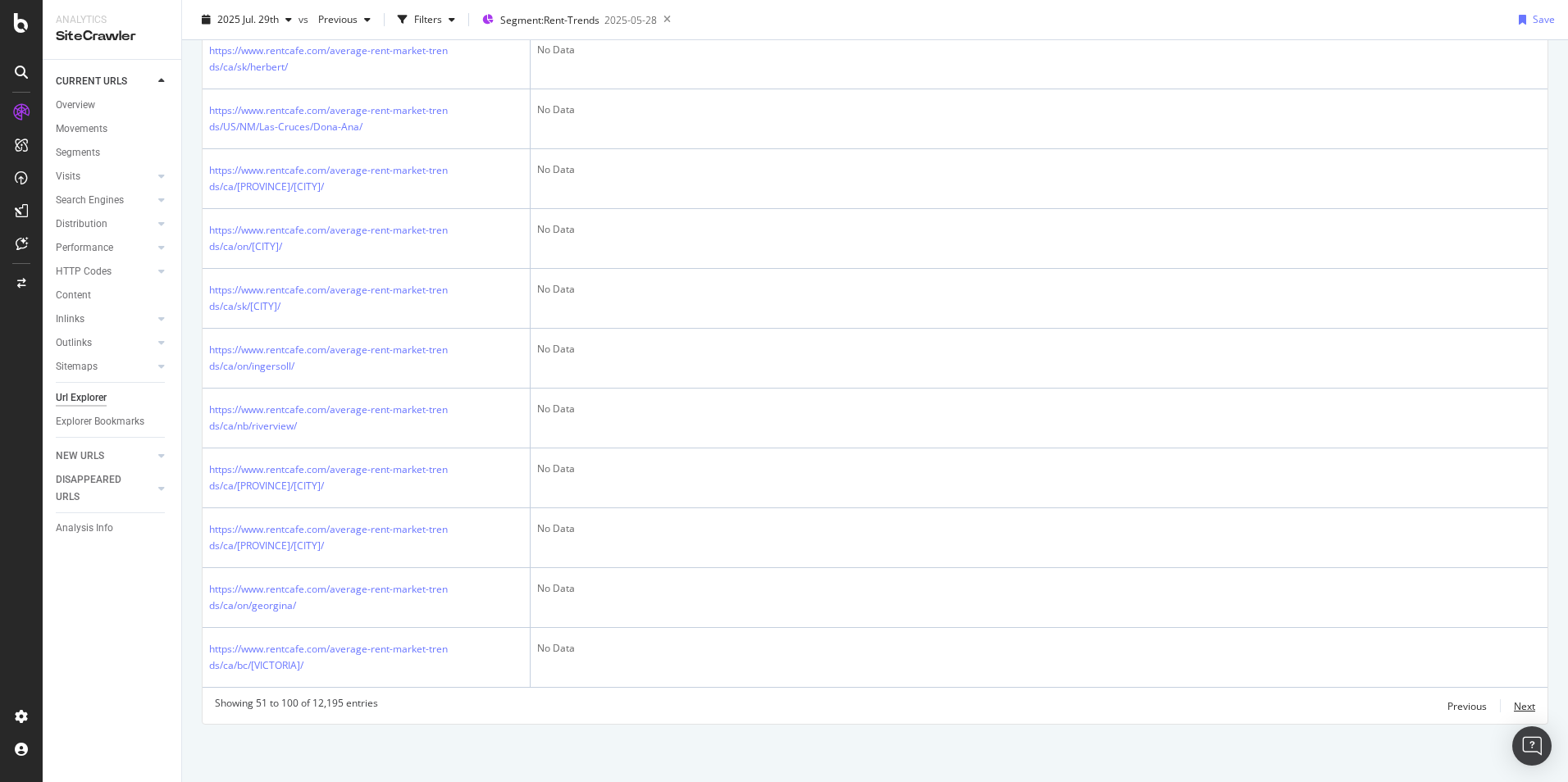 click on "Next" at bounding box center [1525, 706] 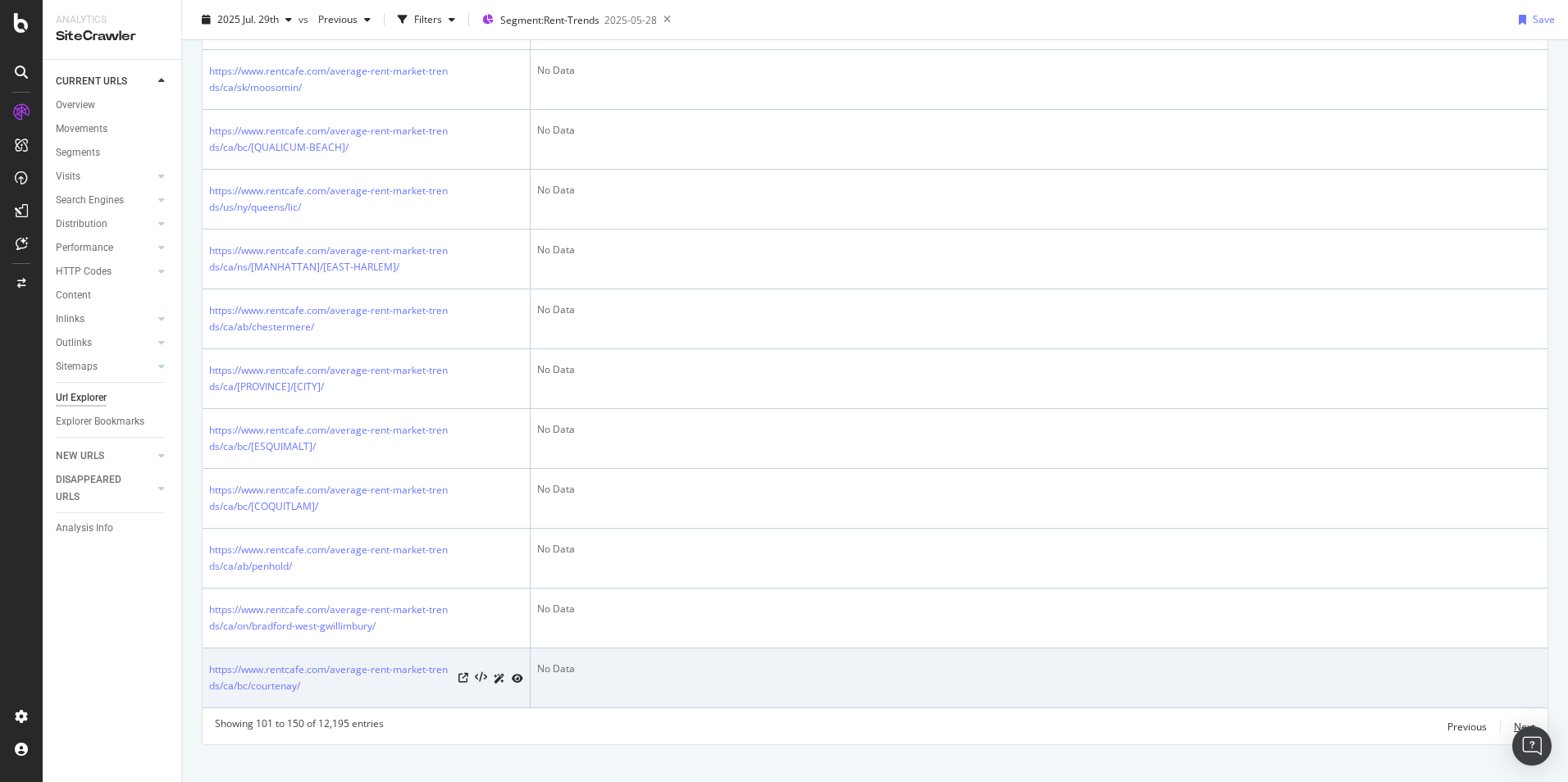 scroll, scrollTop: 2766, scrollLeft: 0, axis: vertical 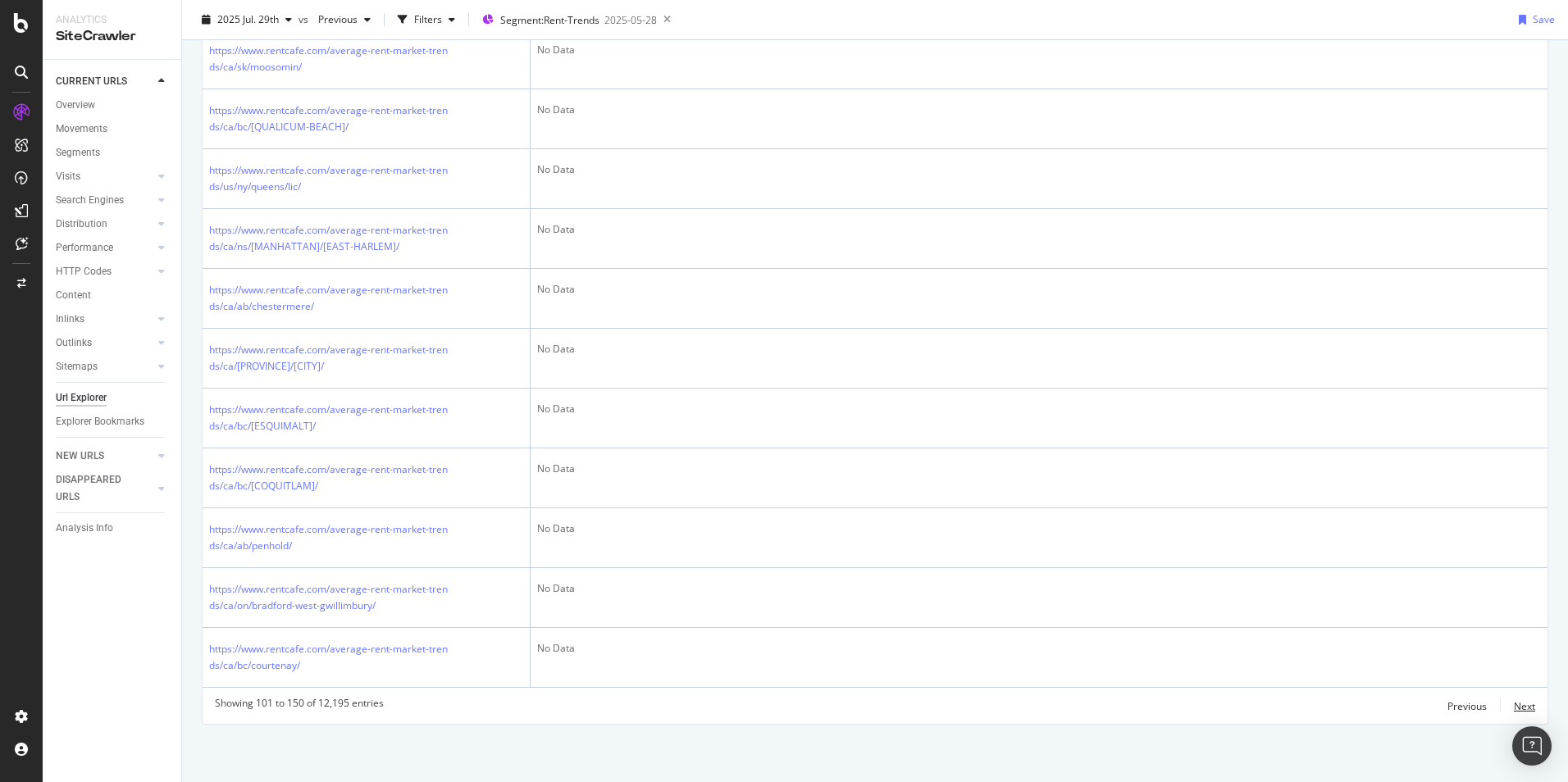 click on "Next" at bounding box center [1525, 706] 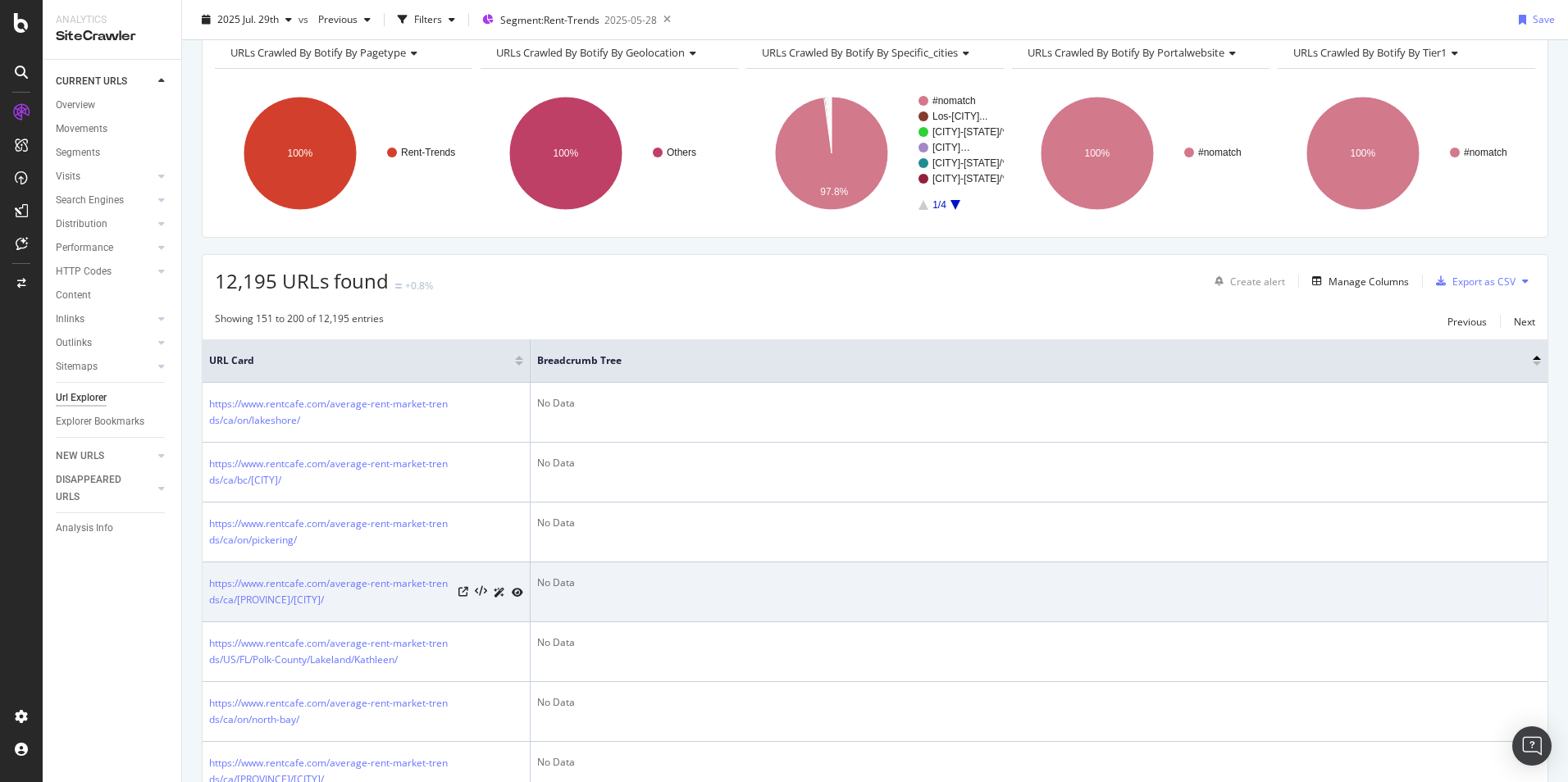 scroll, scrollTop: 0, scrollLeft: 0, axis: both 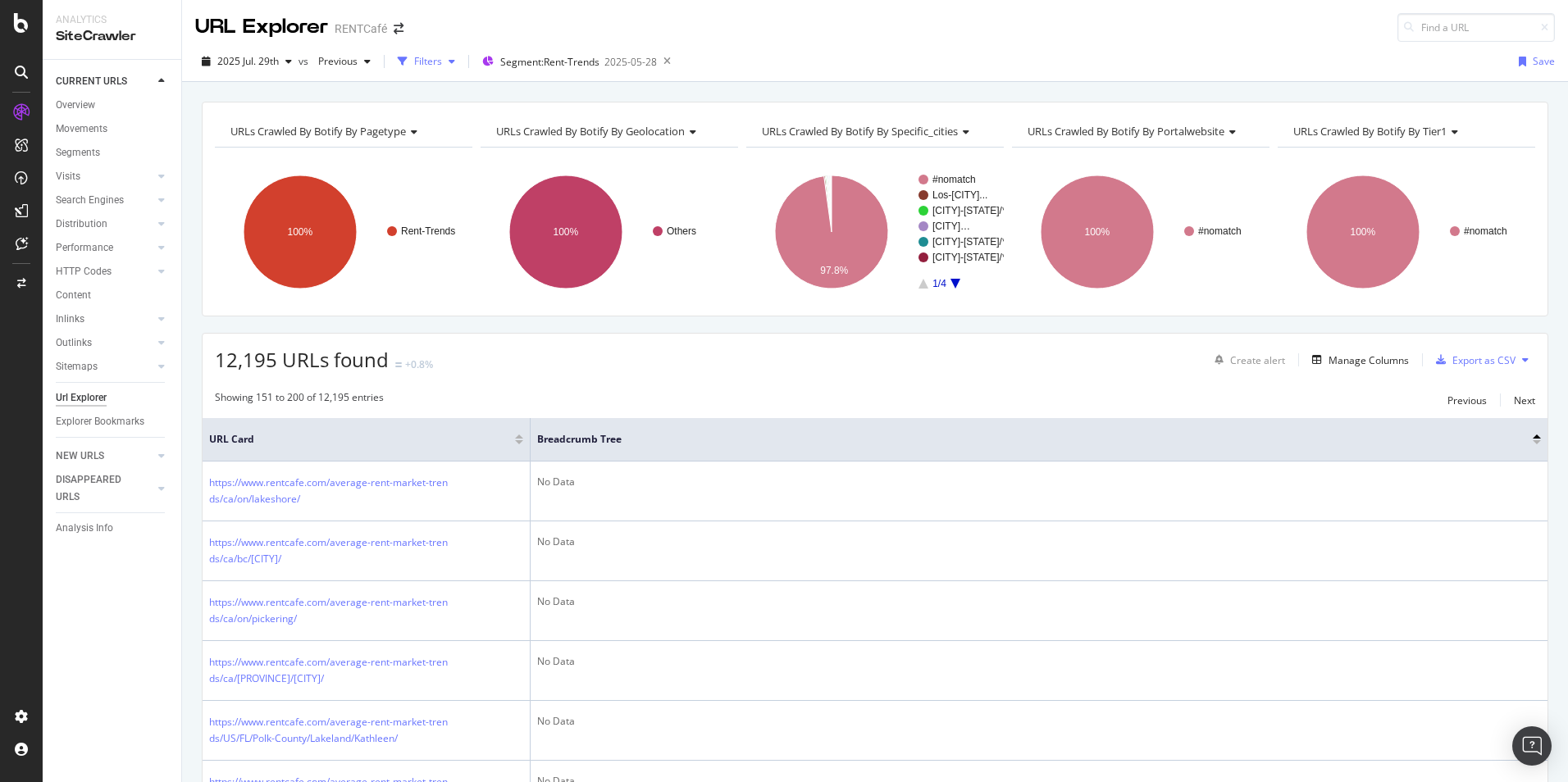 click on "Filters" at bounding box center [428, 61] 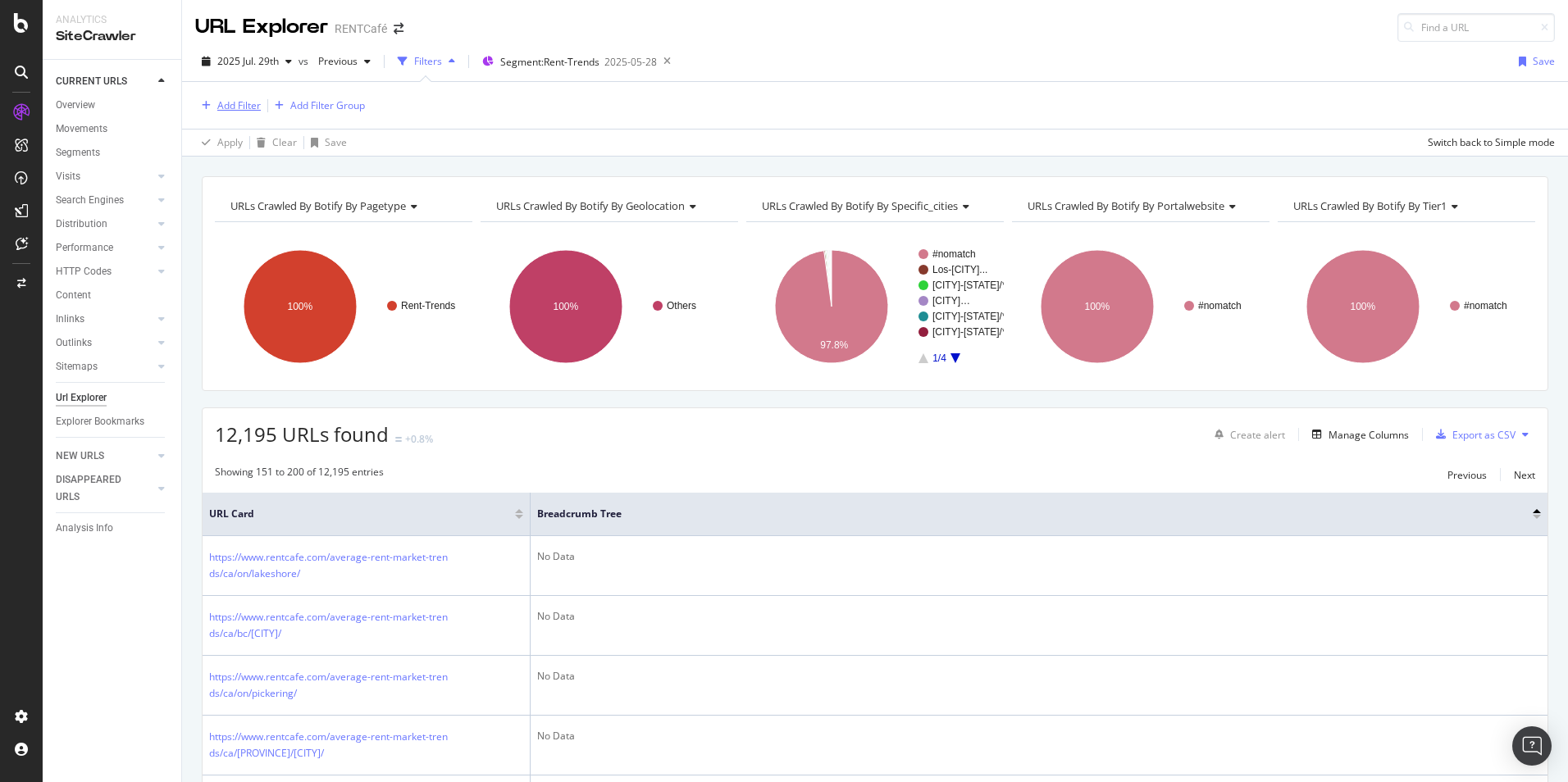 click on "Add Filter" at bounding box center (239, 105) 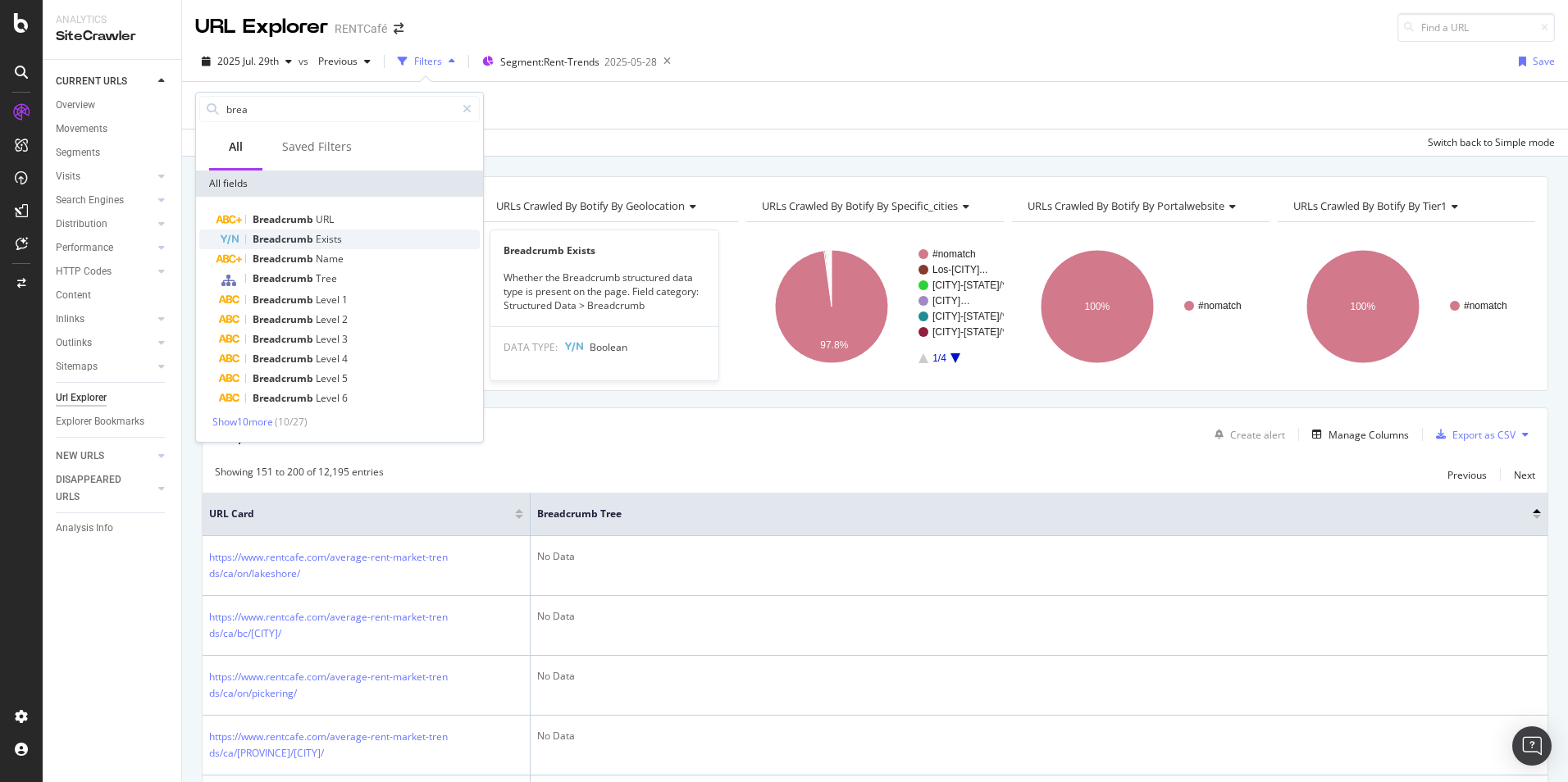 type on "brea" 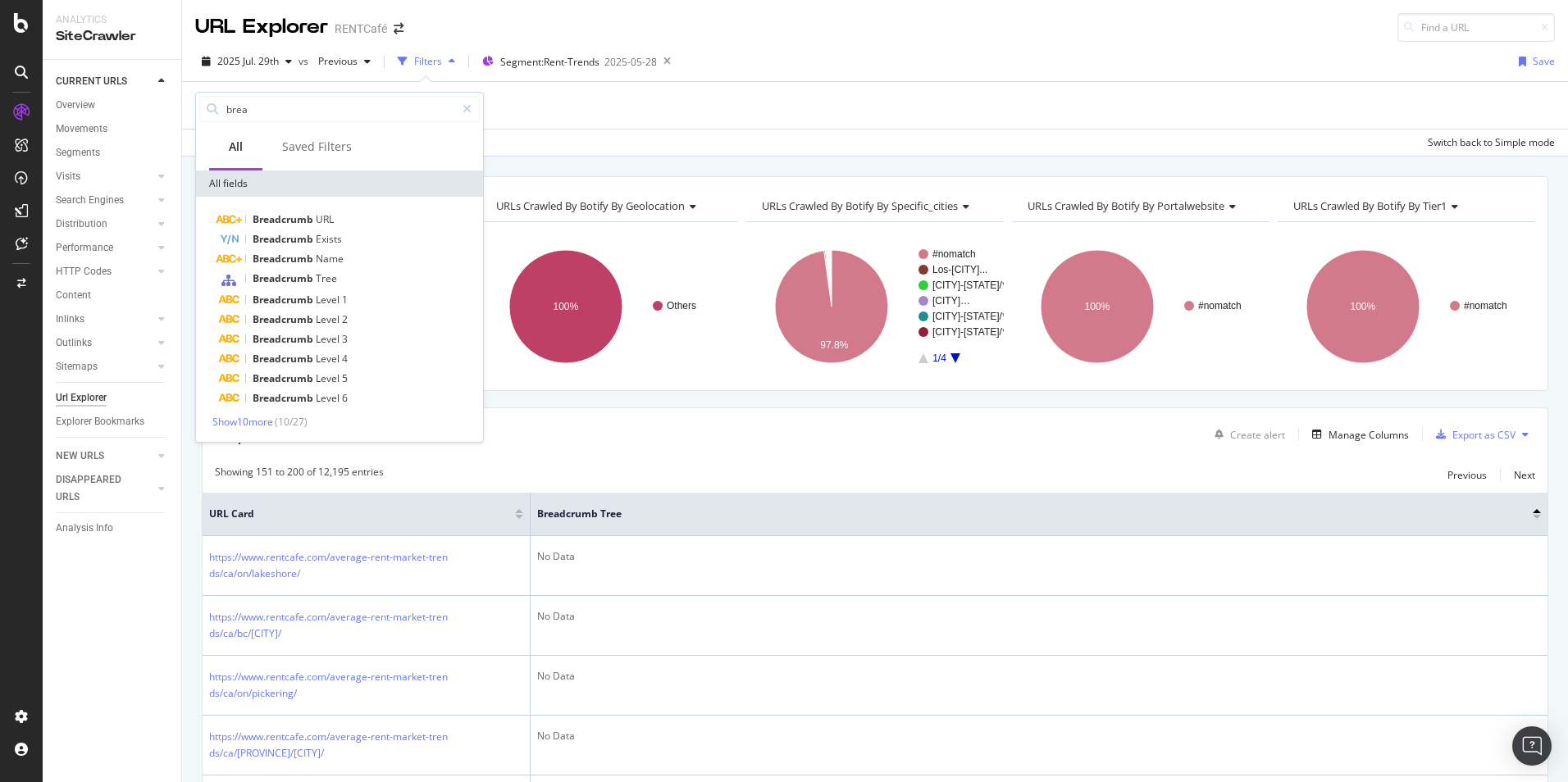 drag, startPoint x: 301, startPoint y: 240, endPoint x: 308, endPoint y: 233, distance: 9.8994949 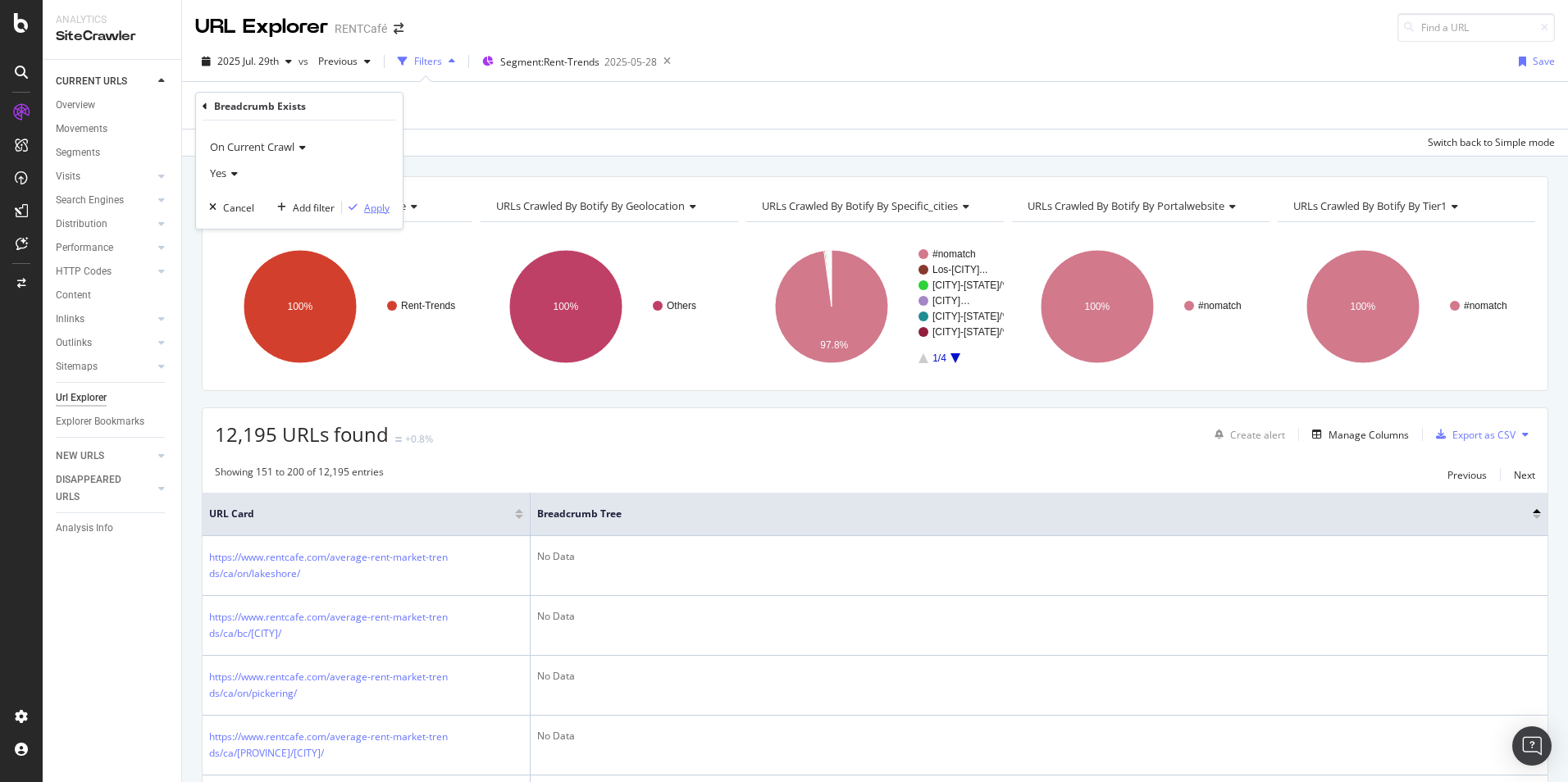 click on "Apply" at bounding box center [376, 207] 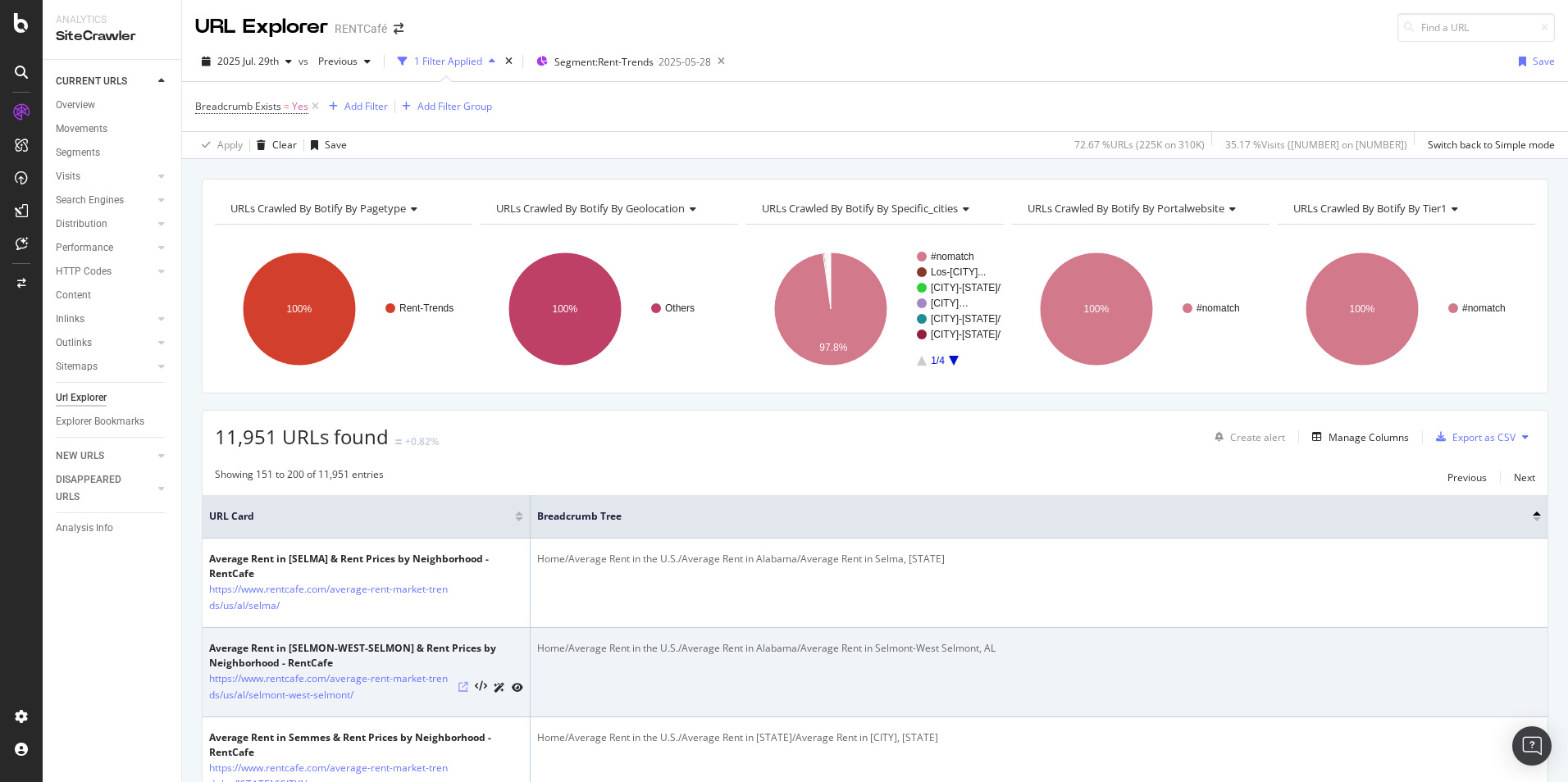 click at bounding box center [463, 687] 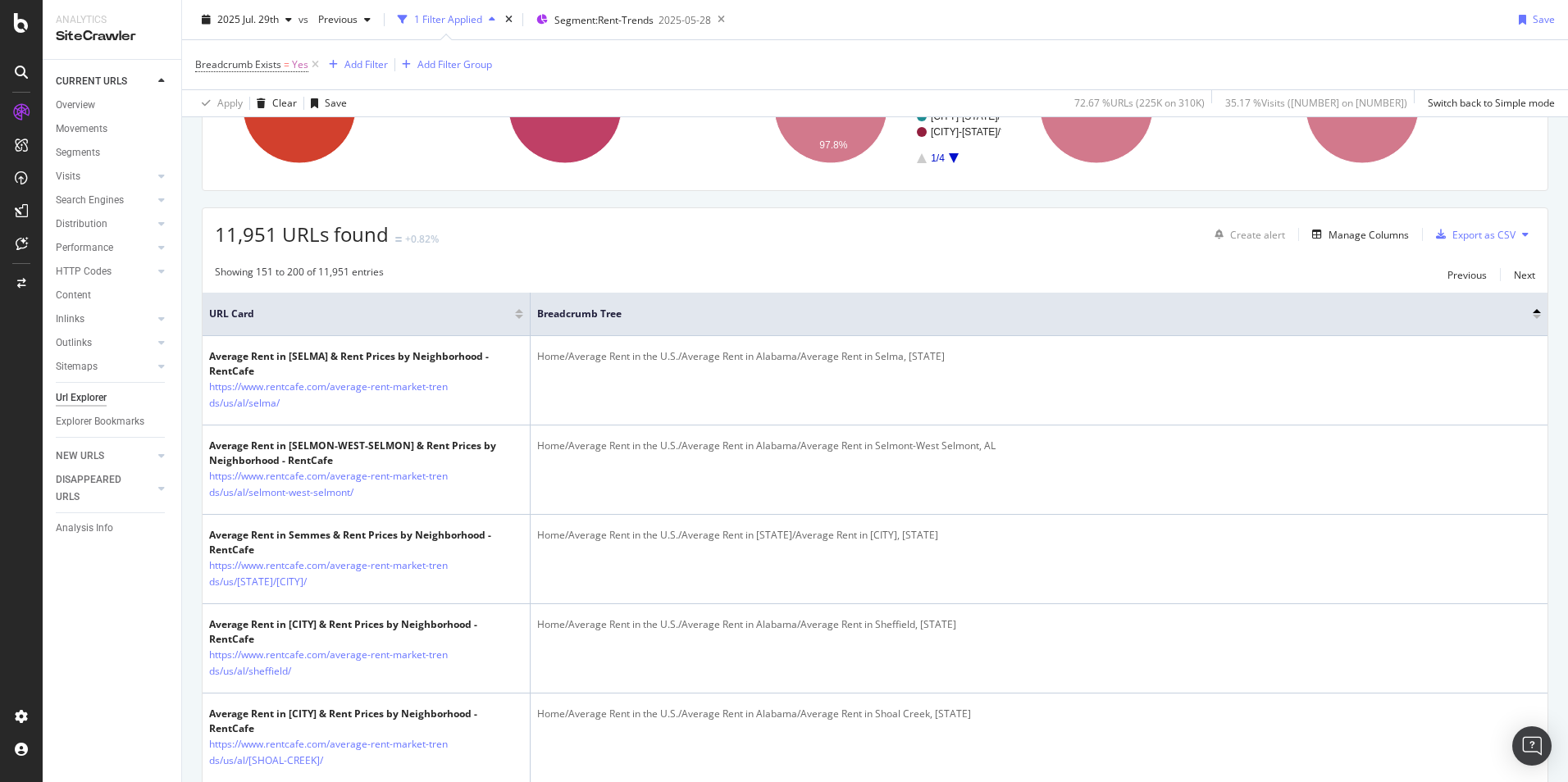 scroll, scrollTop: 410, scrollLeft: 0, axis: vertical 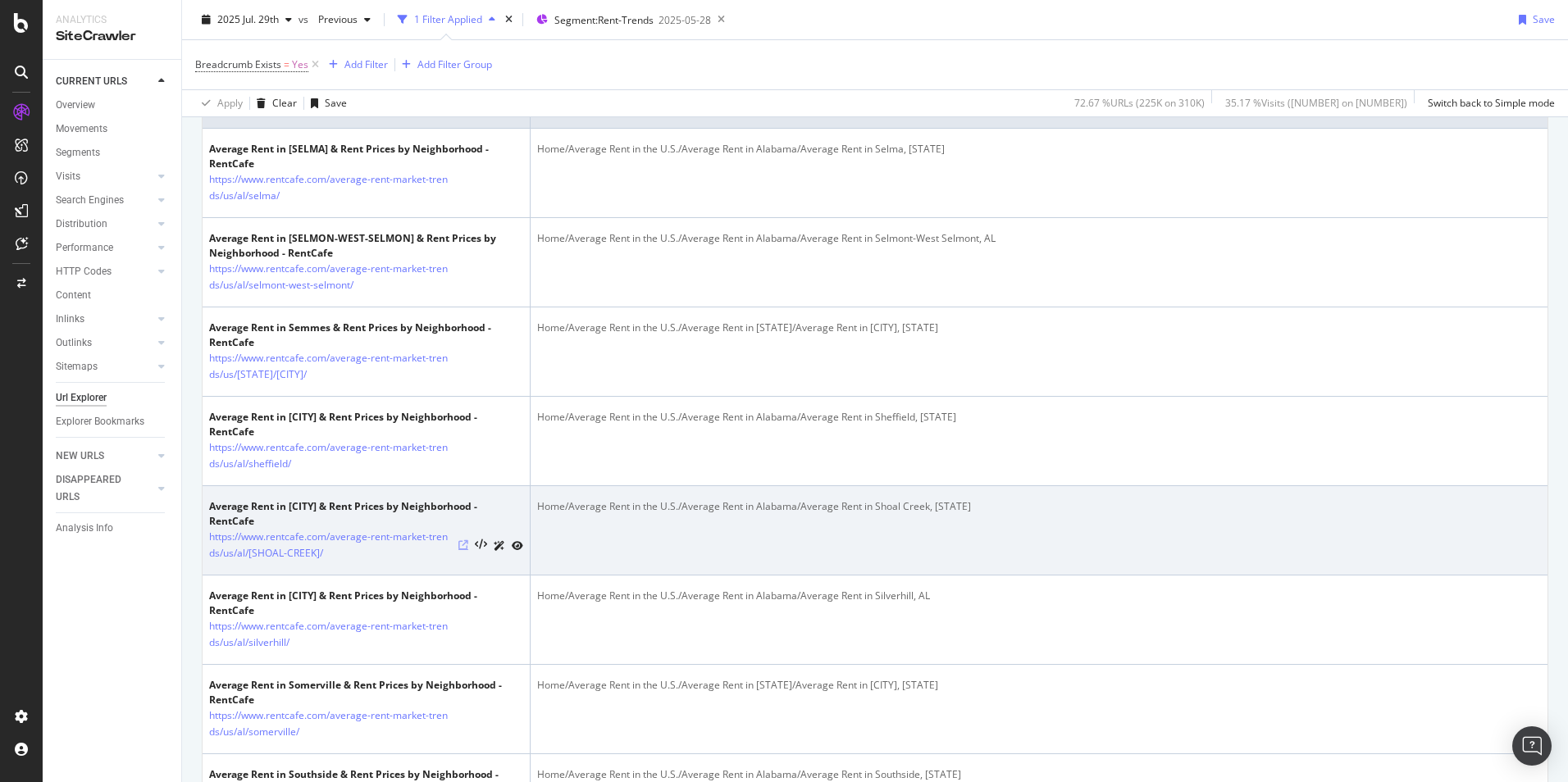 click at bounding box center (463, 545) 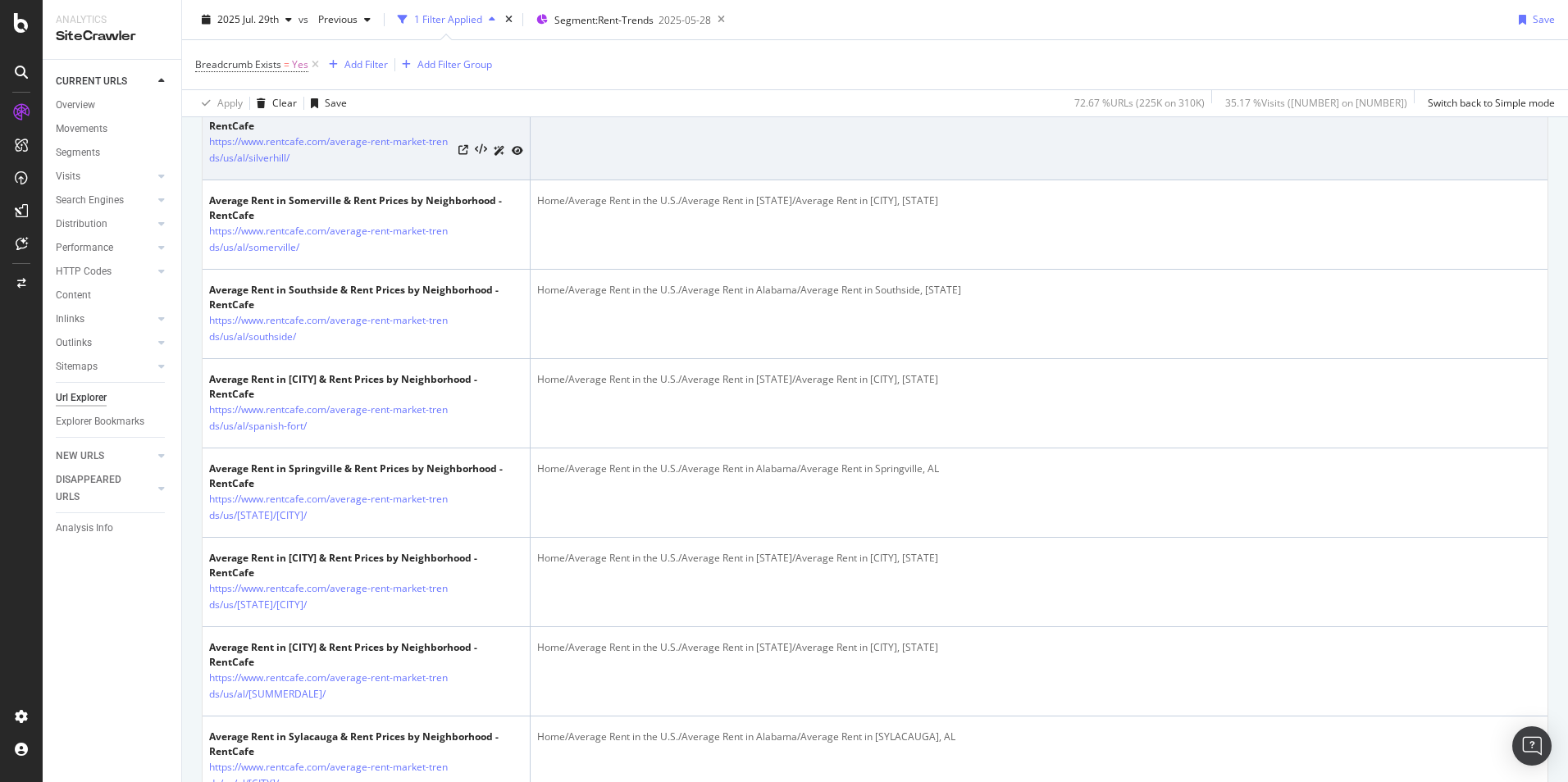 scroll, scrollTop: 984, scrollLeft: 0, axis: vertical 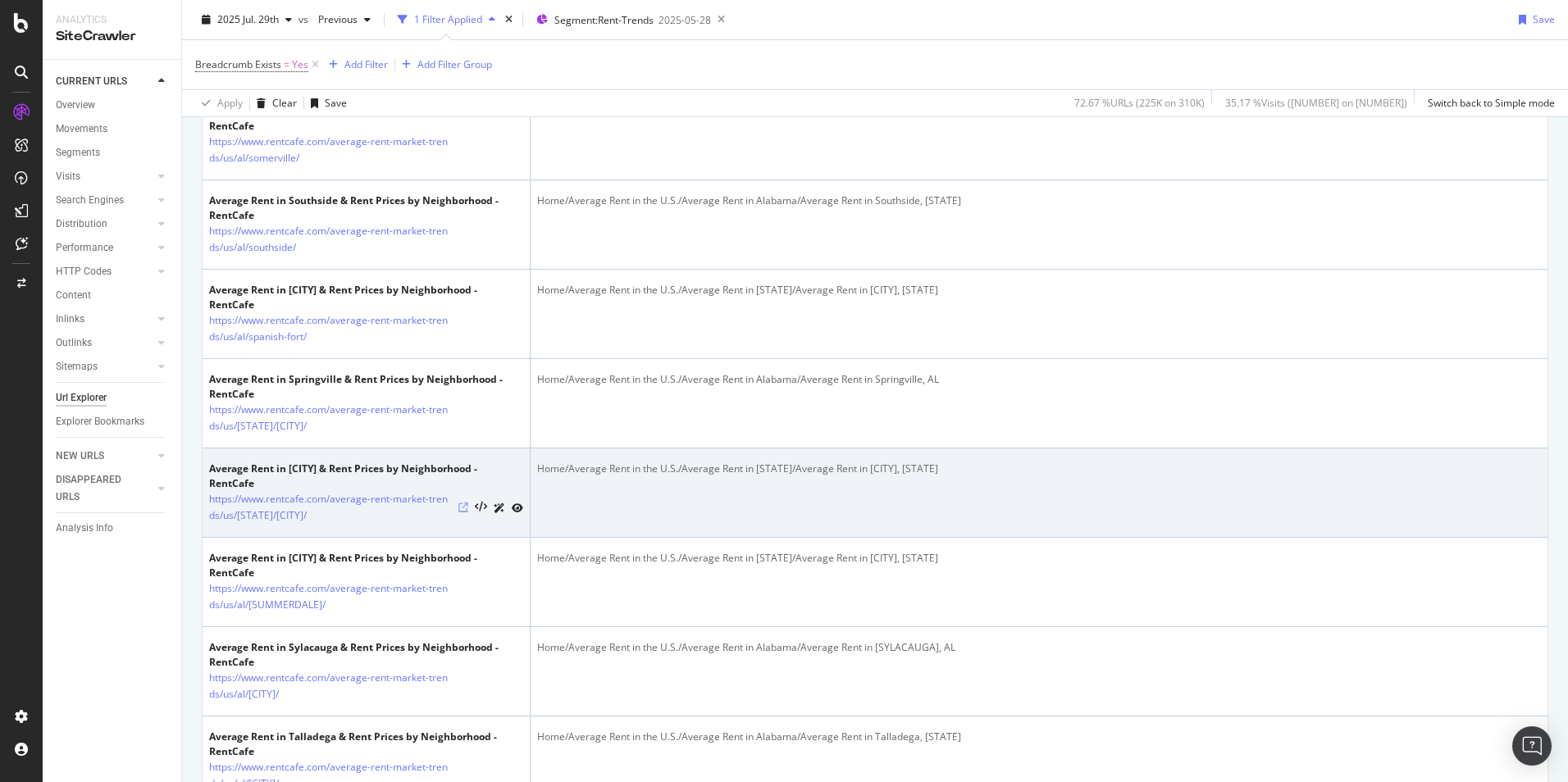 click at bounding box center [463, 507] 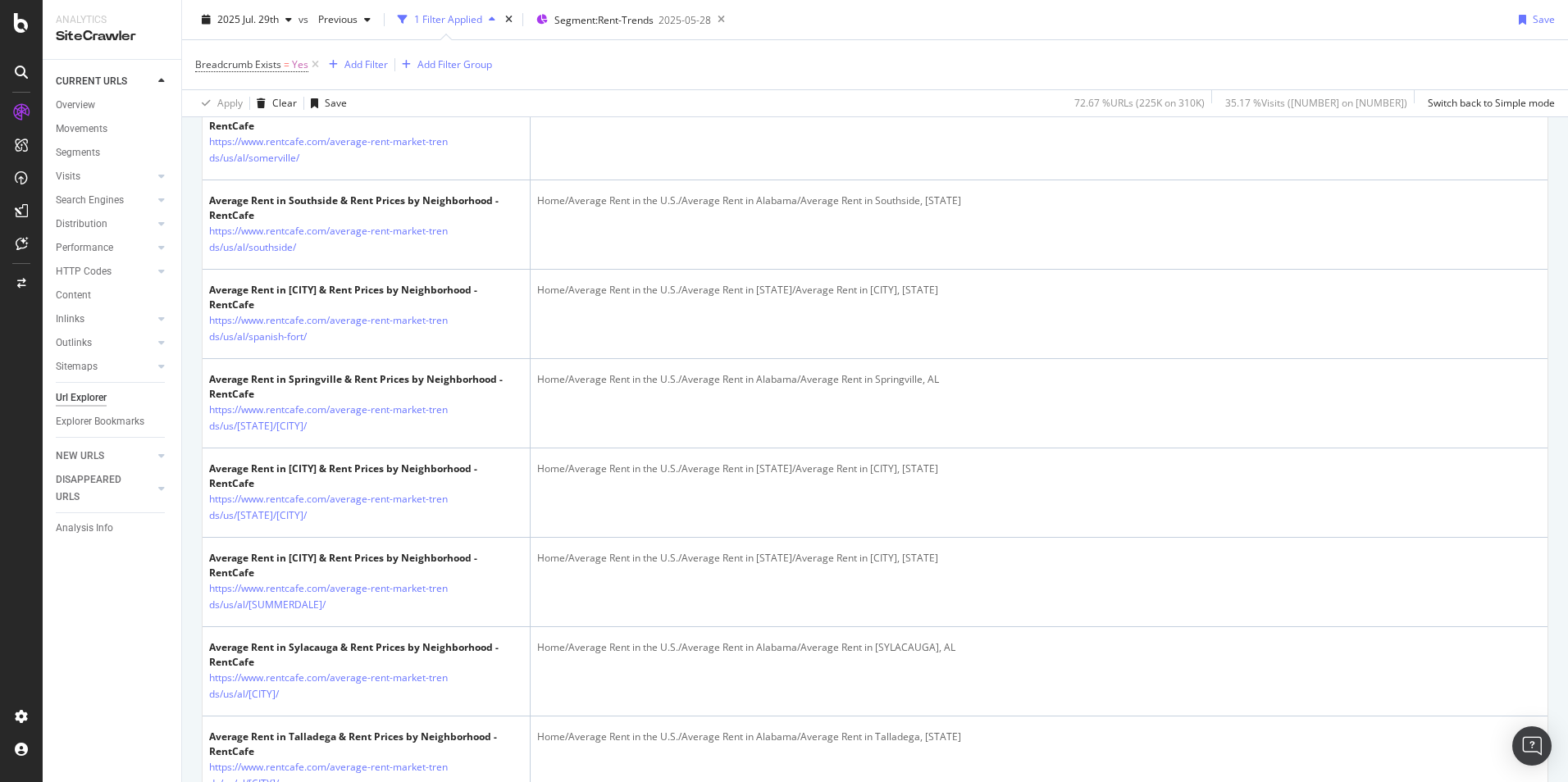 scroll, scrollTop: 1557, scrollLeft: 0, axis: vertical 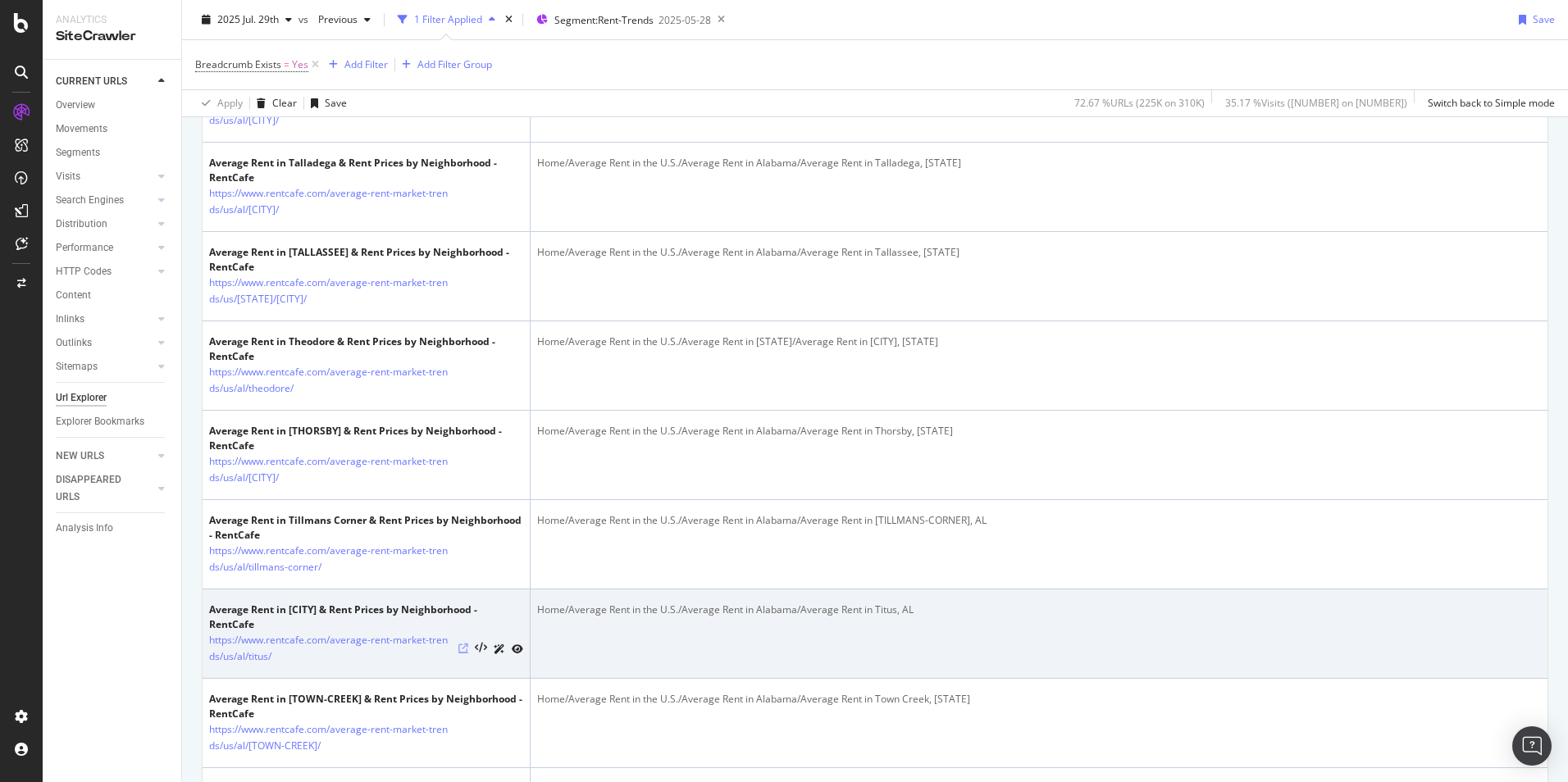click at bounding box center (463, 648) 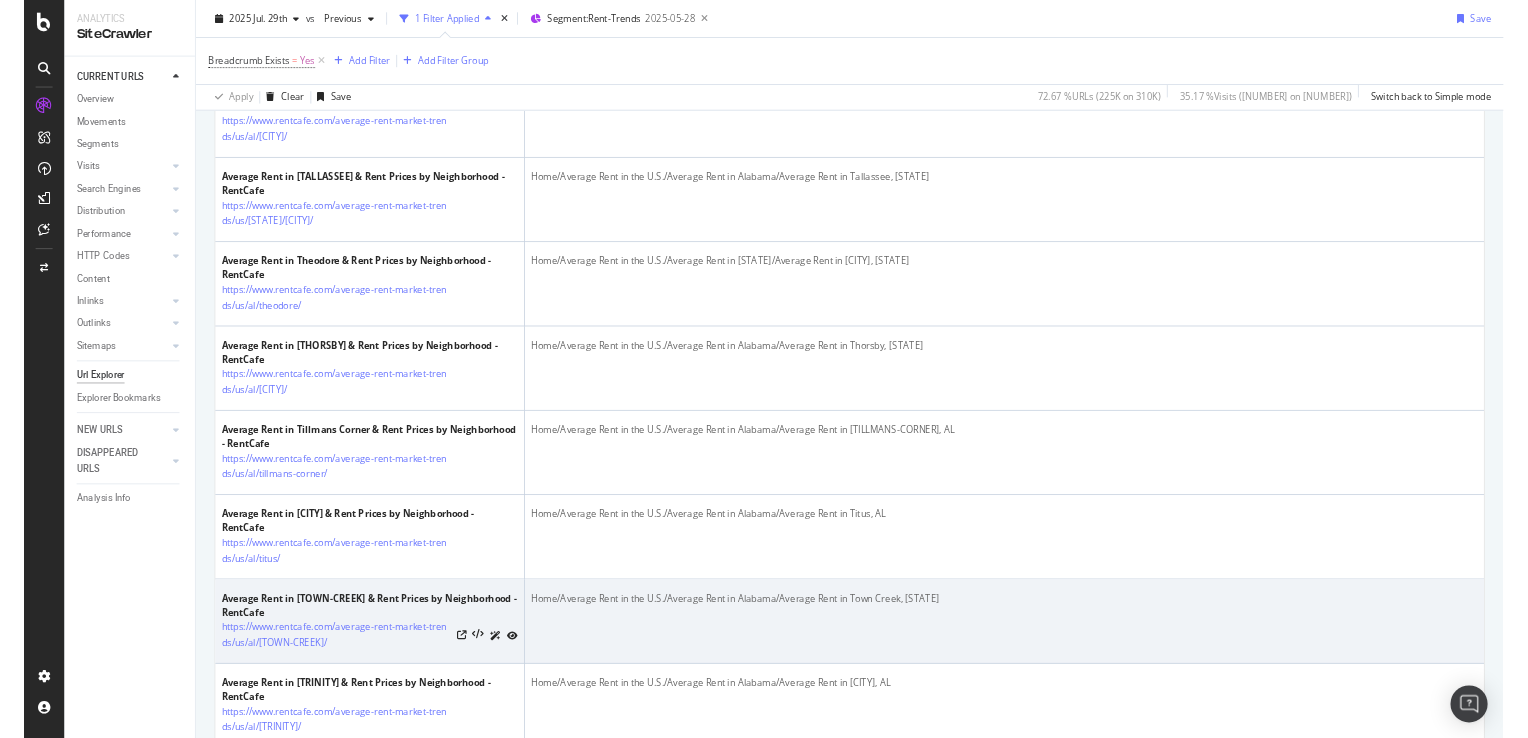 scroll, scrollTop: 2300, scrollLeft: 0, axis: vertical 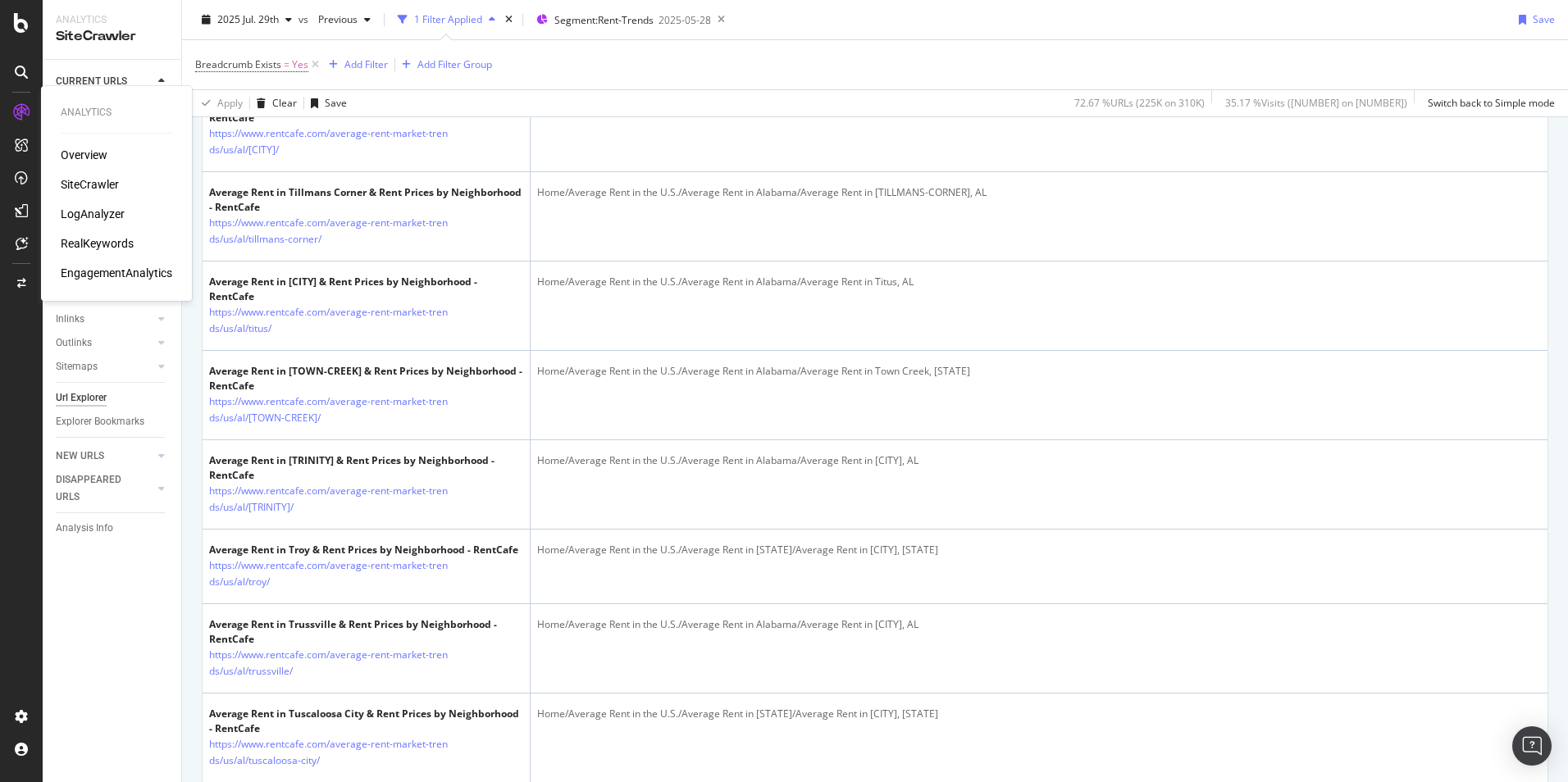 click on "SiteCrawler" at bounding box center [89, 184] 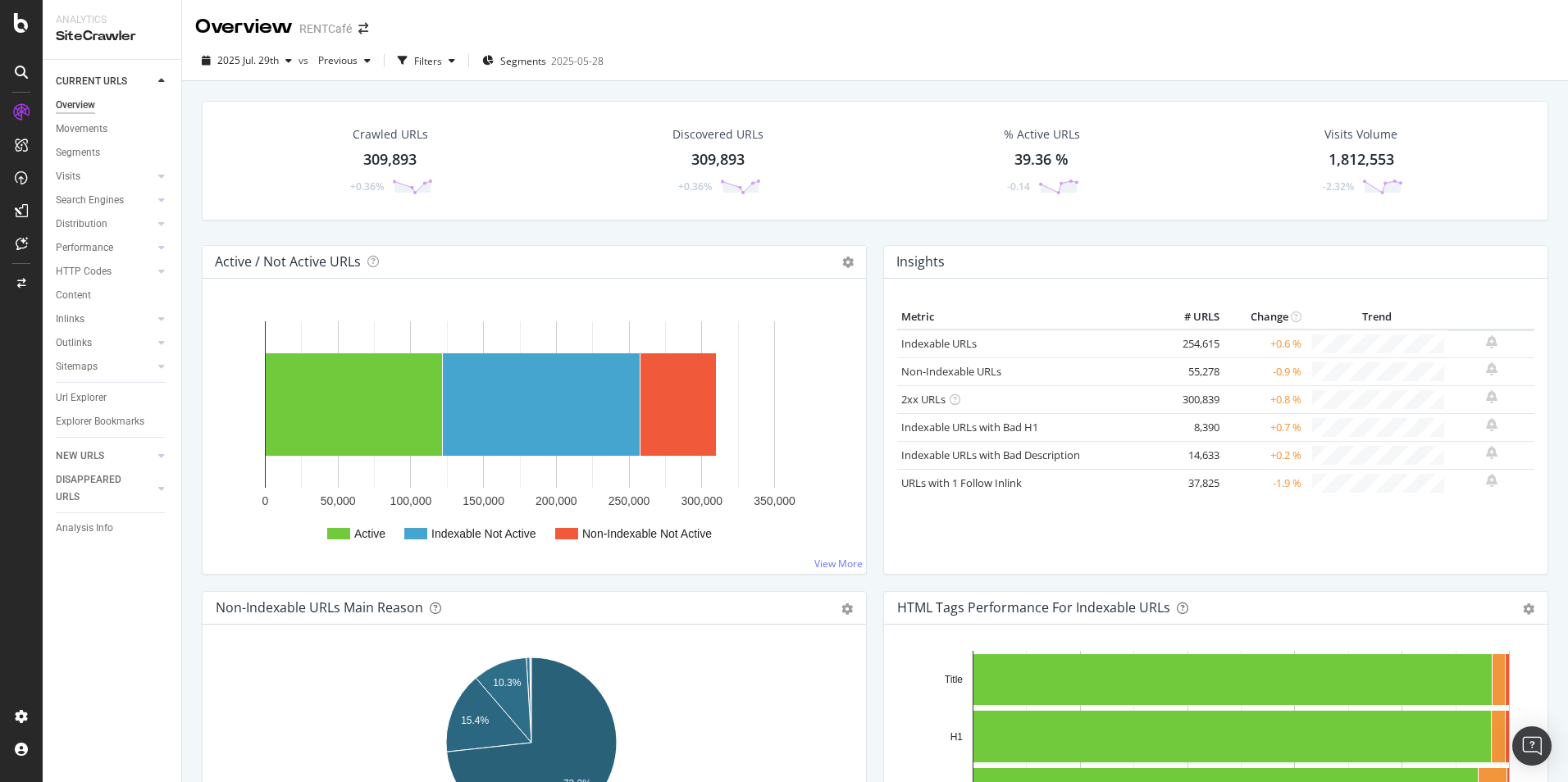 drag, startPoint x: 83, startPoint y: 398, endPoint x: 795, endPoint y: 284, distance: 721.0687 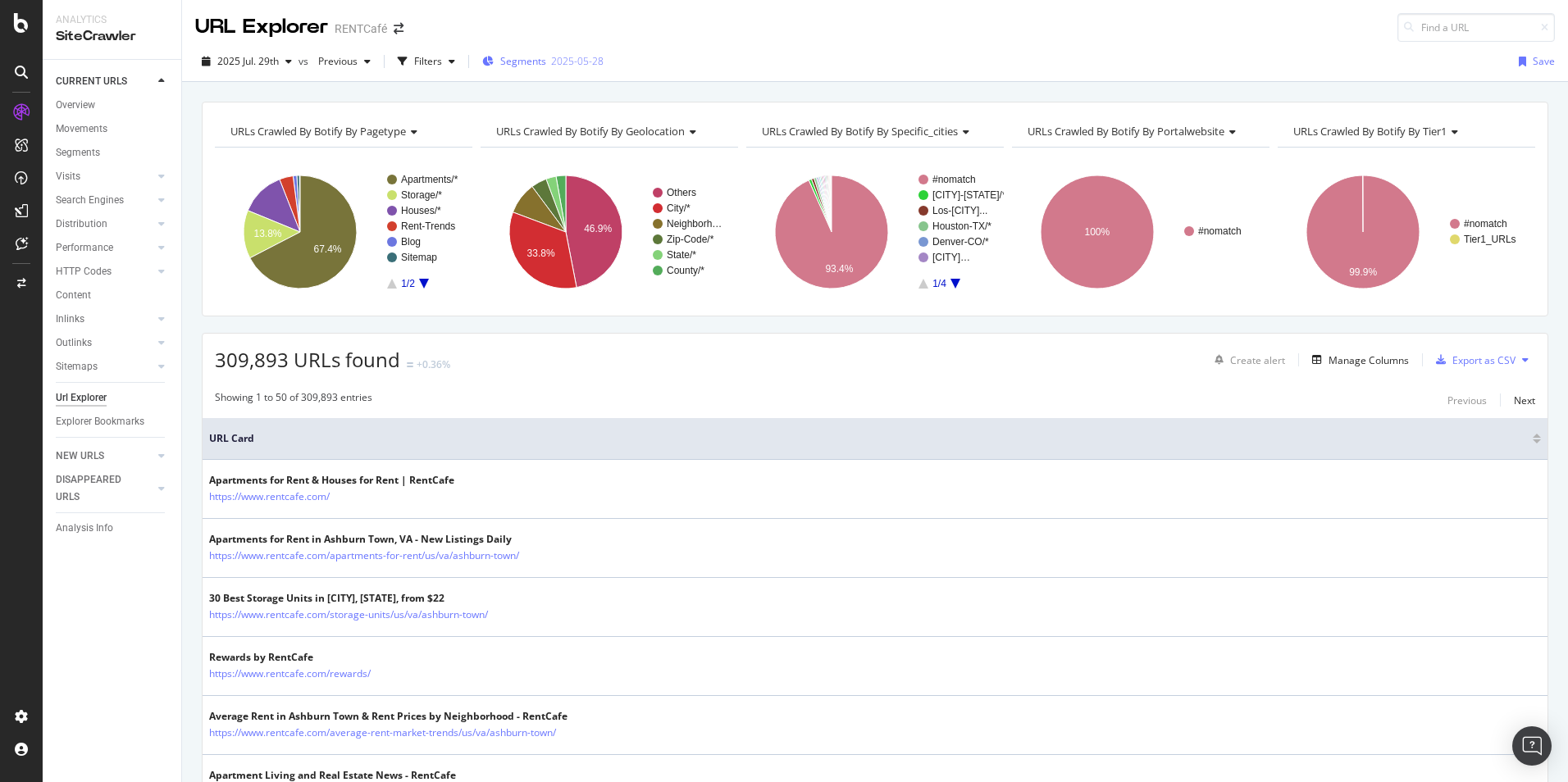 click on "2025-05-28" at bounding box center [577, 61] 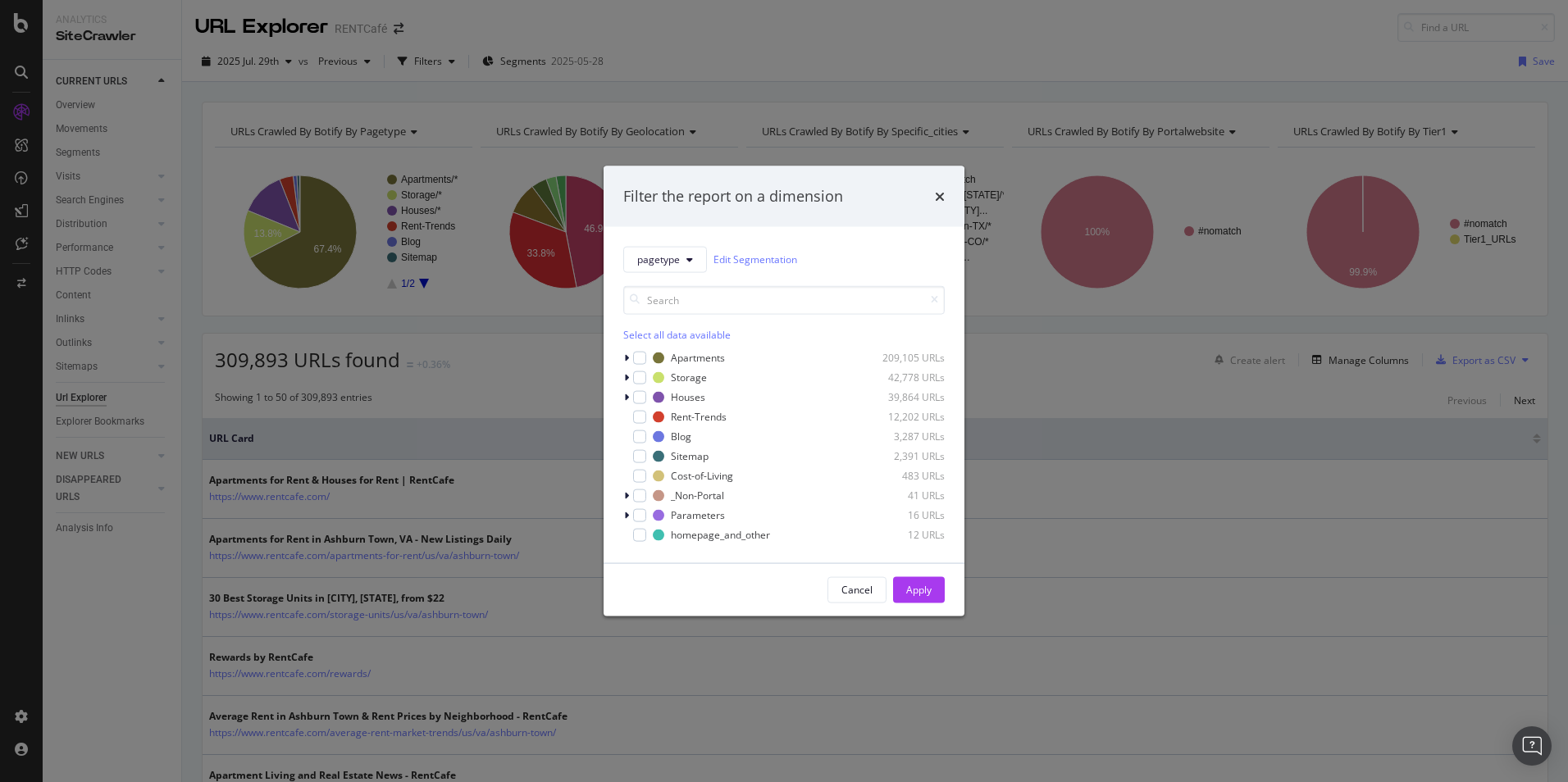 click on "Filter the report on a dimension pagetype Edit Segmentation Select all data available Apartments 209,105 URLs Storage 42,778 URLs Houses 39,864 URLs Rent-Trends 12,202 URLs Blog 3,287 URLs Sitemap 2,391 URLs Cost-of-Living 483 URLs _Non-Portal 41 URLs Parameters 16 URLs homepage_and_other 12 URLs Cancel Apply" at bounding box center [784, 391] 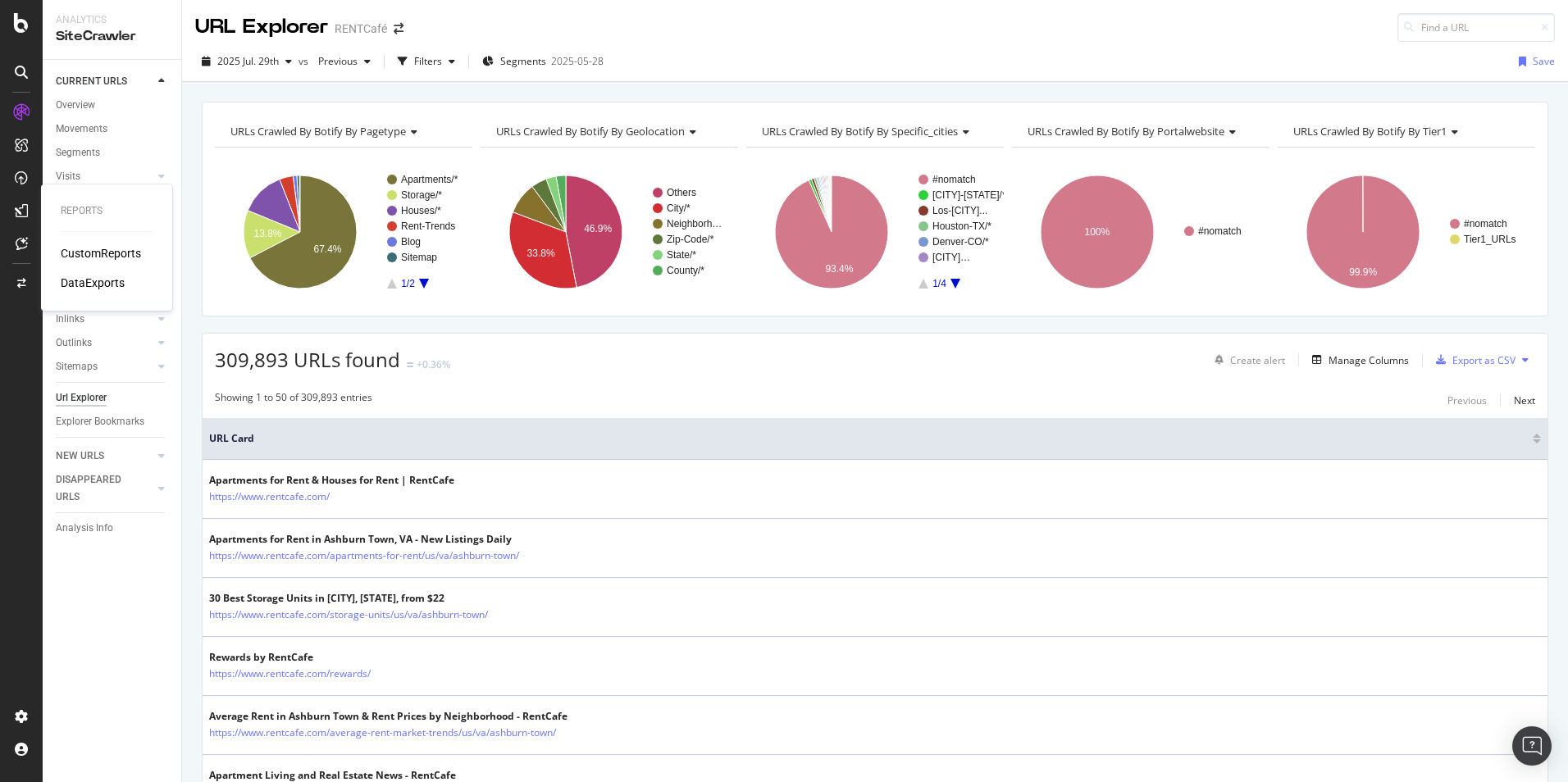 click on "DataExports" at bounding box center (93, 283) 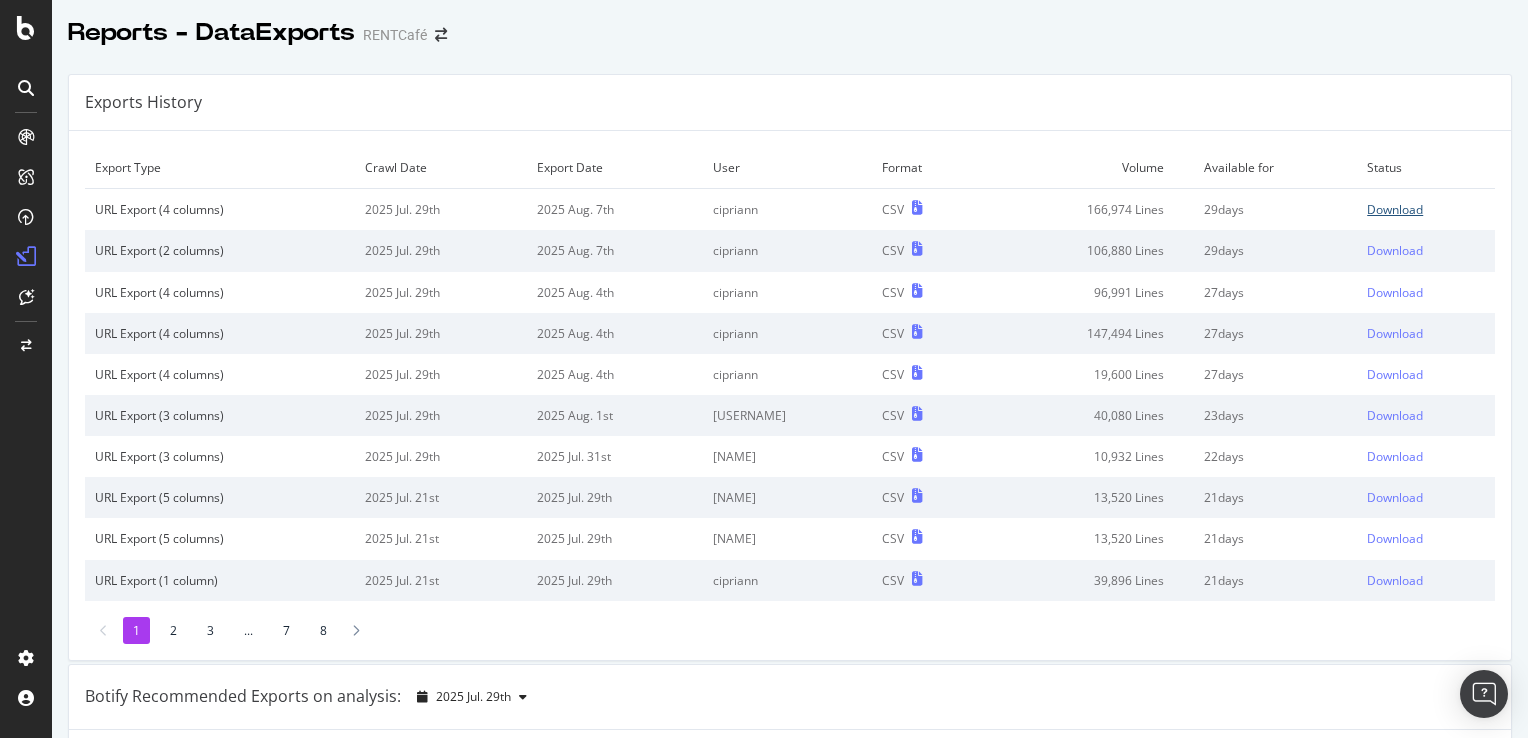 click on "Download" at bounding box center (1395, 209) 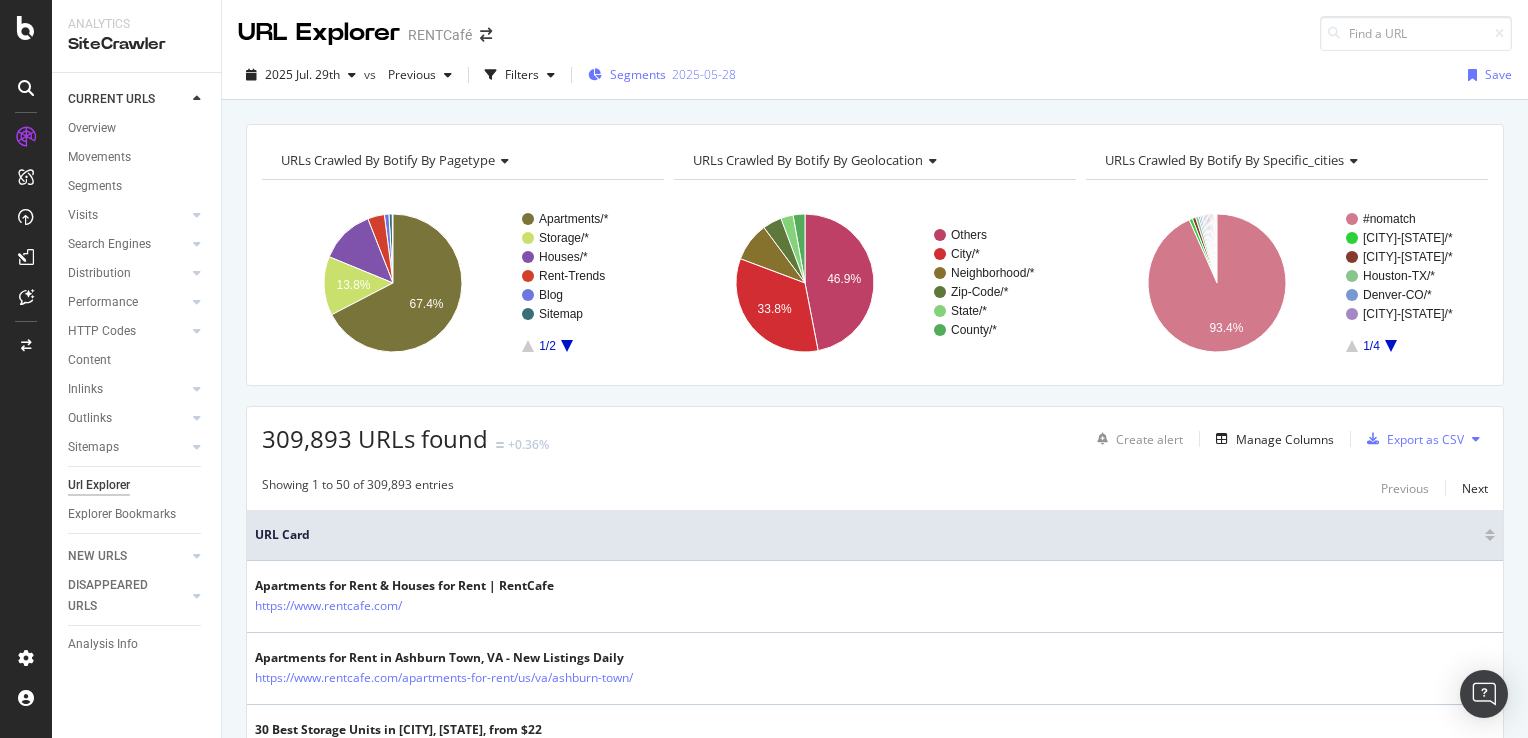 click on "Segments" at bounding box center (638, 74) 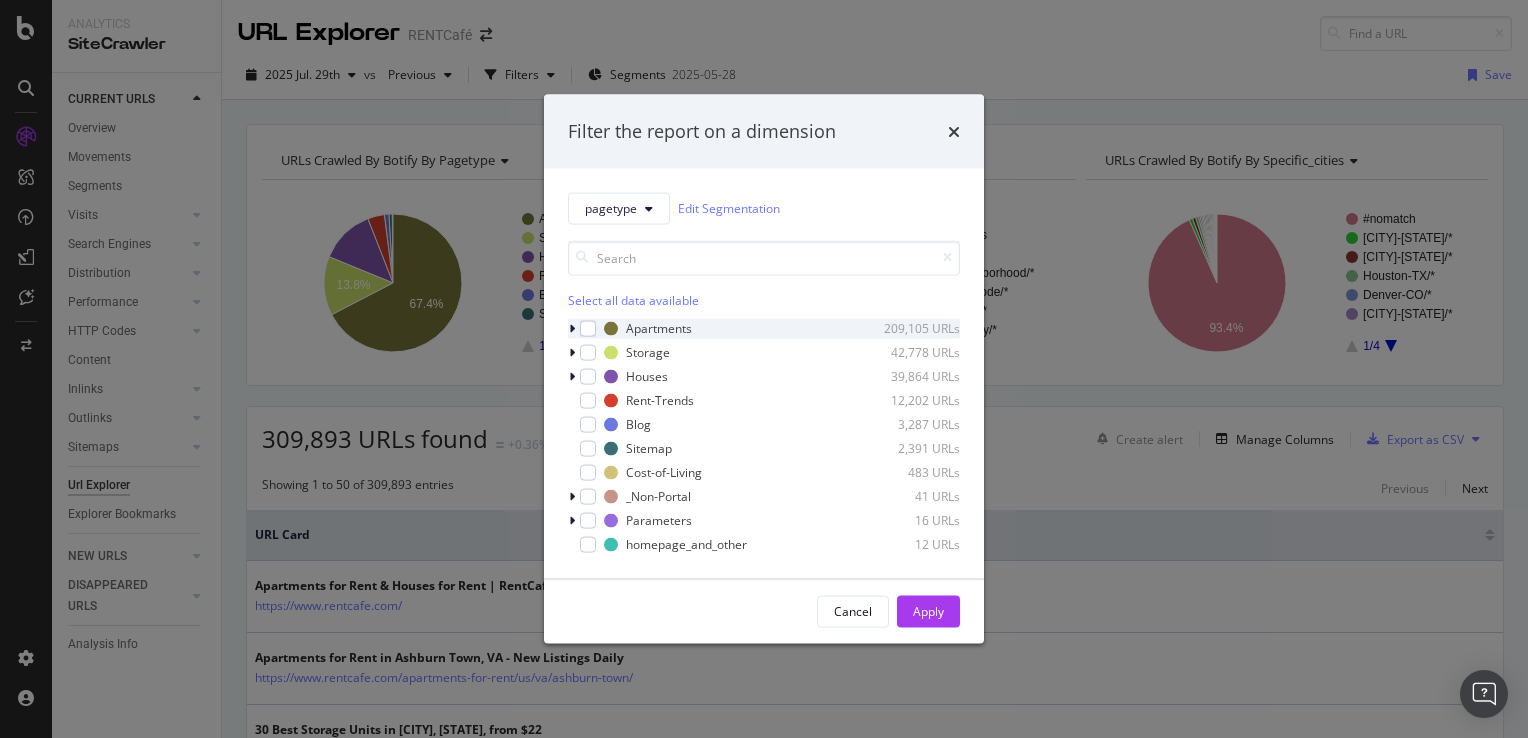 click at bounding box center (572, 328) 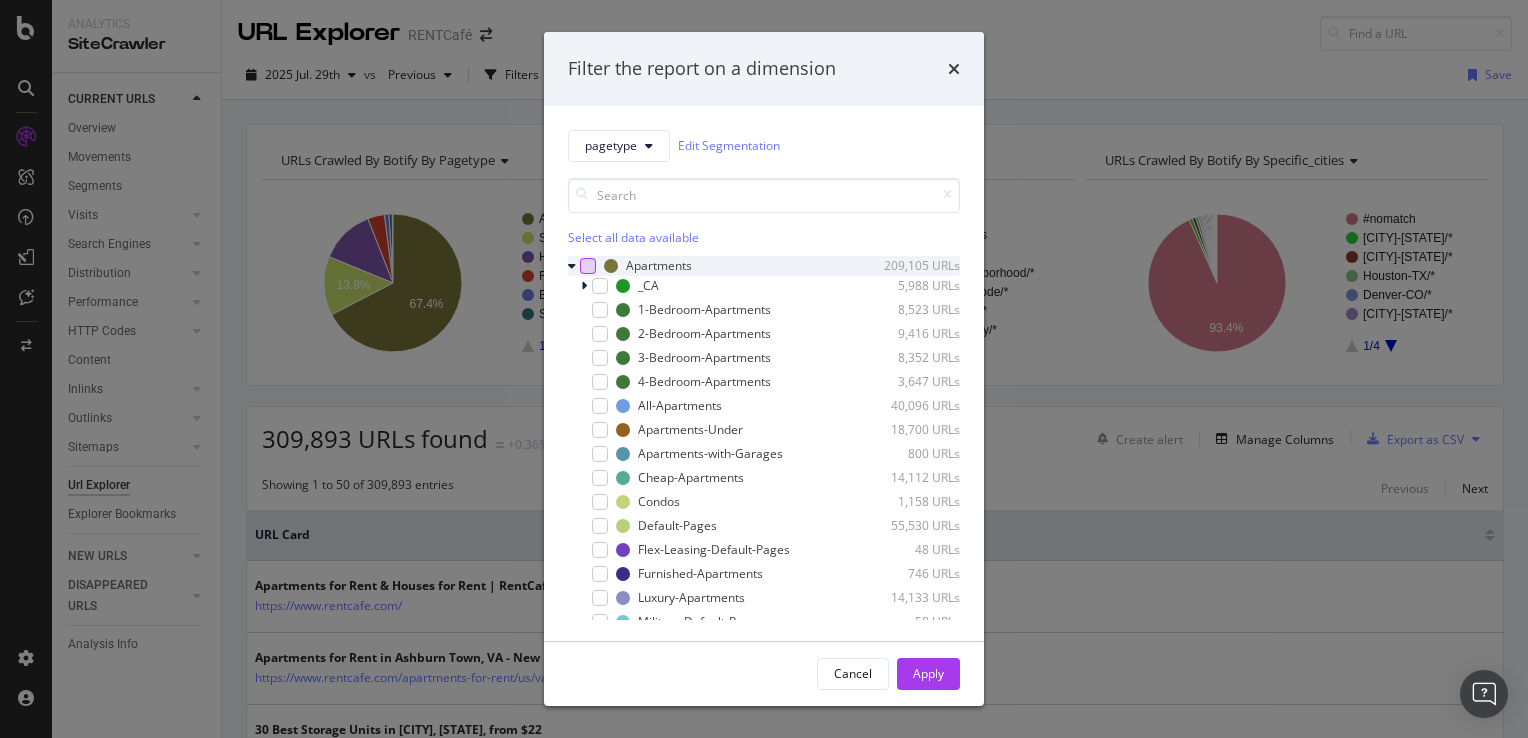 click at bounding box center (588, 266) 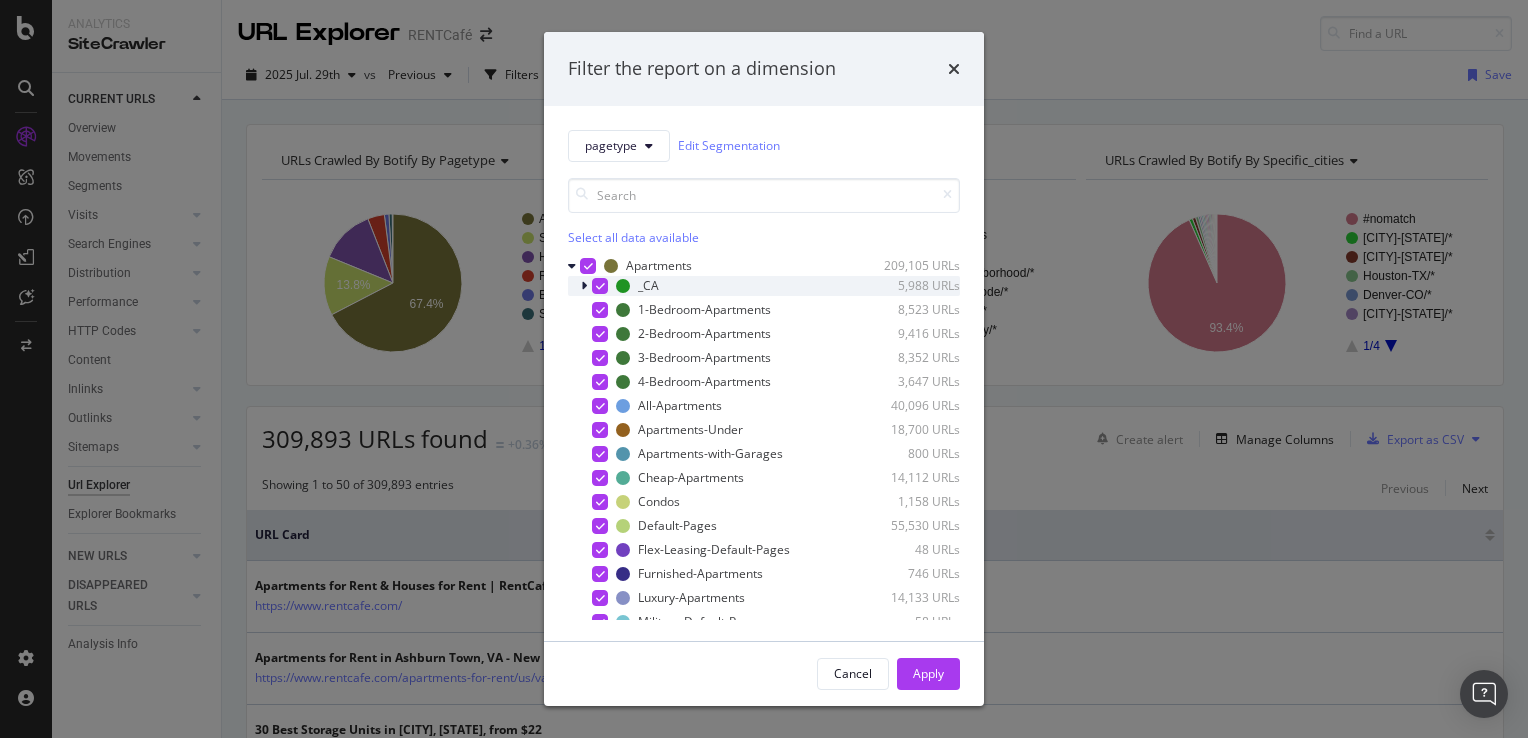 click at bounding box center [600, 286] 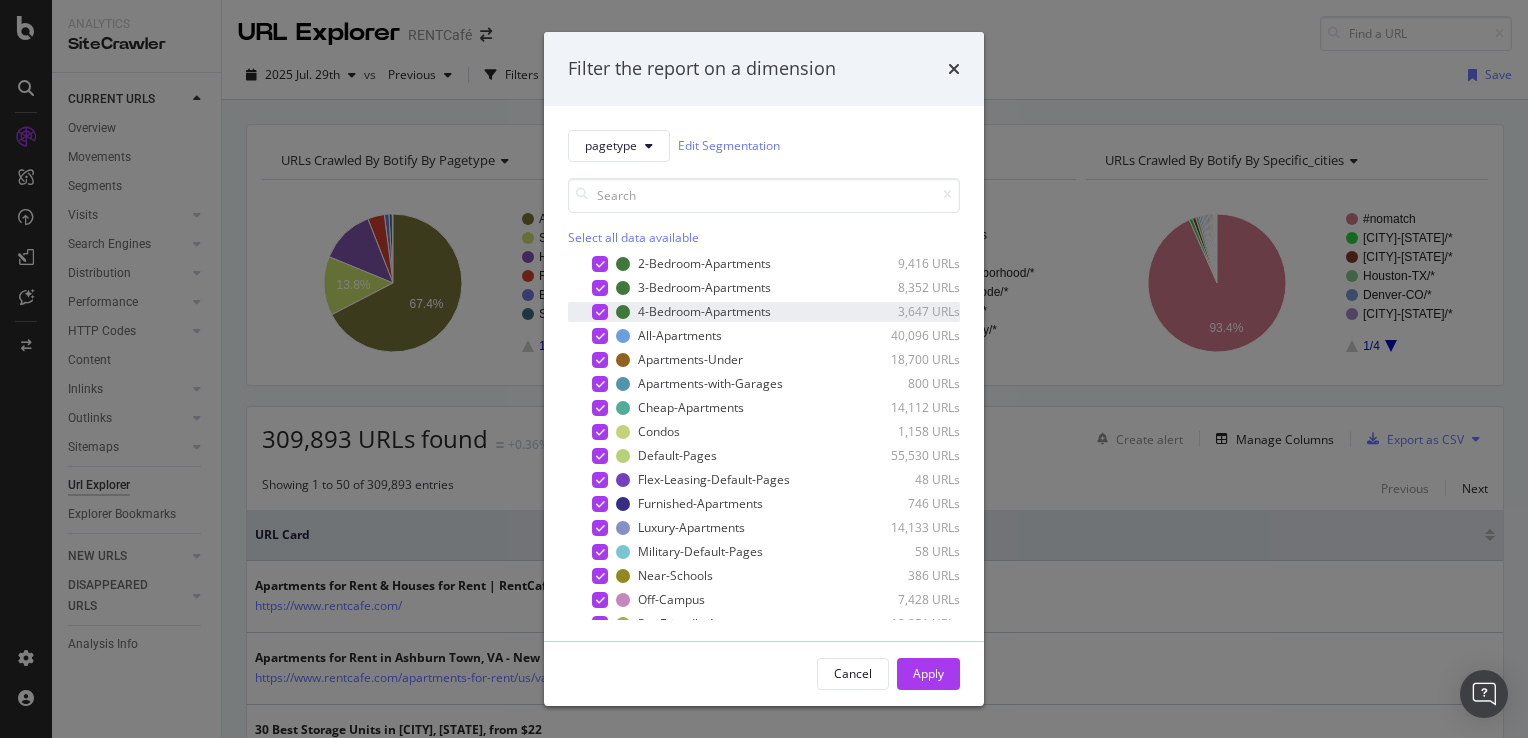 scroll, scrollTop: 100, scrollLeft: 0, axis: vertical 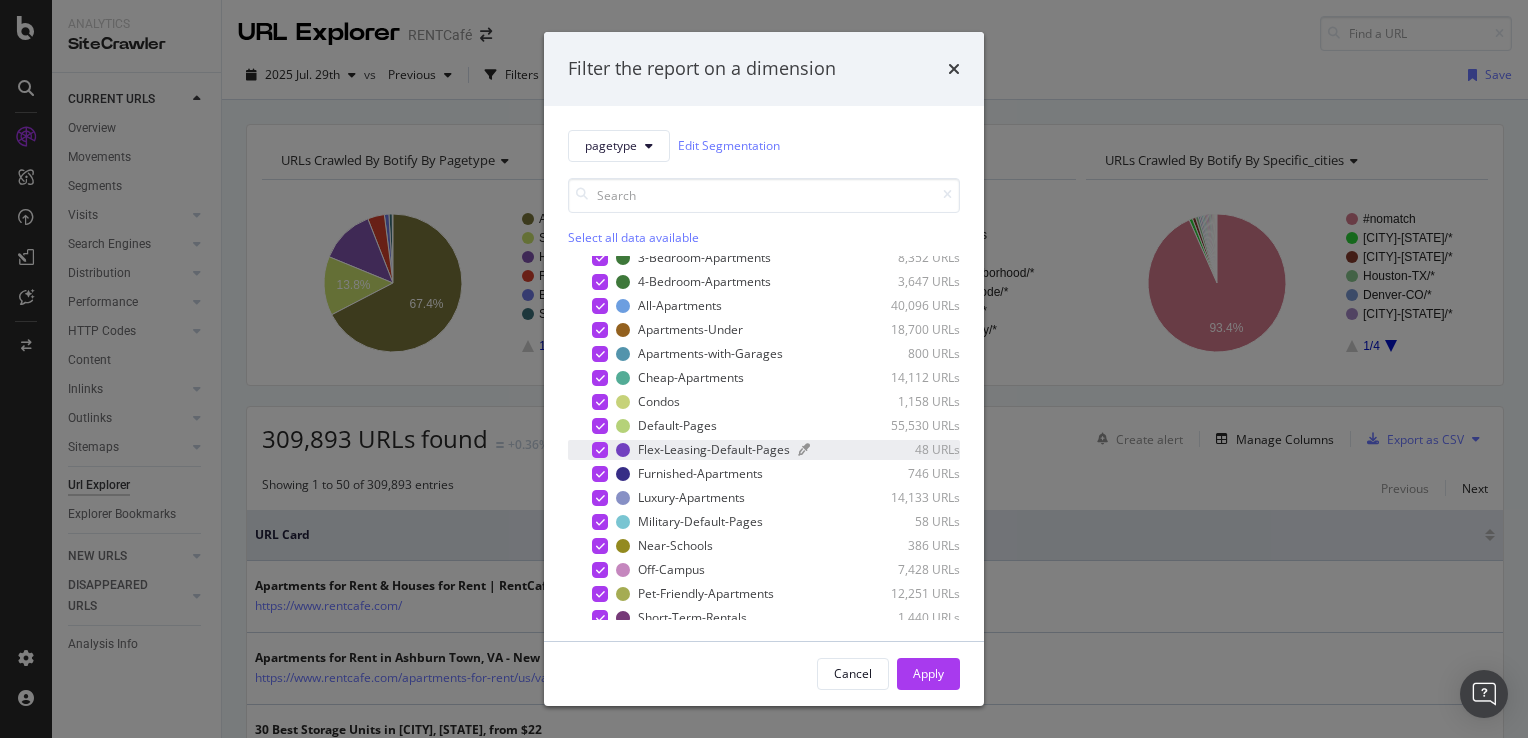 click on "Flex-Leasing-Default-Pages" at bounding box center (714, 449) 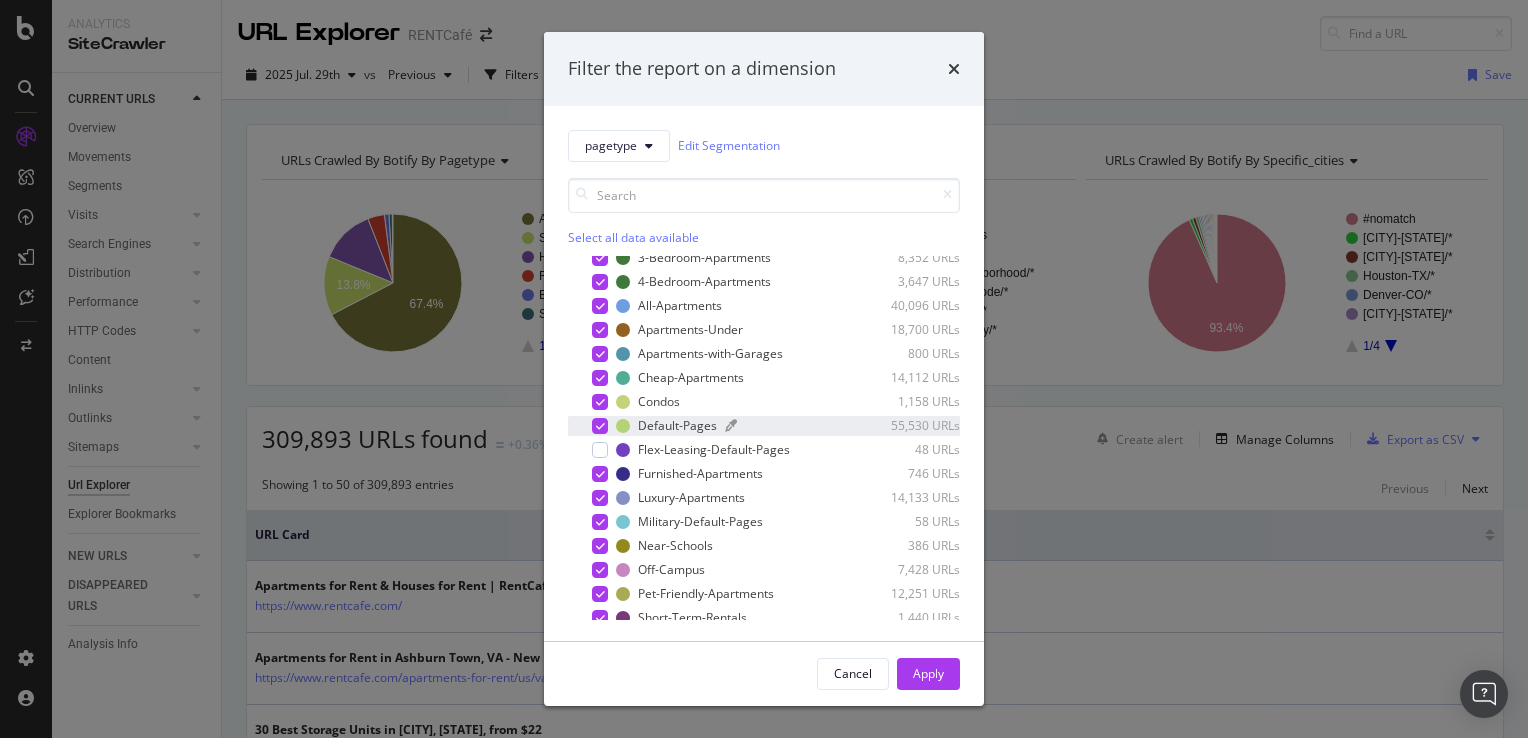 click on "Default-Pages" at bounding box center (677, 425) 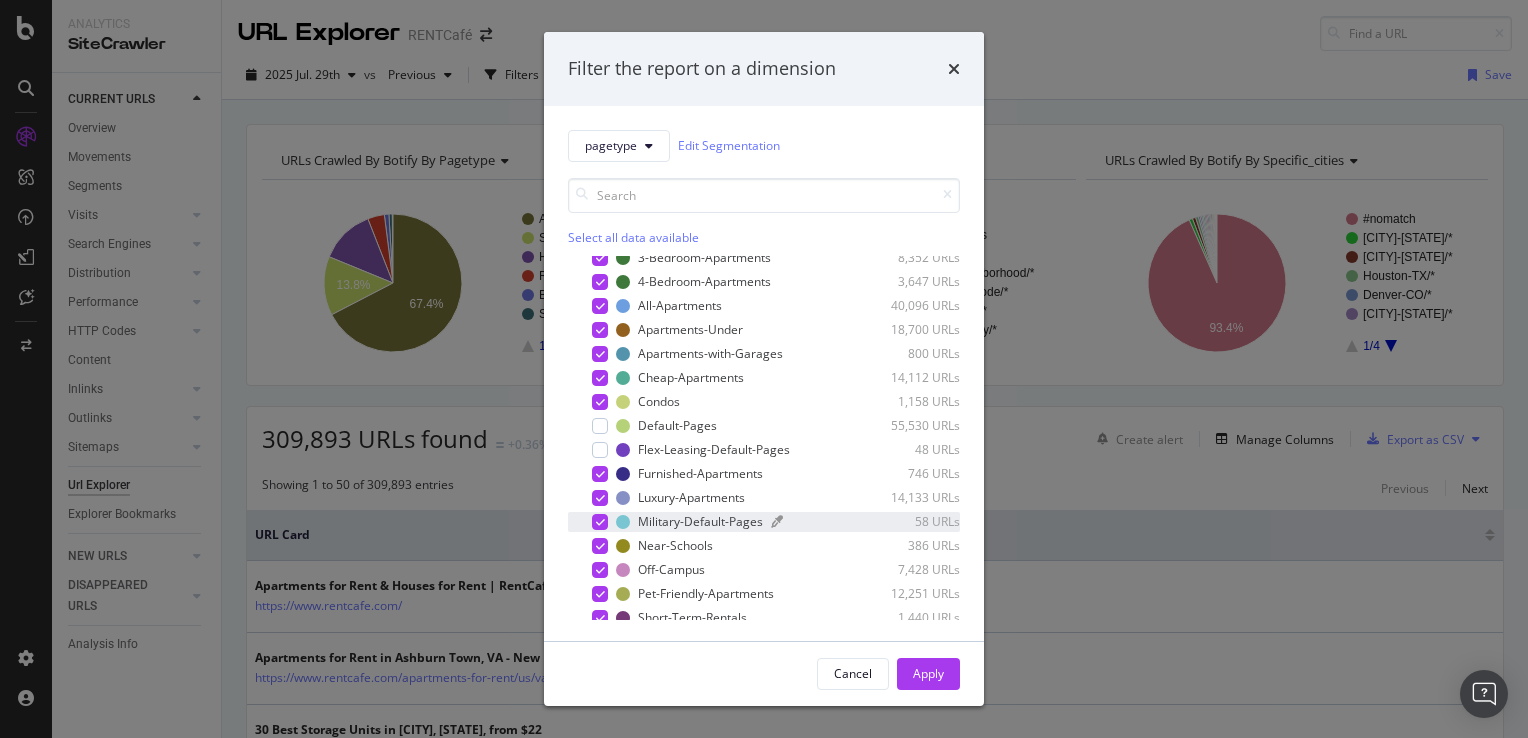 click on "Military-Default-Pages" at bounding box center [700, 521] 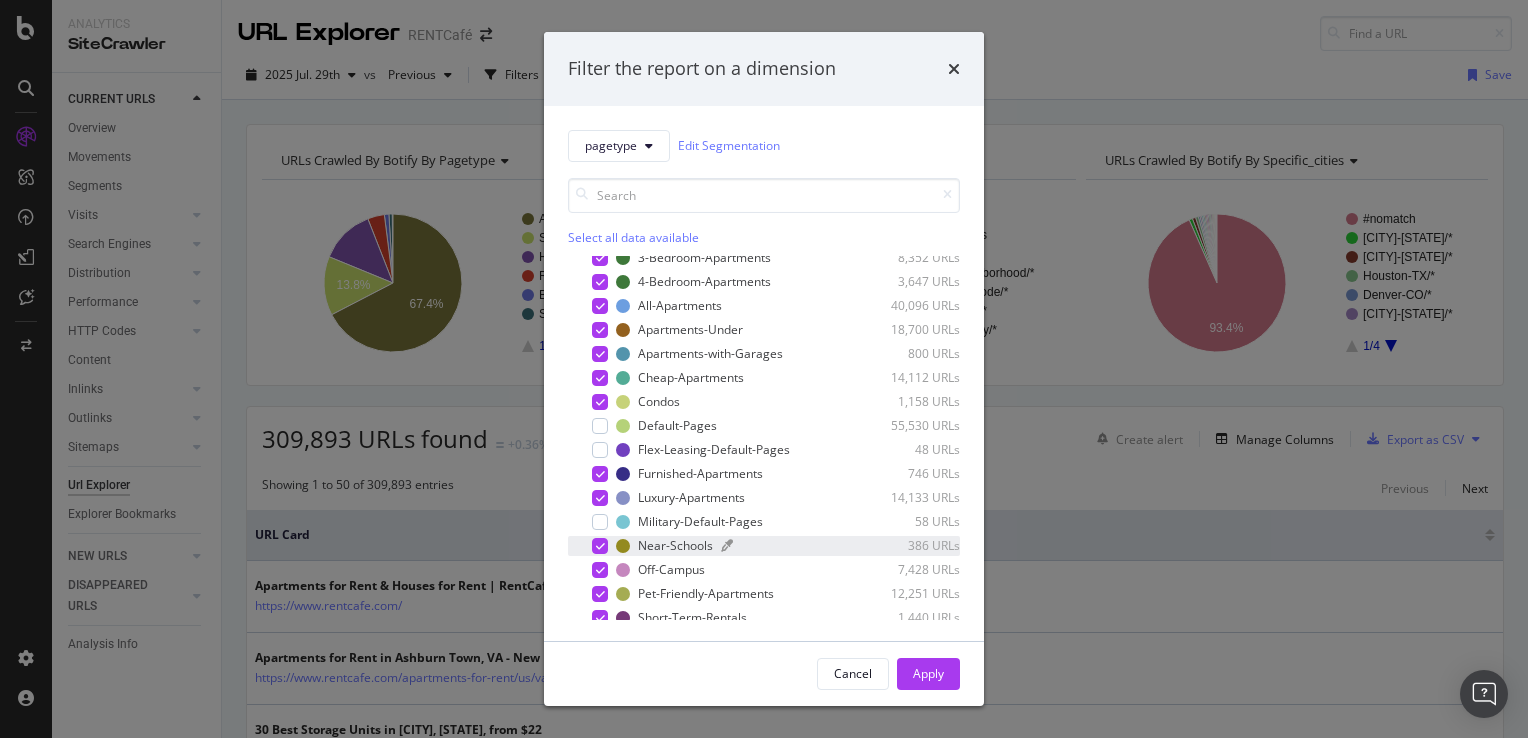 scroll, scrollTop: 200, scrollLeft: 0, axis: vertical 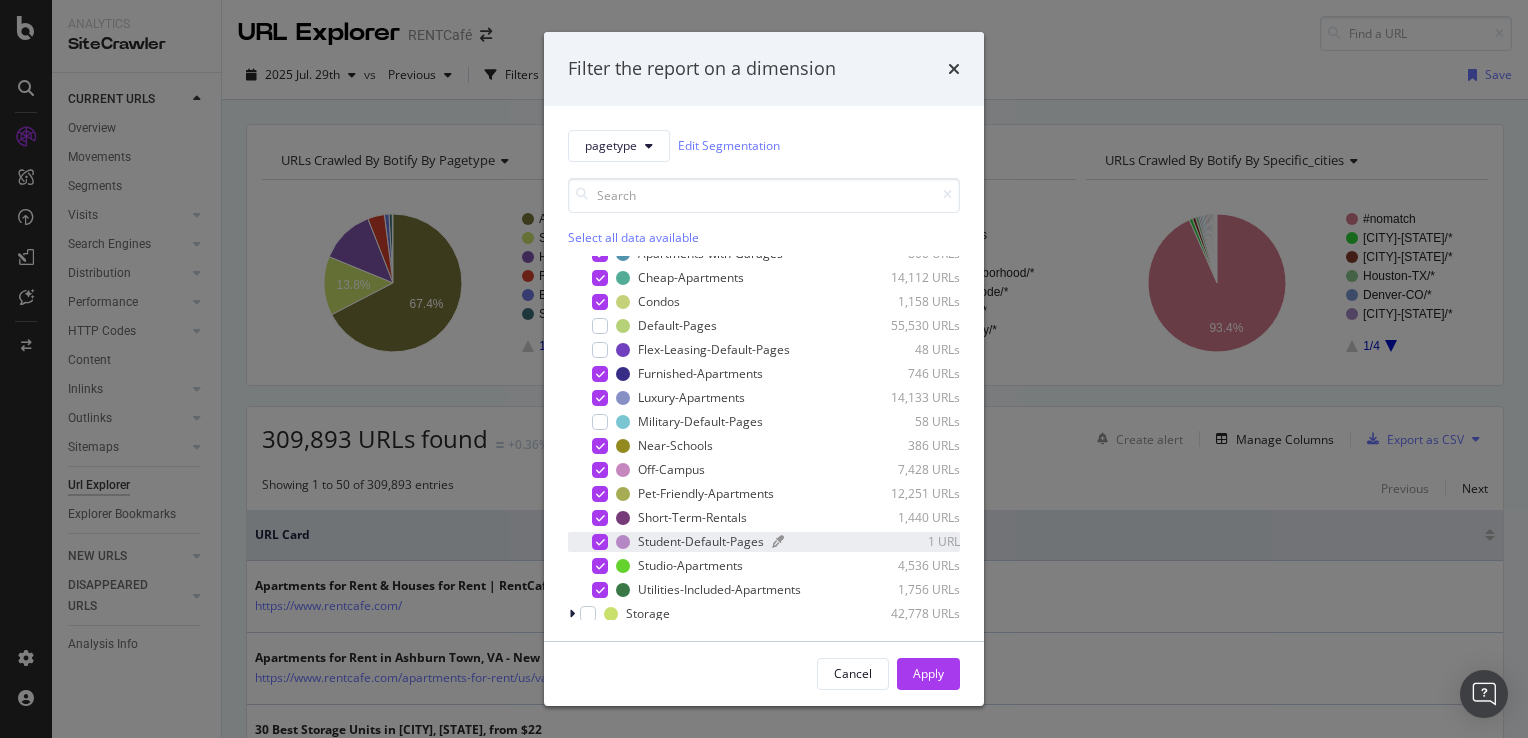 click on "Student-Default-Pages" at bounding box center [701, 541] 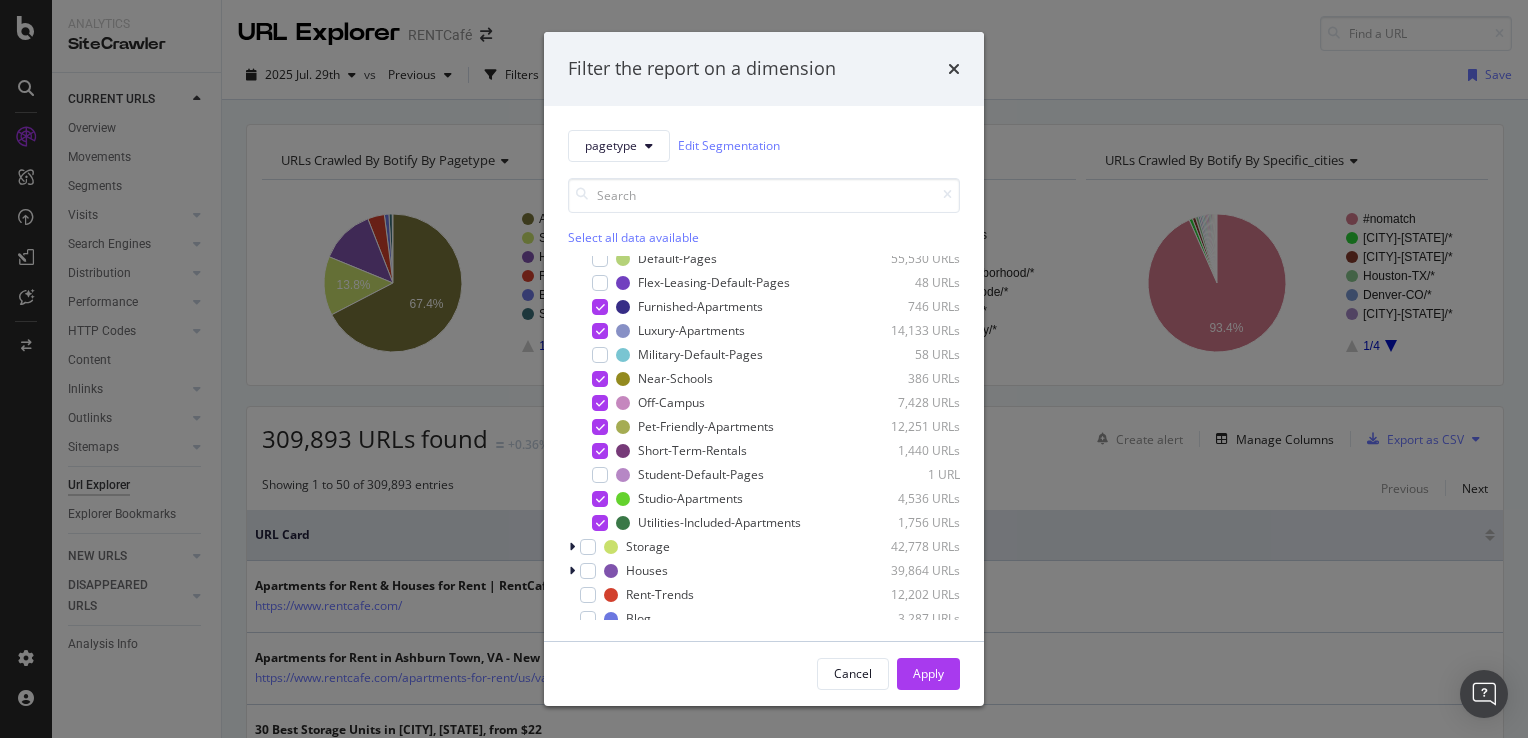 scroll, scrollTop: 396, scrollLeft: 0, axis: vertical 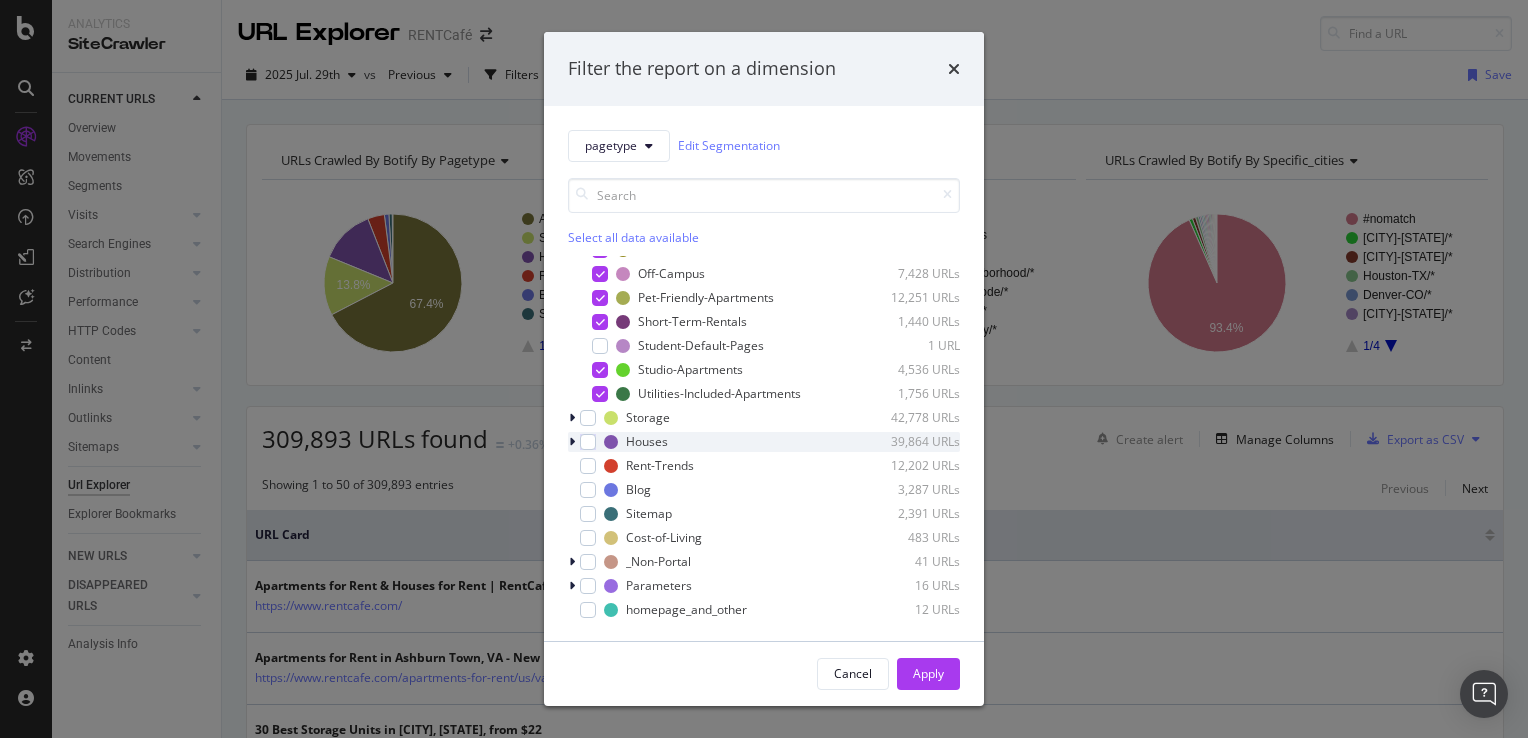 click at bounding box center [572, 442] 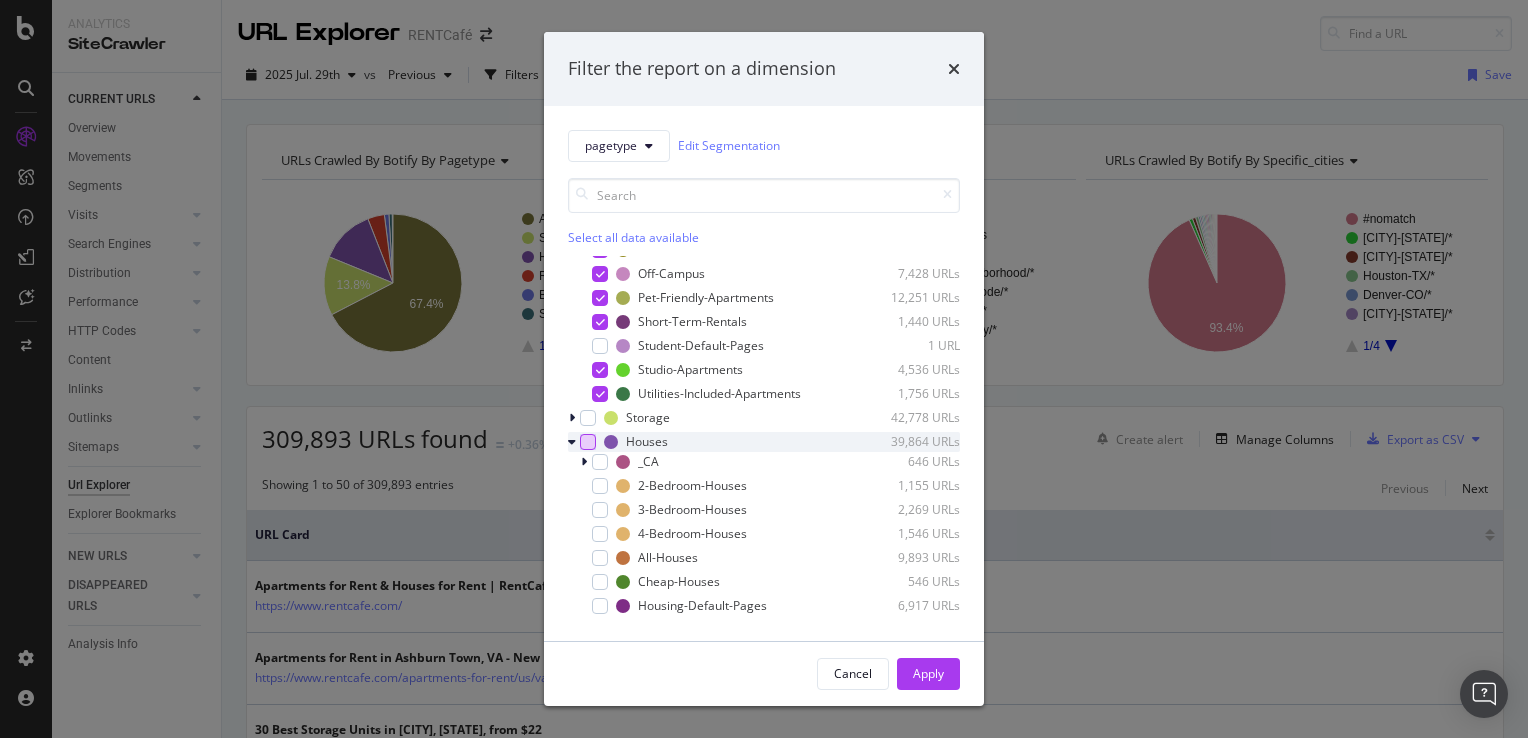 click at bounding box center (588, 442) 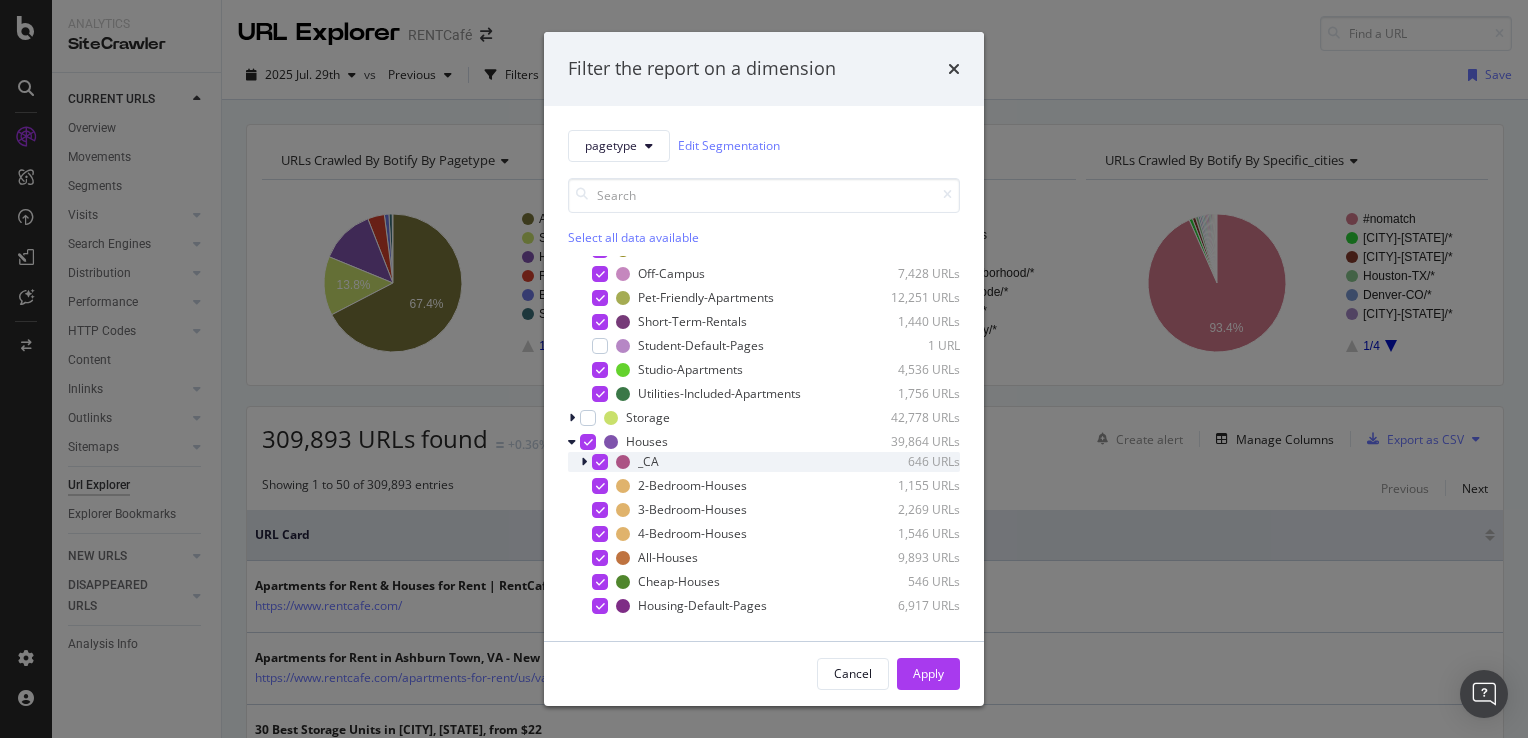 click at bounding box center [600, 462] 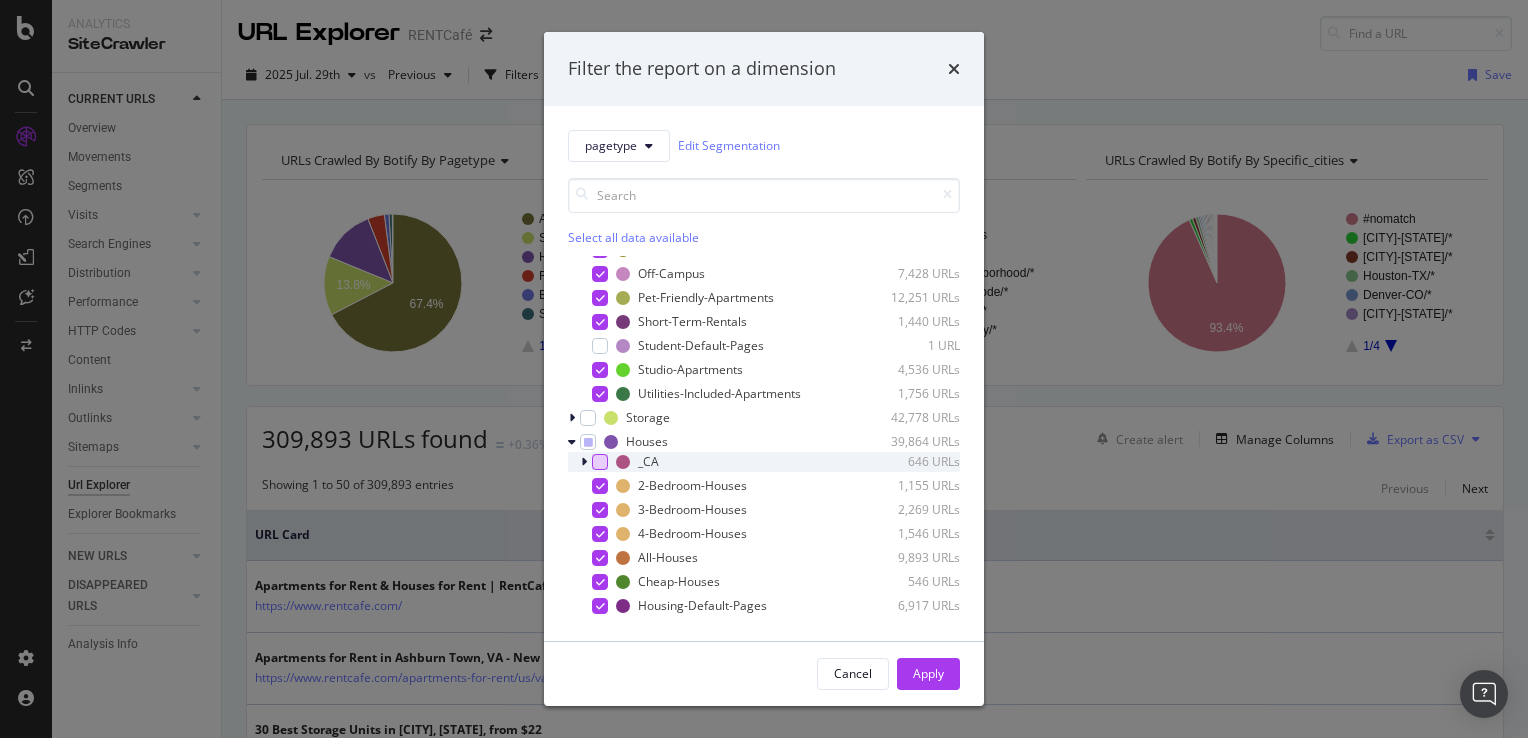 scroll, scrollTop: 496, scrollLeft: 0, axis: vertical 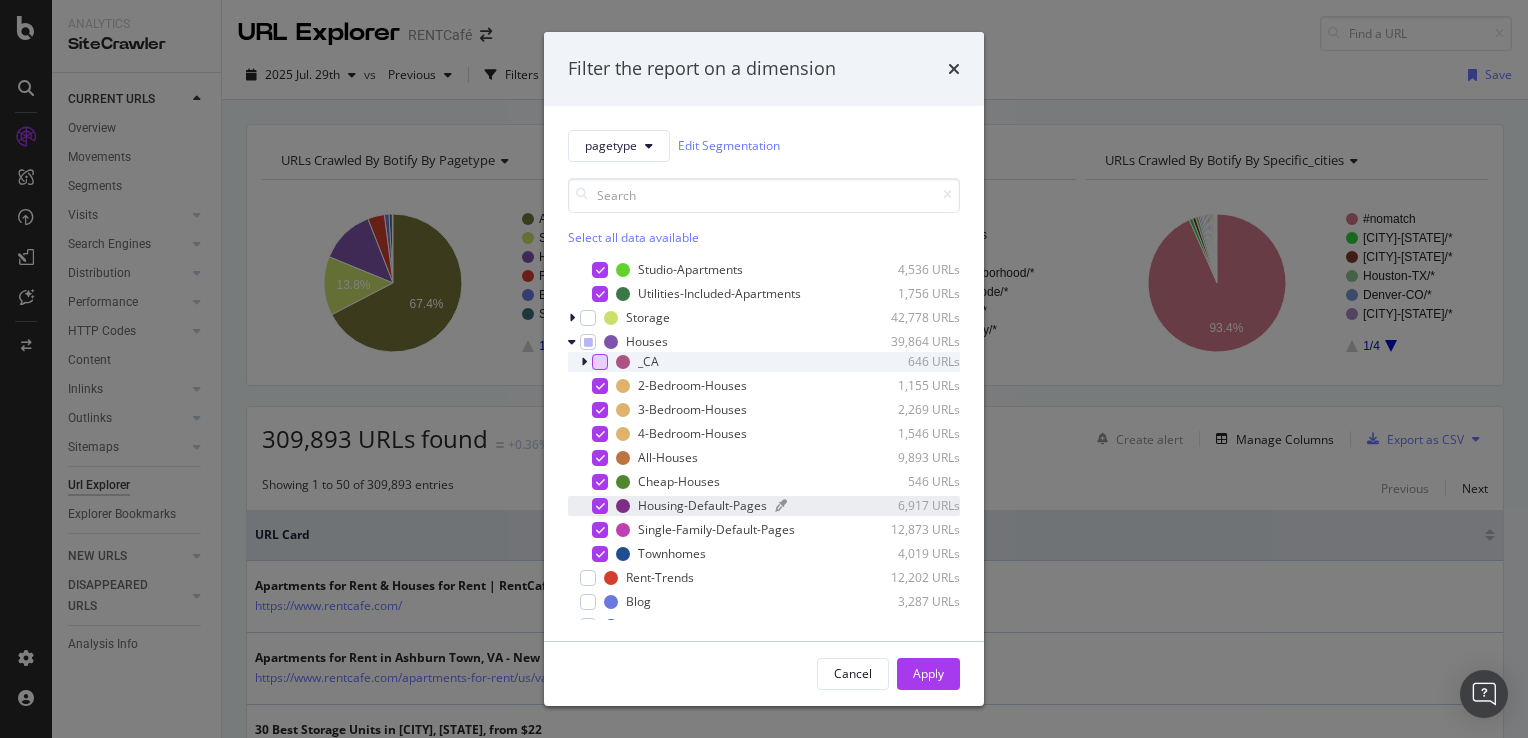 click on "Housing-Default-Pages" at bounding box center (702, 505) 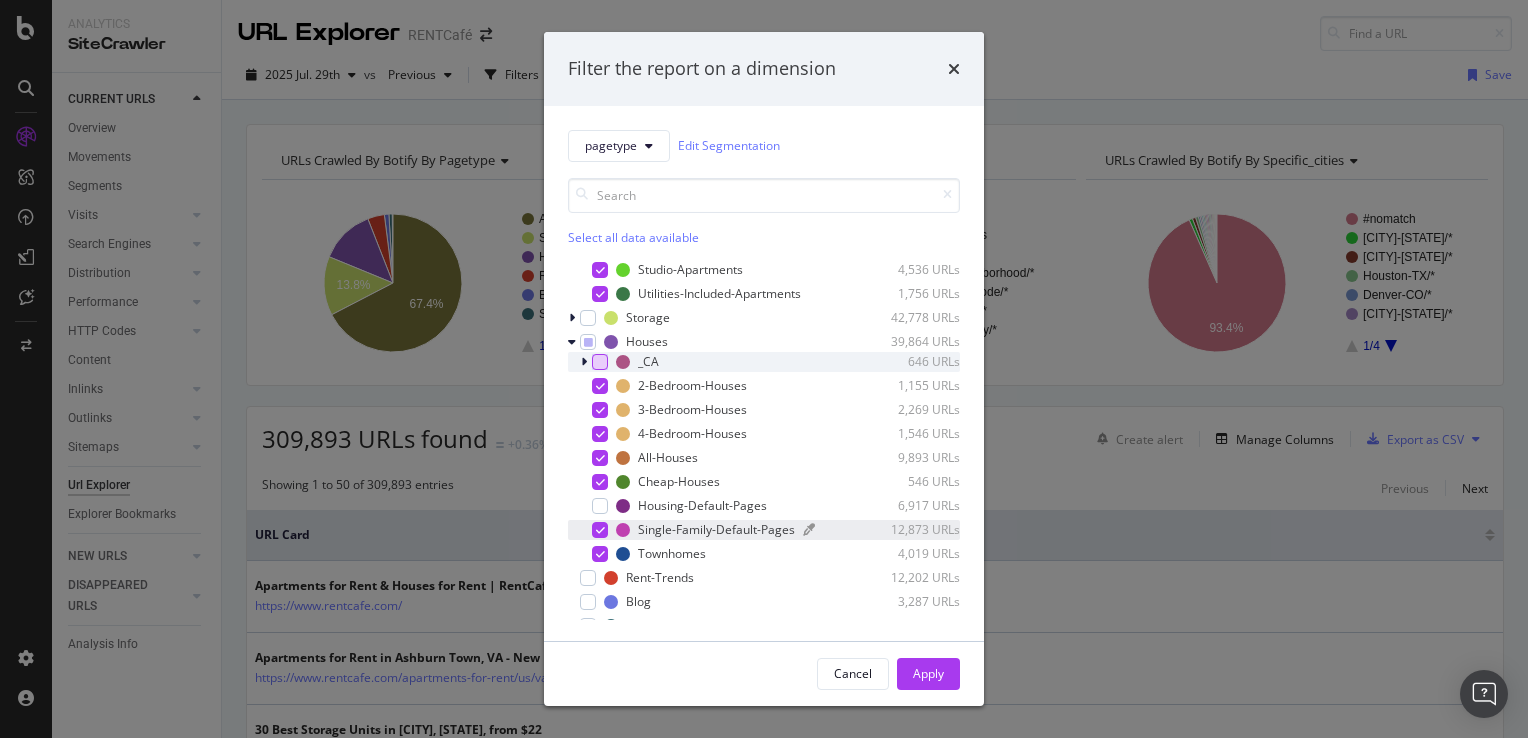 click on "Single-Family-Default-Pages" at bounding box center [716, 529] 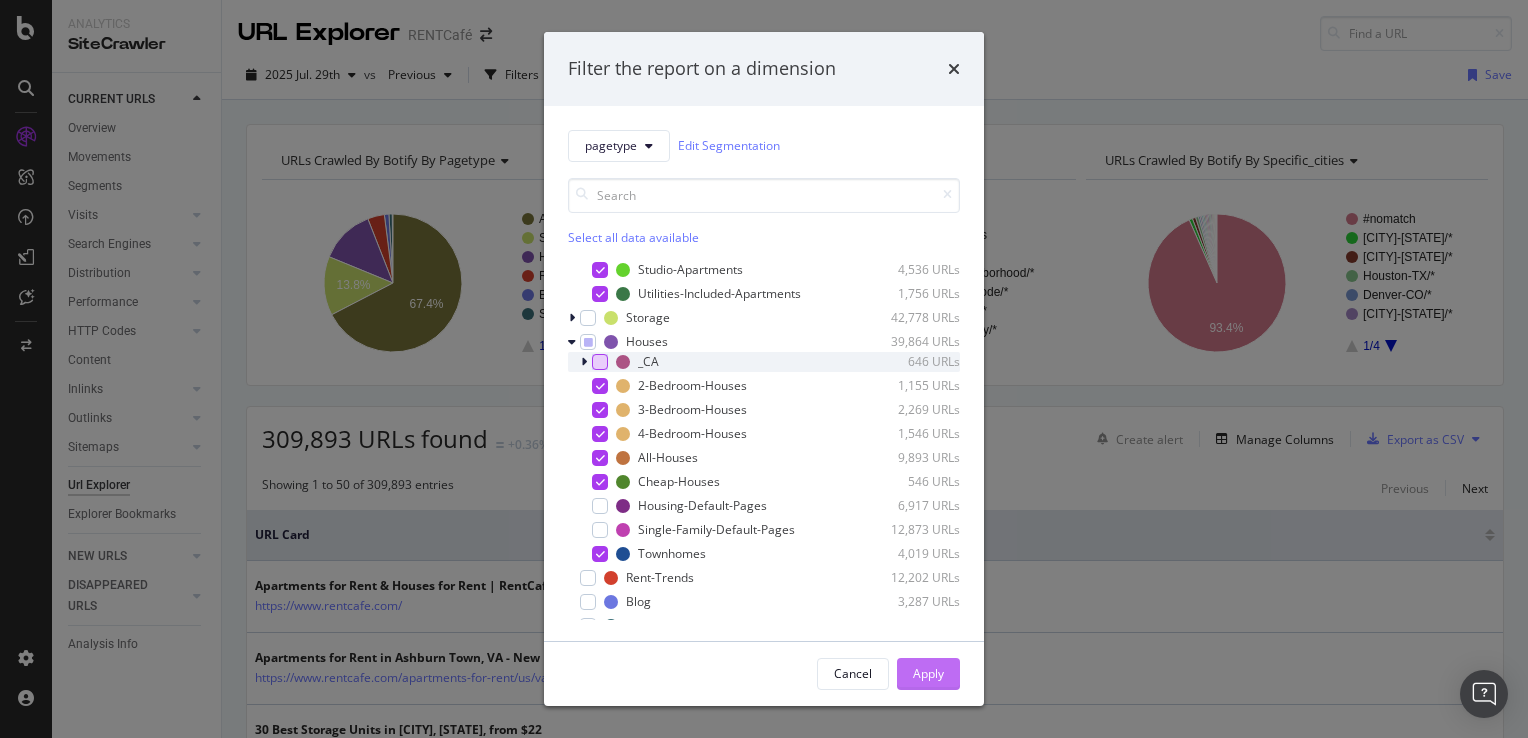 click on "Apply" at bounding box center [928, 673] 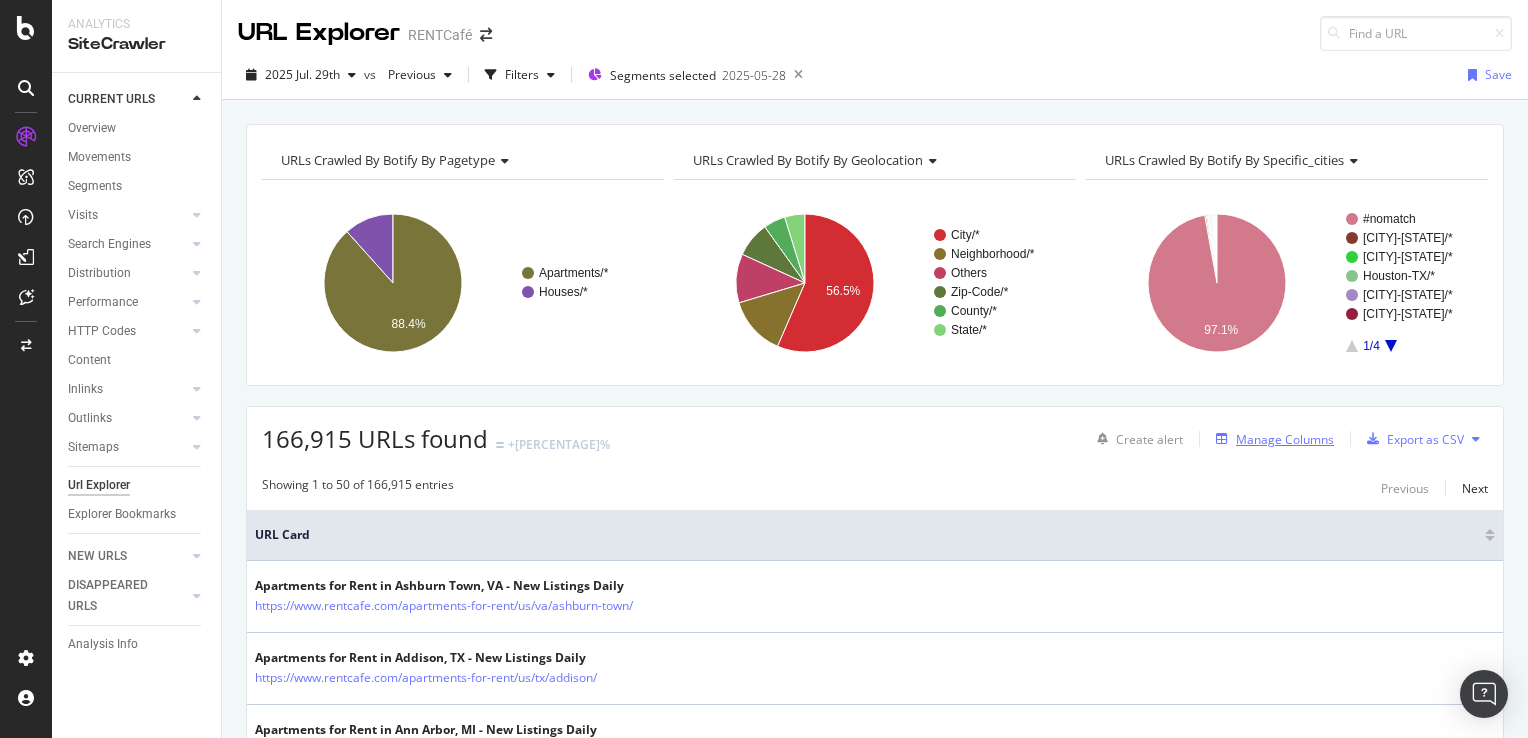 click on "Manage Columns" at bounding box center [1271, 439] 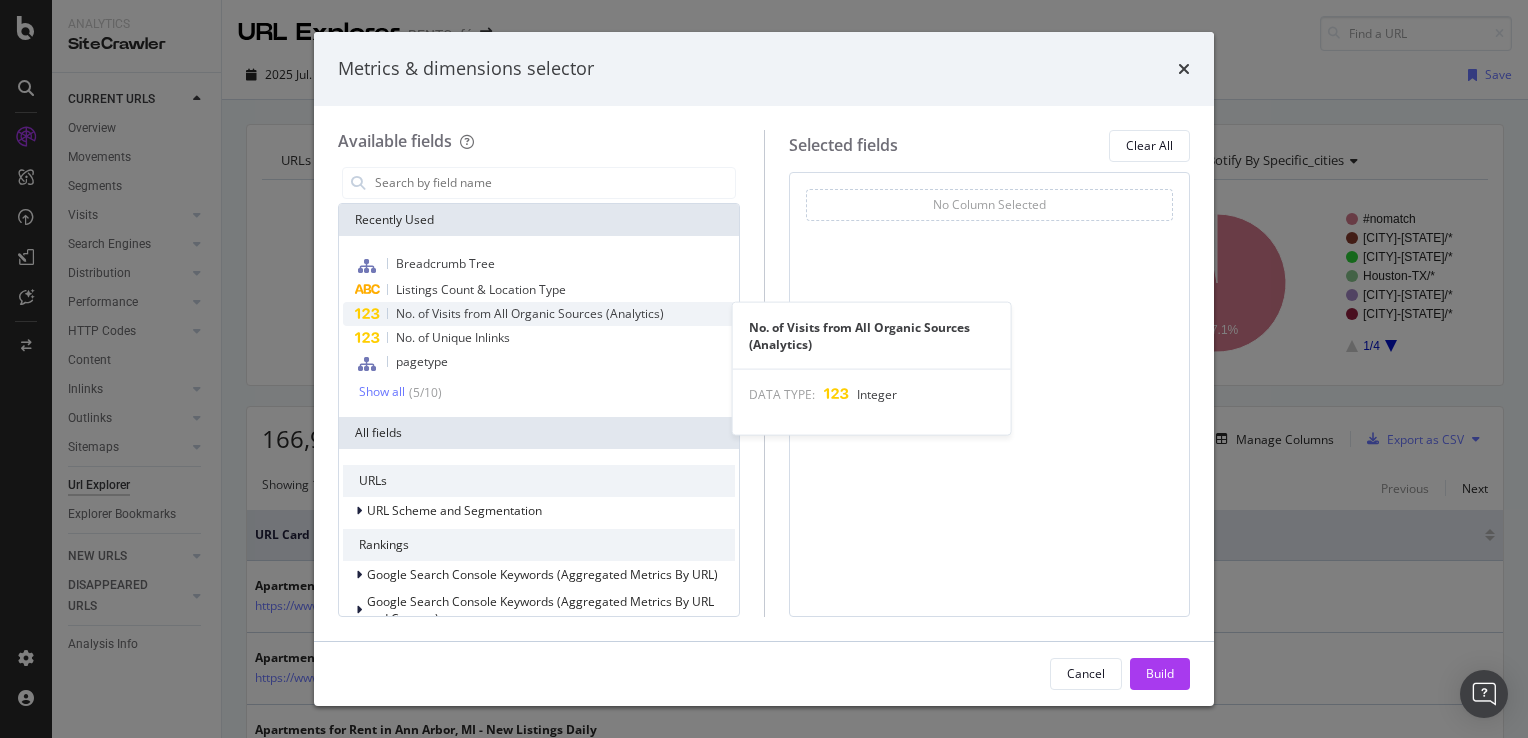 click on "No. of Visits from All Organic Sources (Analytics)" at bounding box center (530, 313) 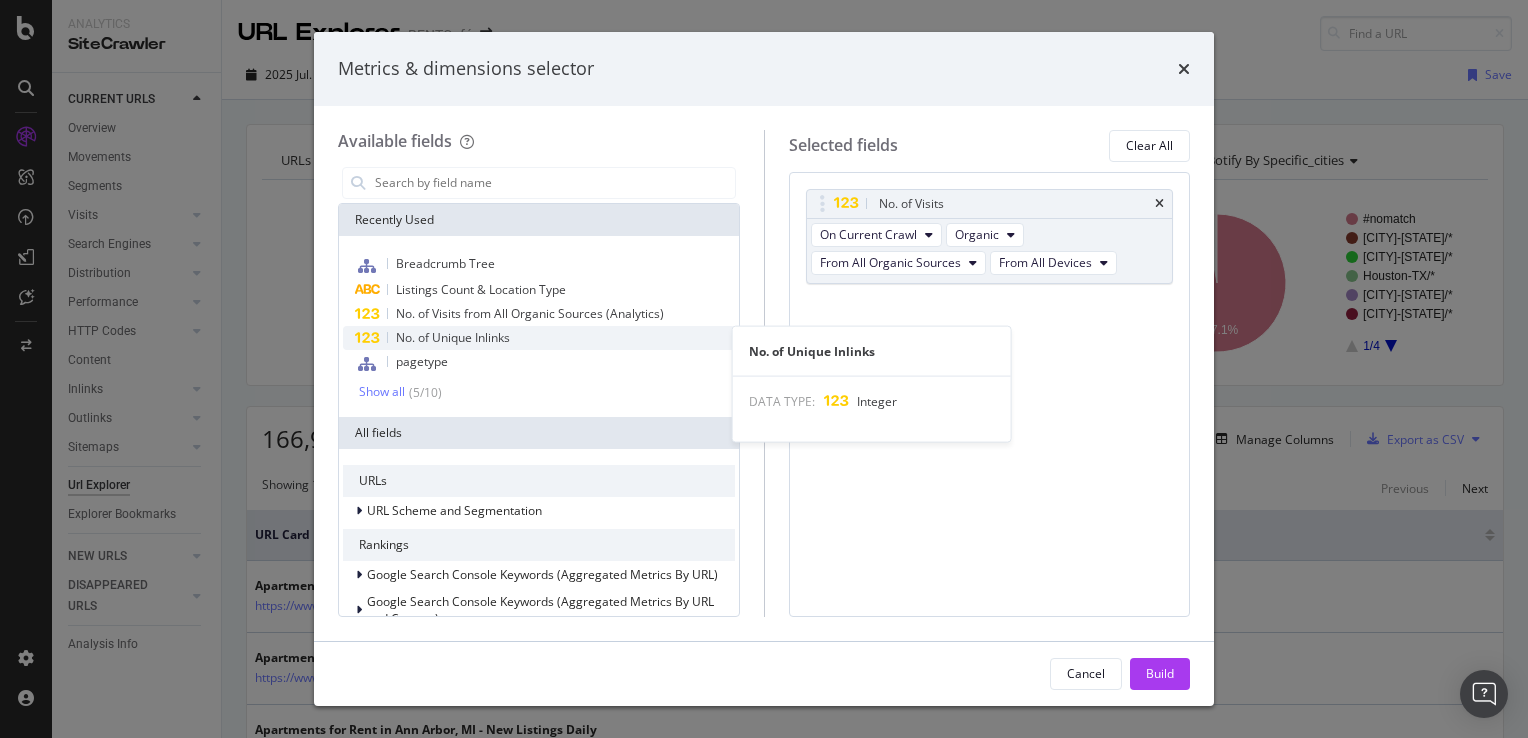 click on "No. of Unique Inlinks" at bounding box center (453, 337) 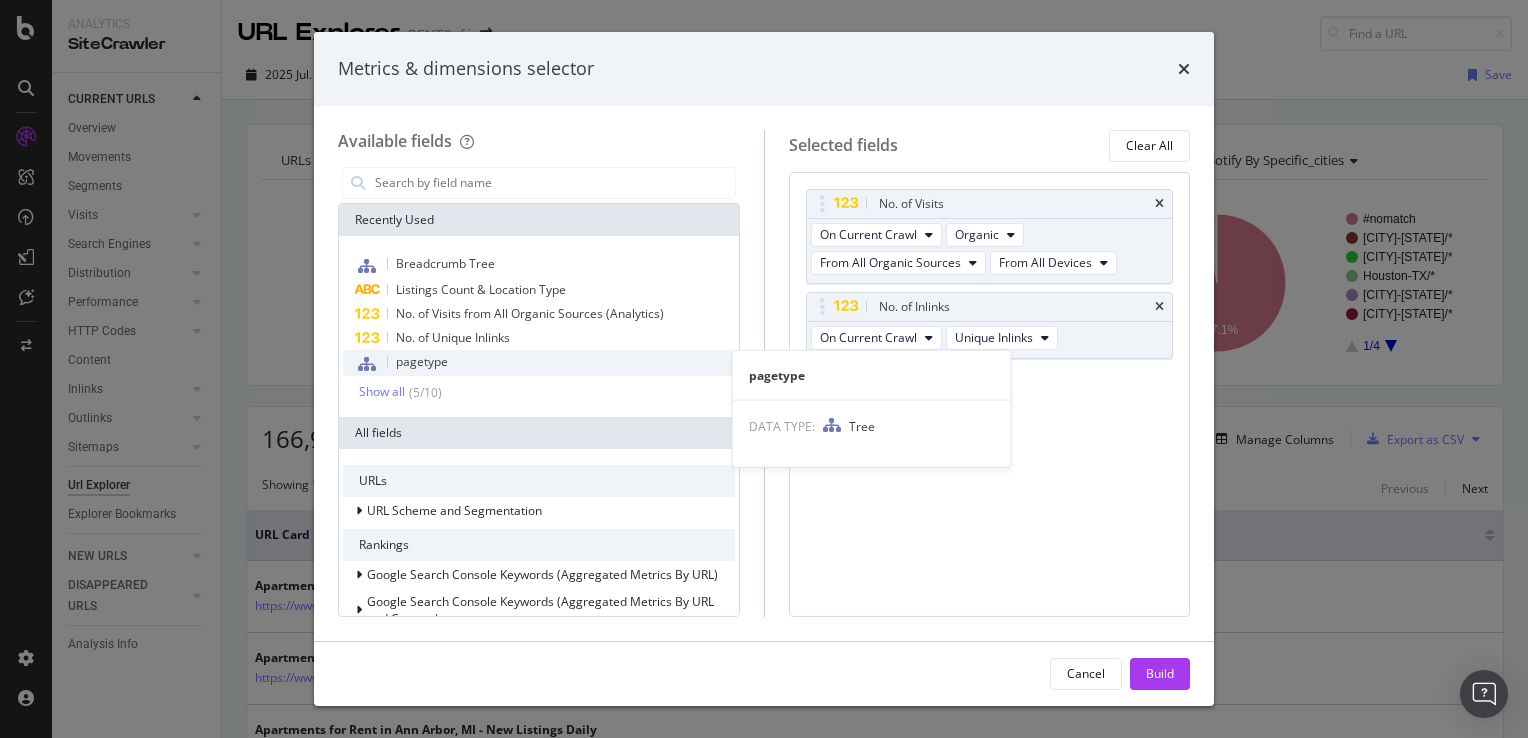 click on "pagetype" at bounding box center [422, 361] 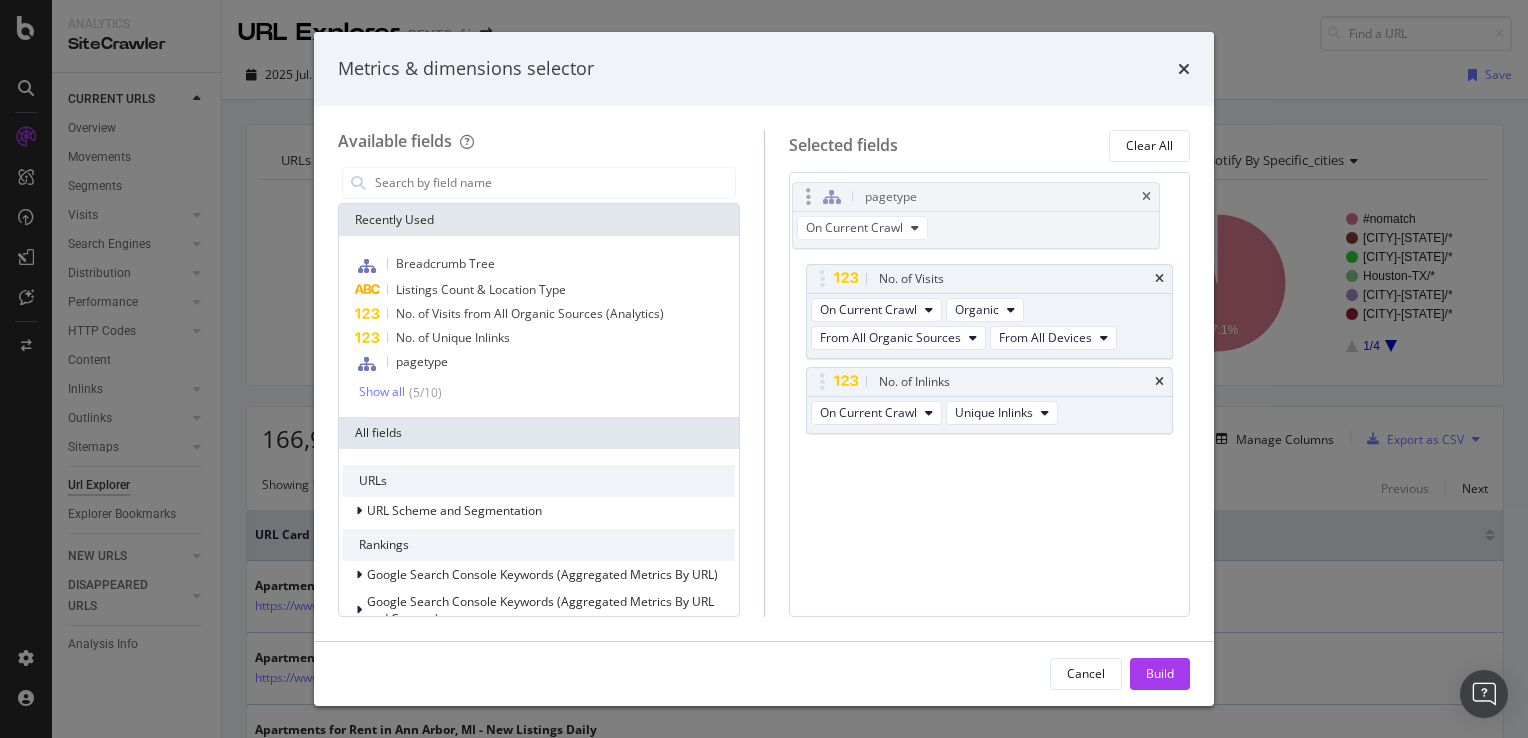 drag, startPoint x: 938, startPoint y: 386, endPoint x: 928, endPoint y: 201, distance: 185.27008 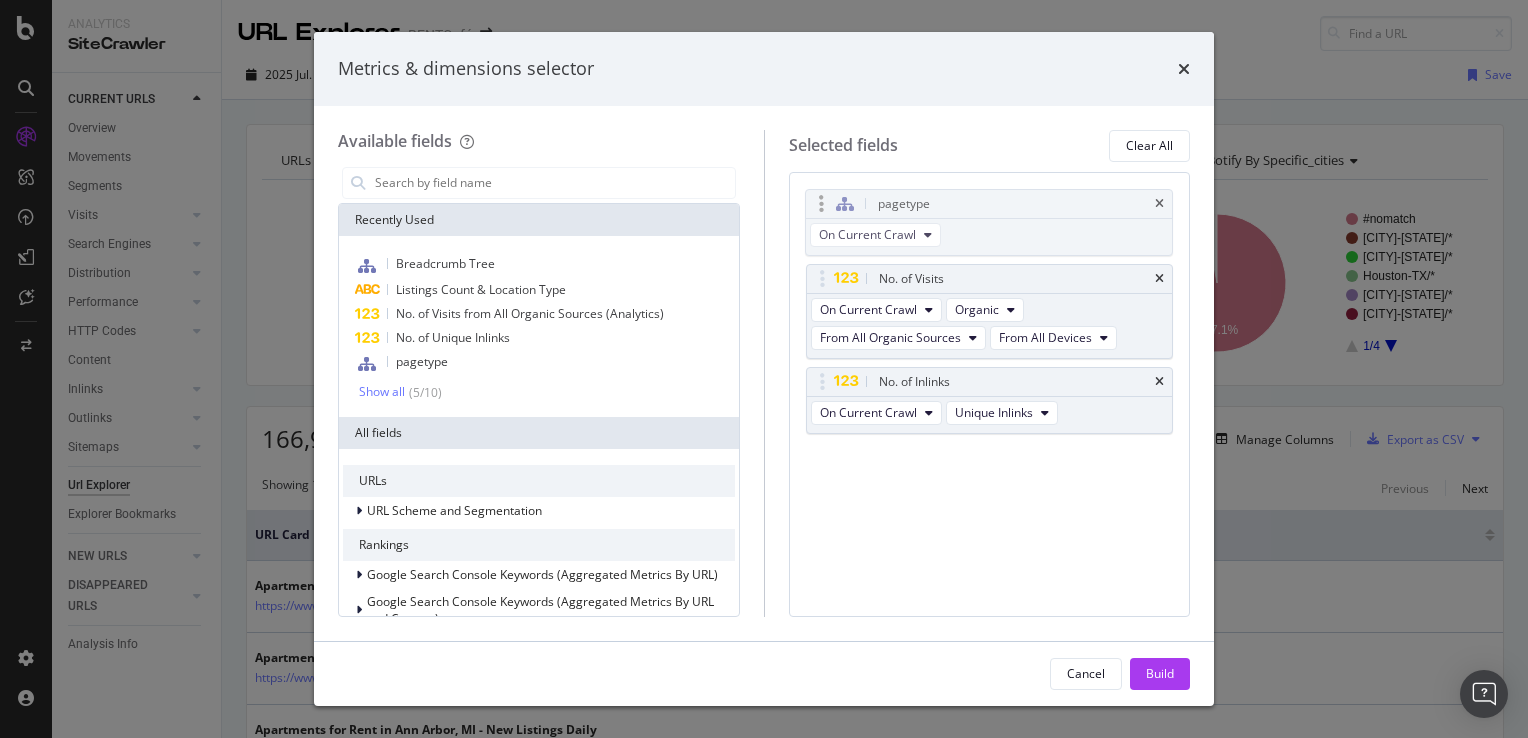 click on "Analytics SiteCrawler CURRENT URLS Overview Movements Segments Visits Analysis Orphan URLs Search Engines Top Charts Segments Conversion Insights Orphans Explorer Distribution Top Charts Segments Insights Internationalization Performance Top Charts Segments Insights HTTP Codes Top Charts Segments Insights Content Inlinks Top Charts Segments Insights Outlinks Top Charts Segments Insights Sitemaps Top Charts Insights Url Explorer Explorer Bookmarks NEW URLS Overview Segments Visits Analysis Search Engines Top Charts Segments Conversion Insights Distribution Top Charts Segments Insights Internationalization Performance Top Charts Segments Insights HTTP Codes Top Charts Segments Insights Content Inlinks Top Charts Segments Insights Outlinks Top Charts Segments Insights Sitemaps Top Charts Insights Url Explorer Explorer Bookmarks DISAPPEARED URLS Overview Segments Visits Analysis Search Engines Top Charts Segments Conversion Insights Distribution Top Charts Segments Insights Internationalization Performance vs" at bounding box center (764, 369) 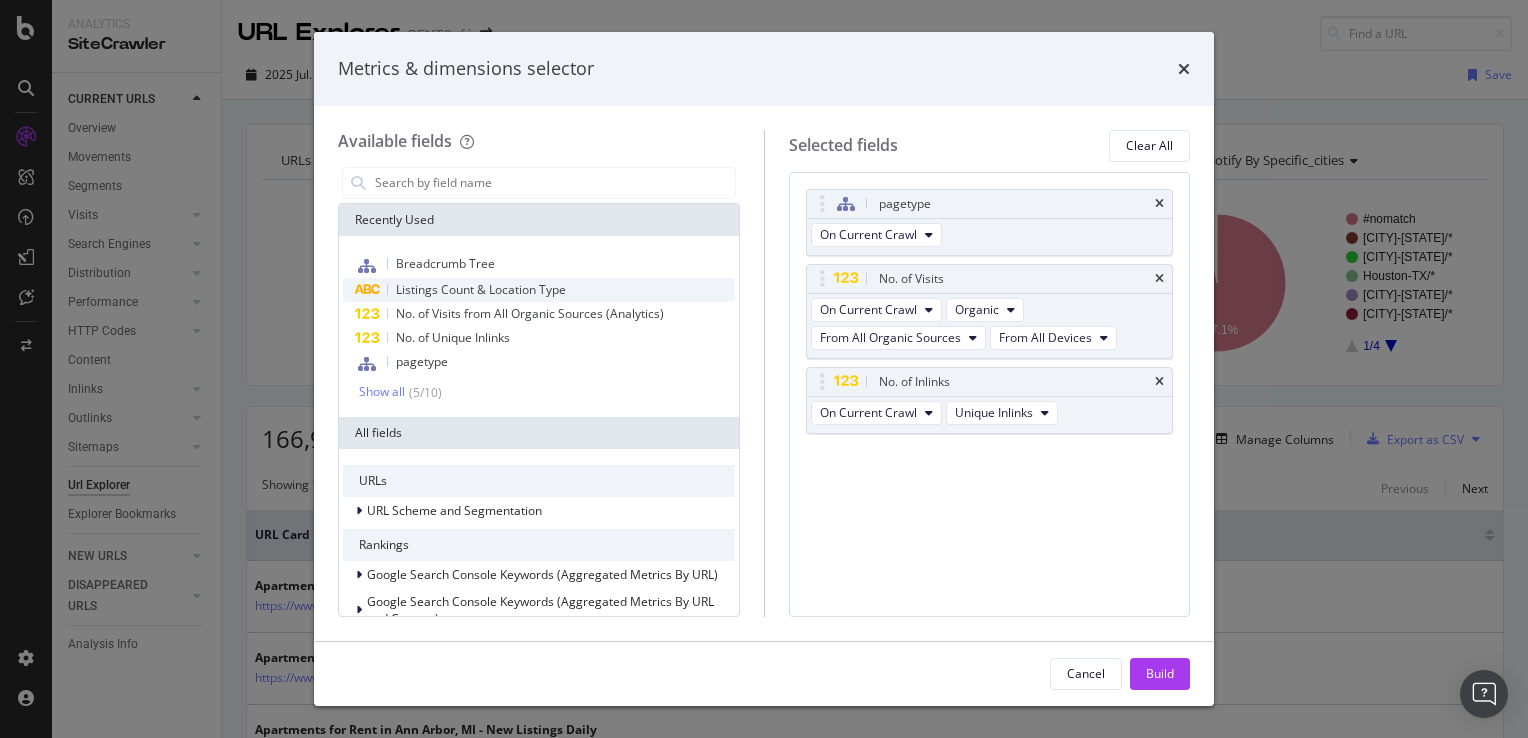 click on "Listings Count & Location Type" at bounding box center [481, 289] 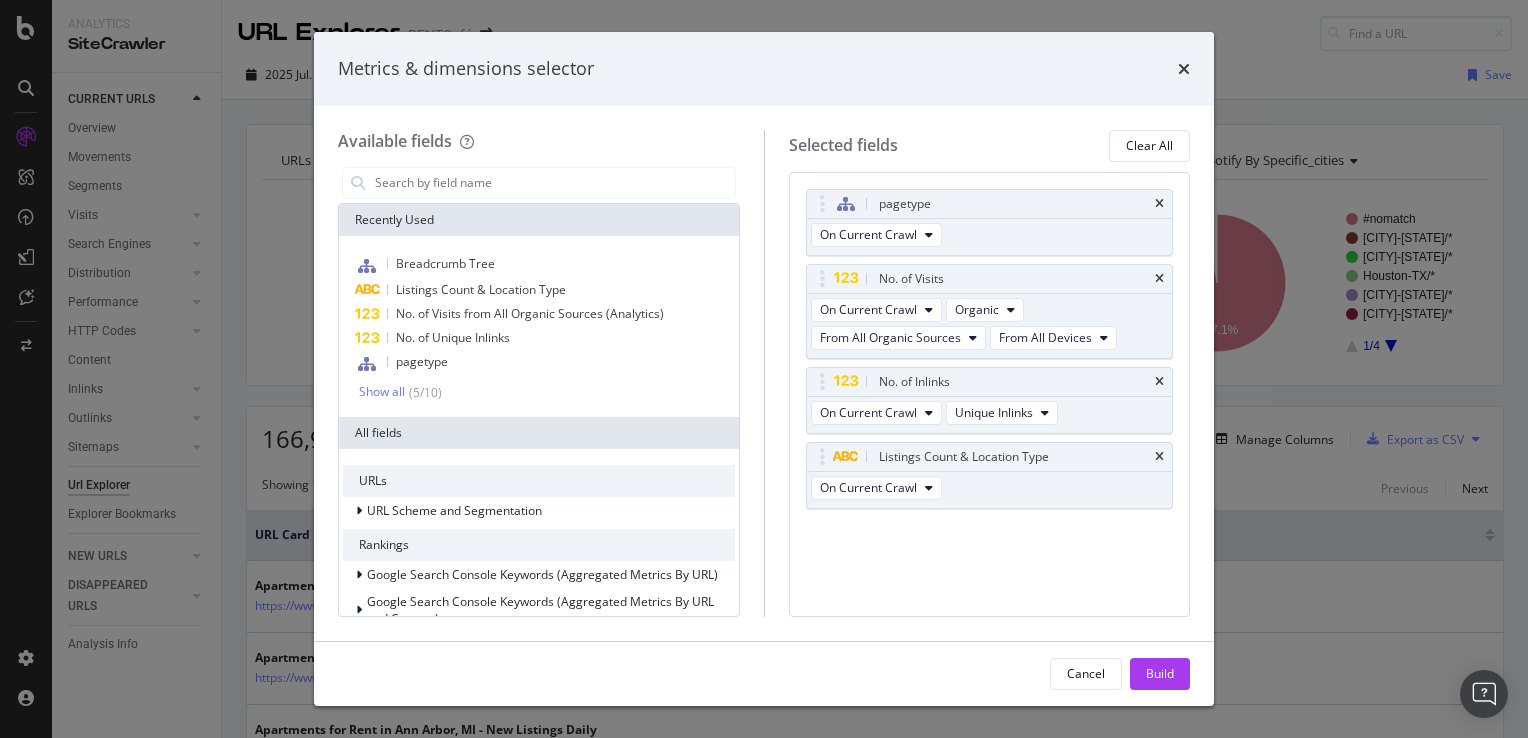click on "Build" at bounding box center (1160, 673) 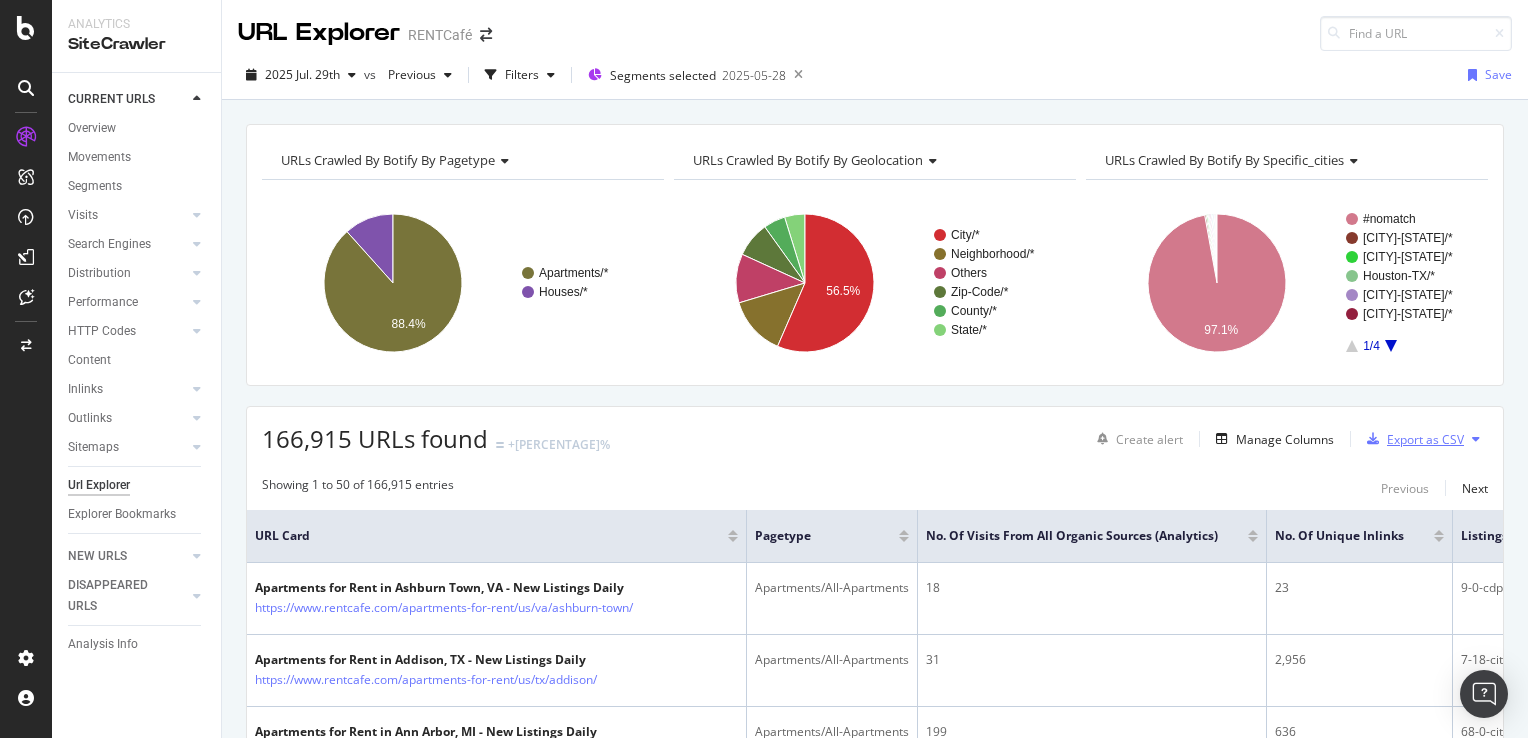 click on "Export as CSV" at bounding box center (1425, 439) 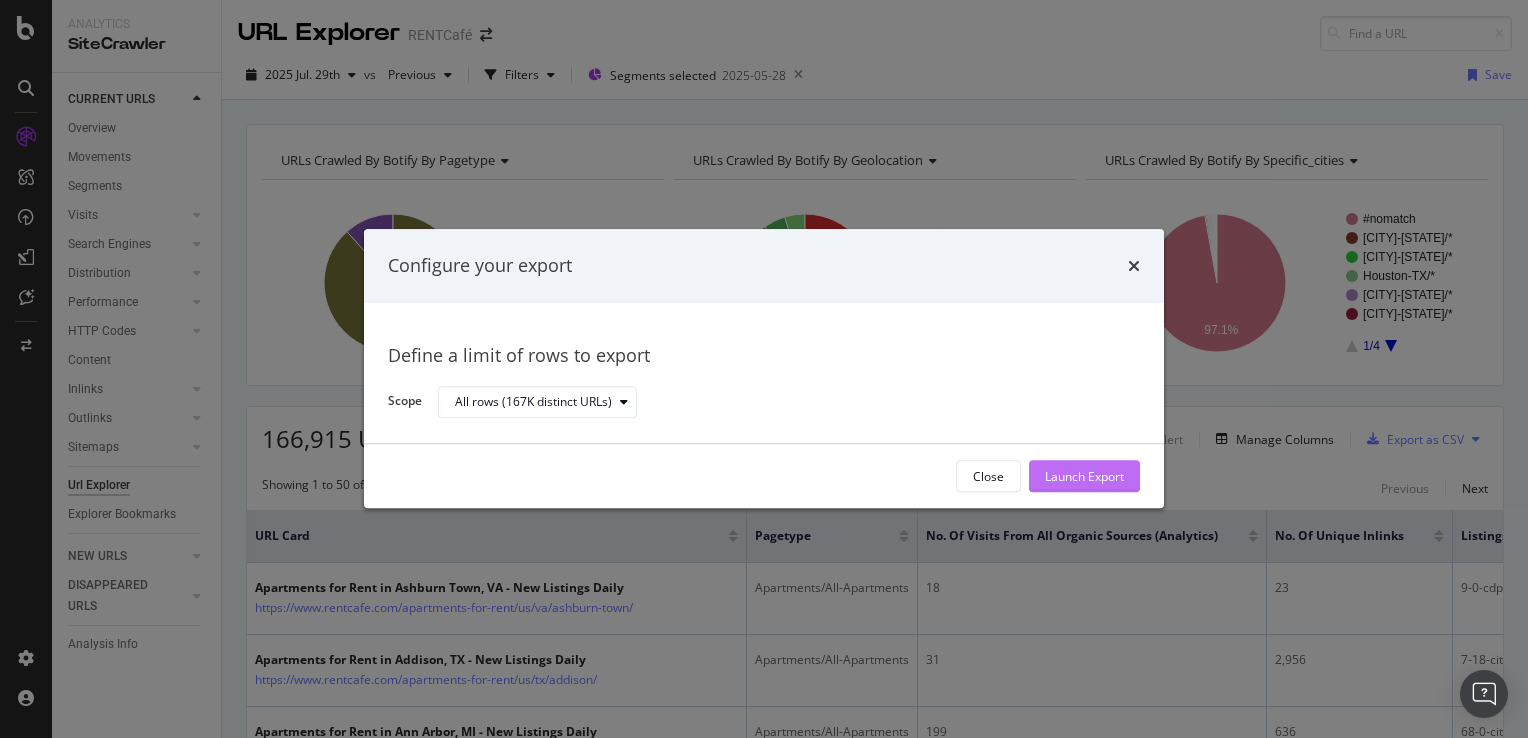 click on "Launch Export" at bounding box center (1084, 476) 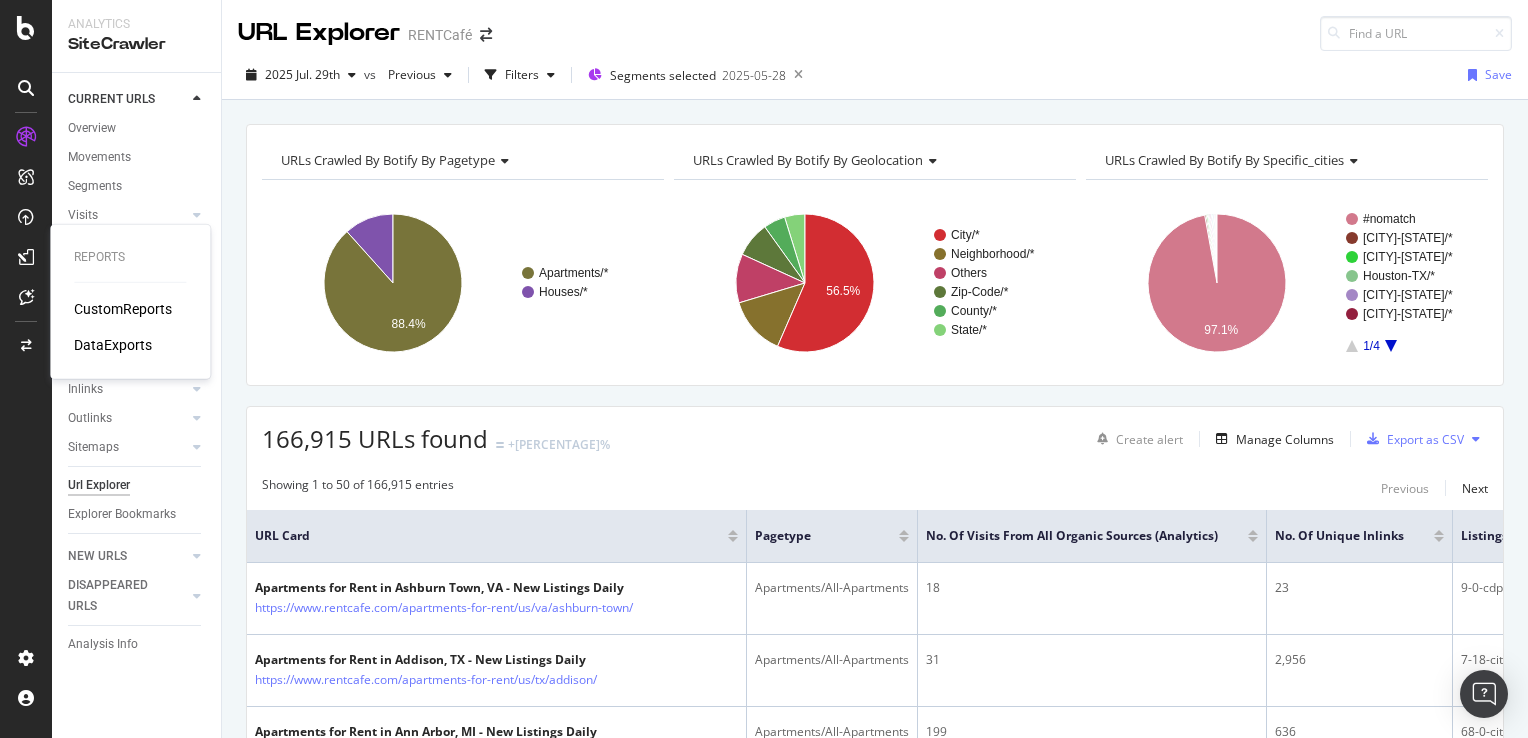 drag, startPoint x: 120, startPoint y: 350, endPoint x: 172, endPoint y: 334, distance: 54.405884 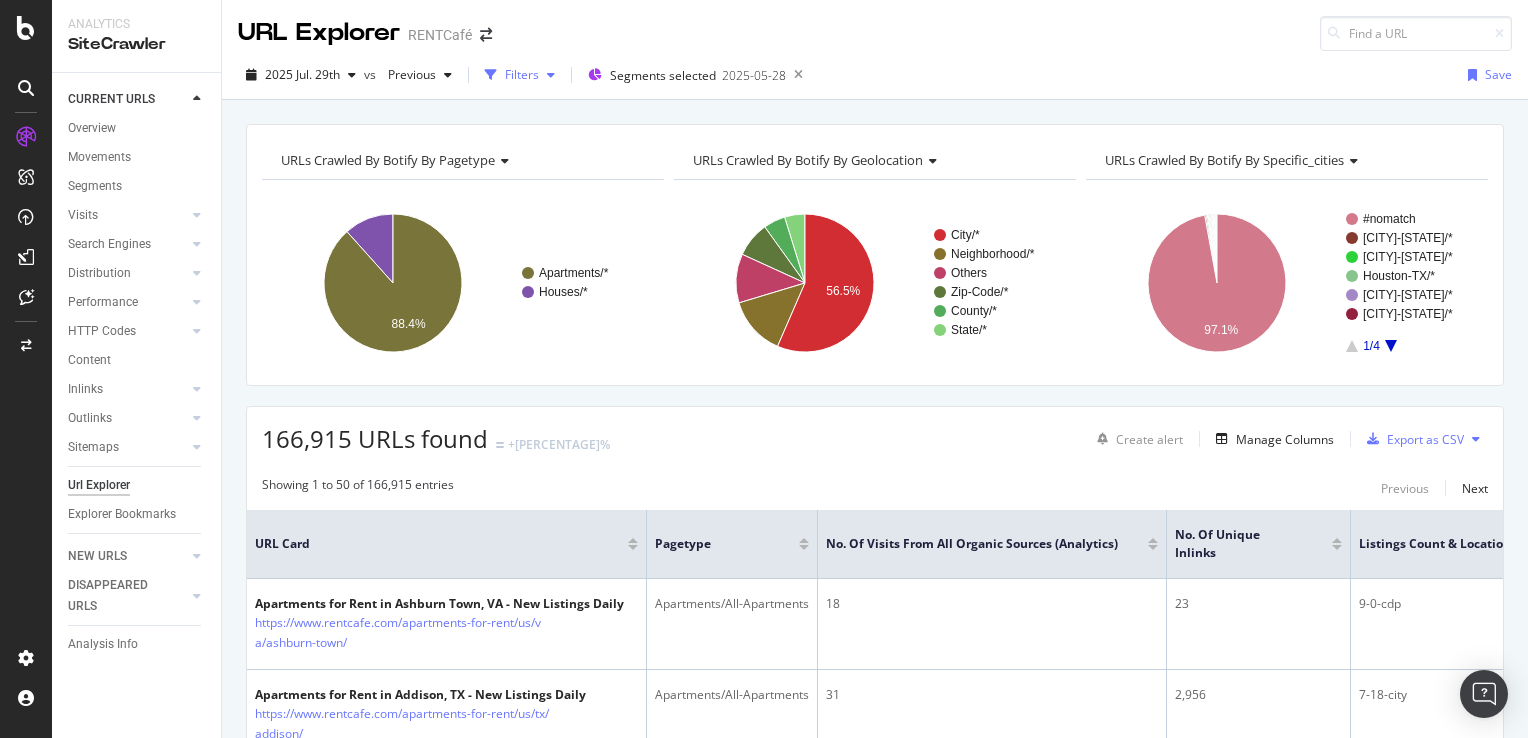 click on "Filters" at bounding box center (522, 74) 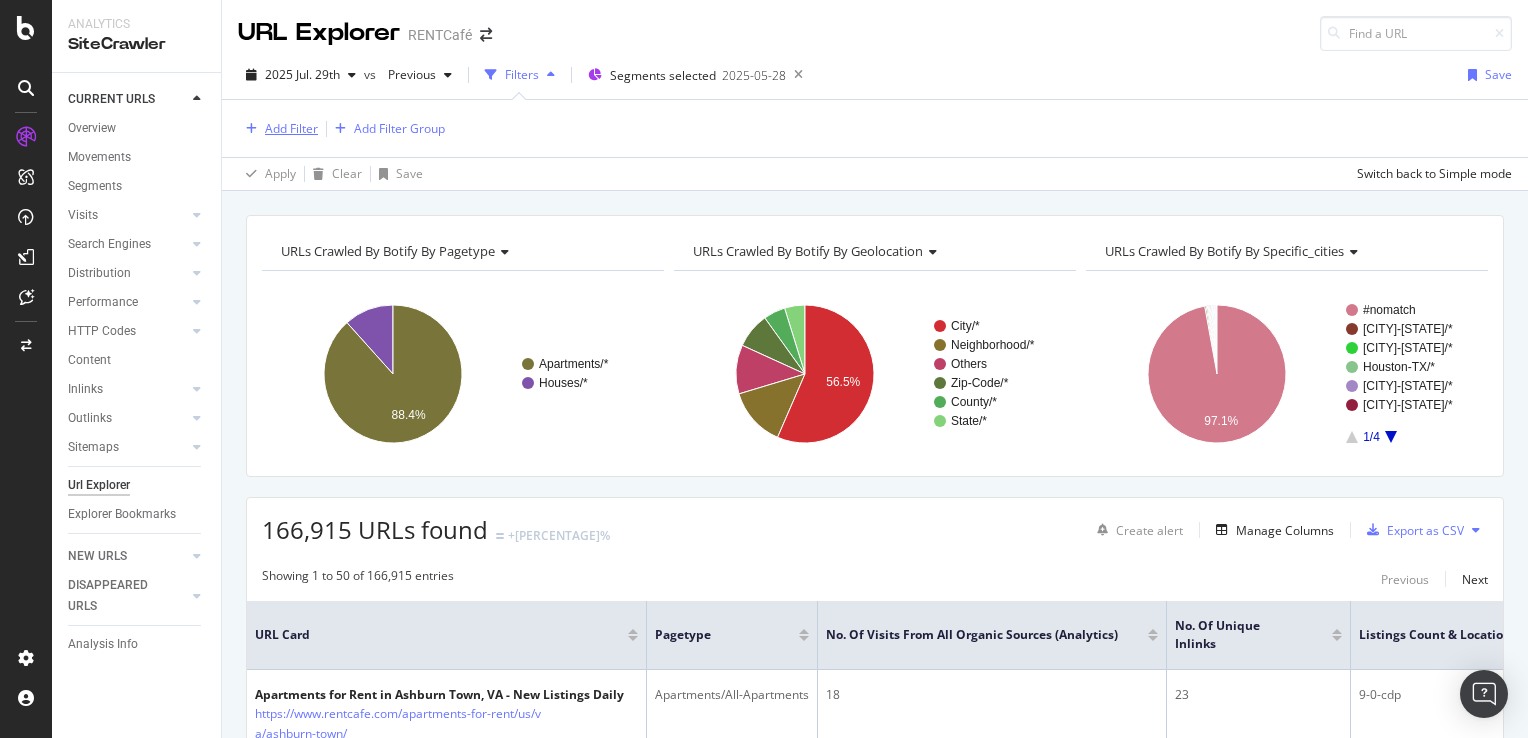 click on "Add Filter" at bounding box center (291, 128) 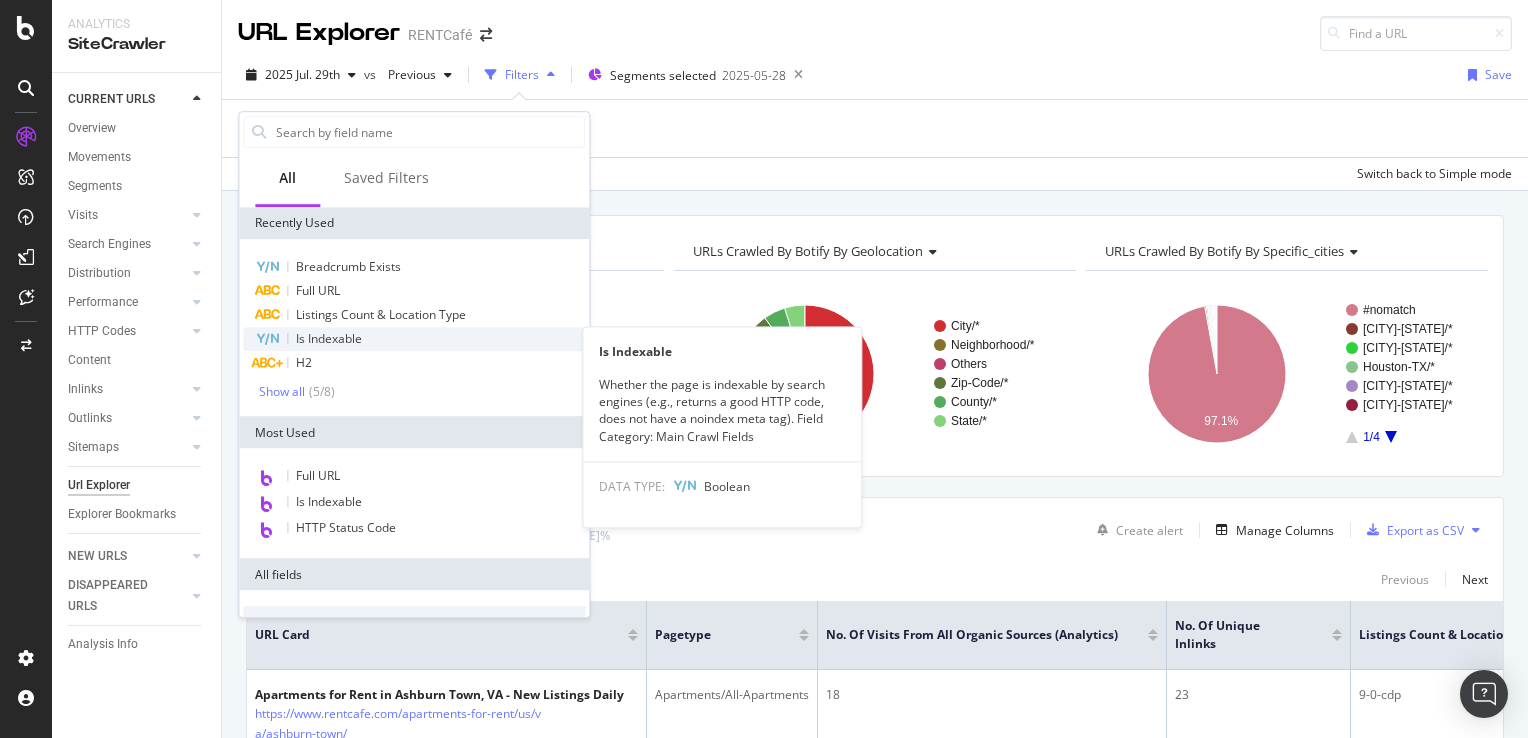 click on "Is Indexable" at bounding box center (329, 338) 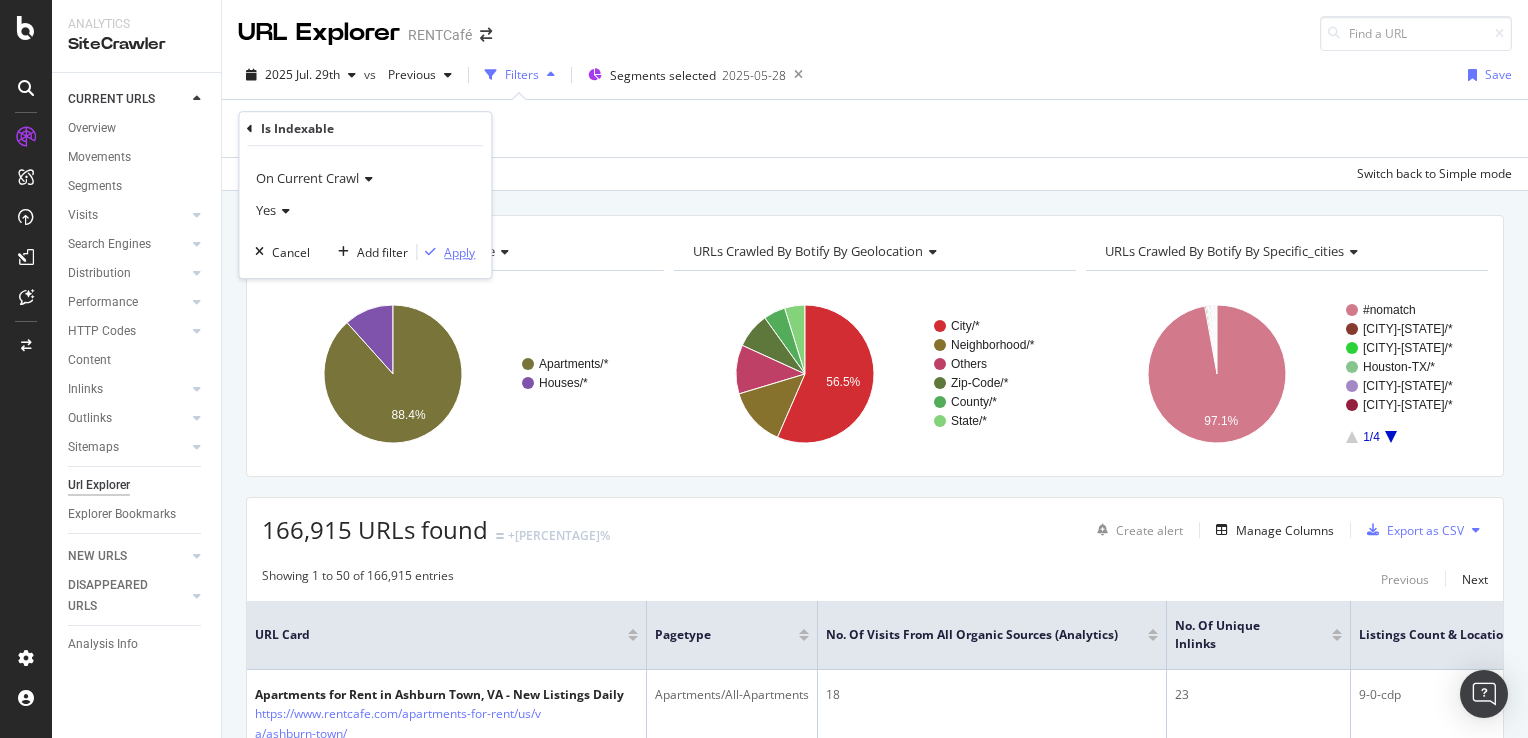 click on "Apply" at bounding box center (459, 252) 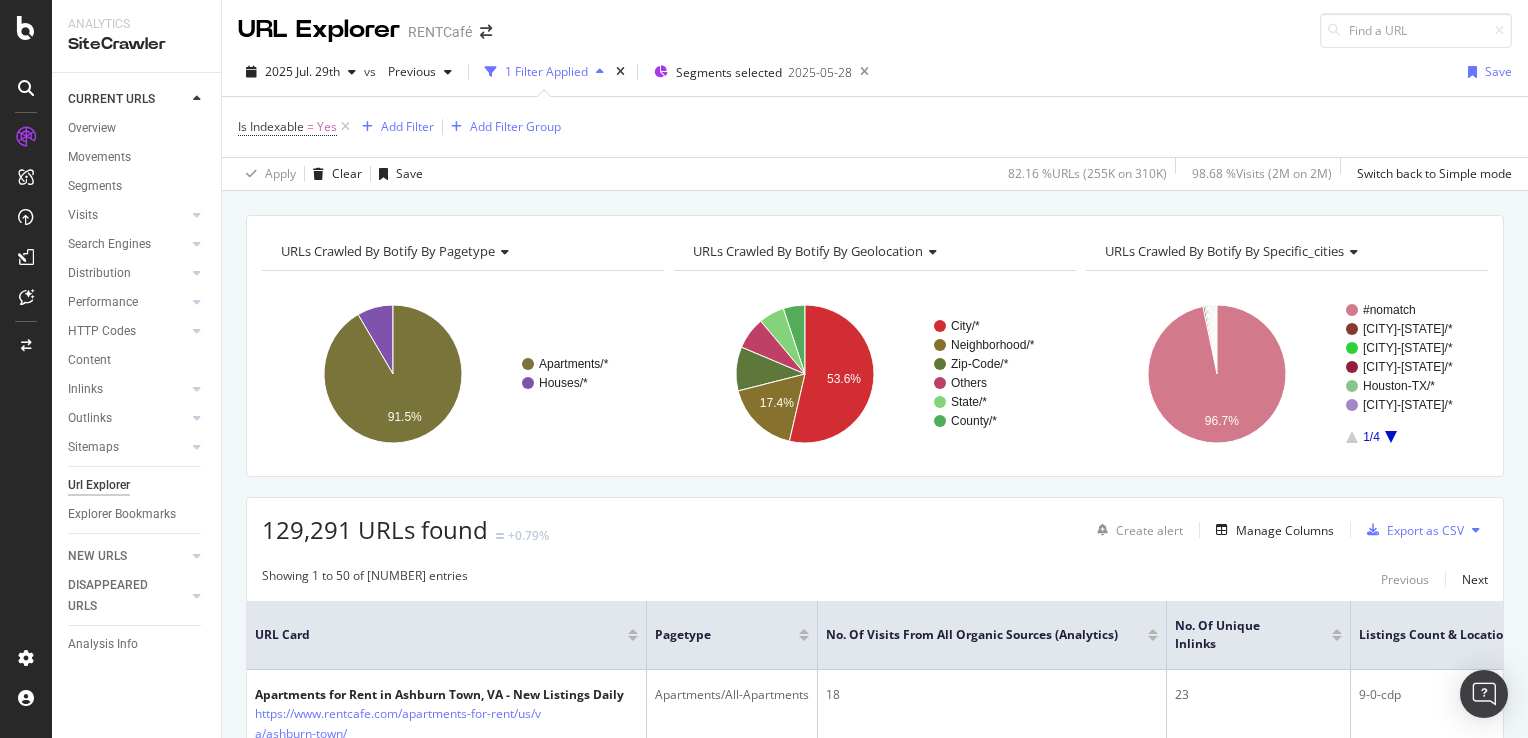 scroll, scrollTop: 0, scrollLeft: 0, axis: both 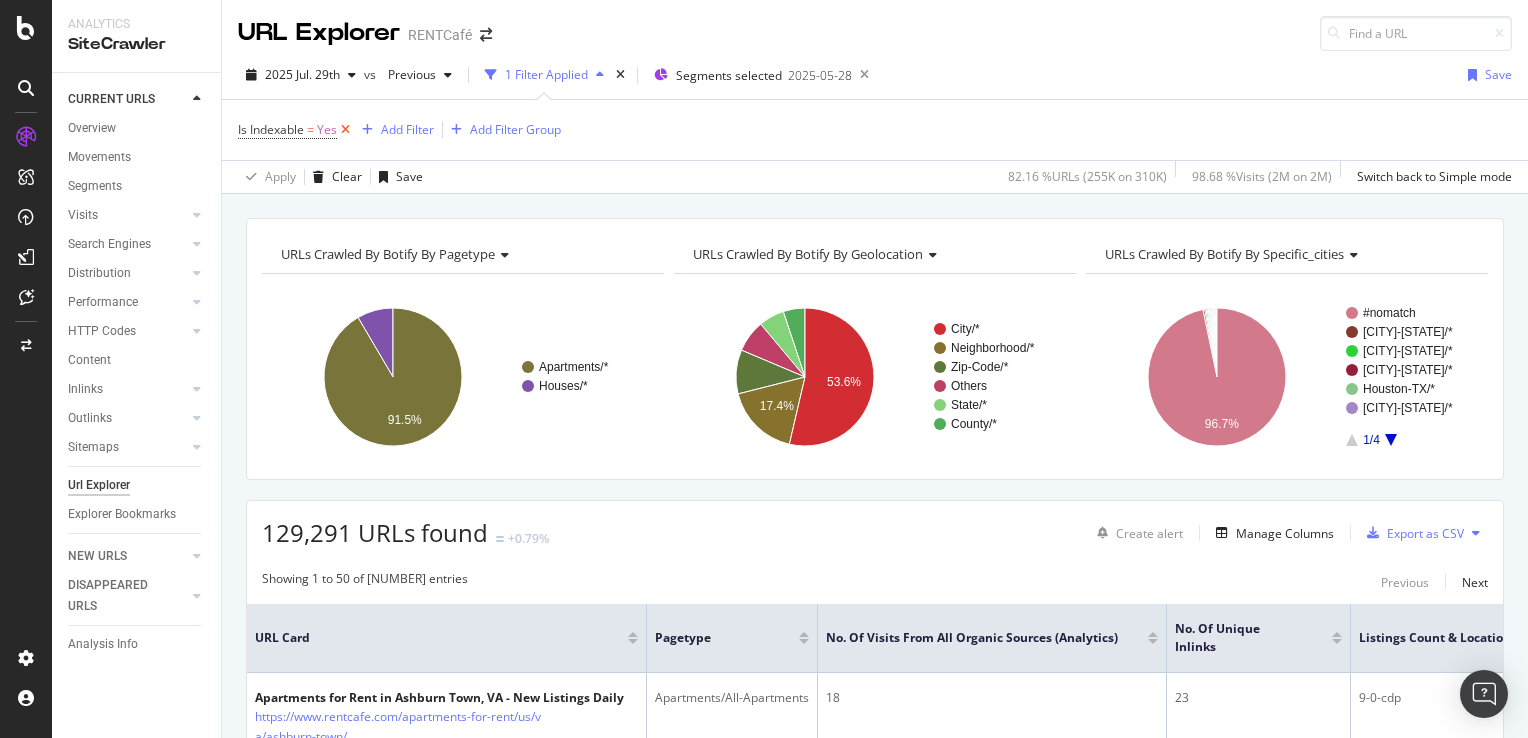 click at bounding box center [345, 130] 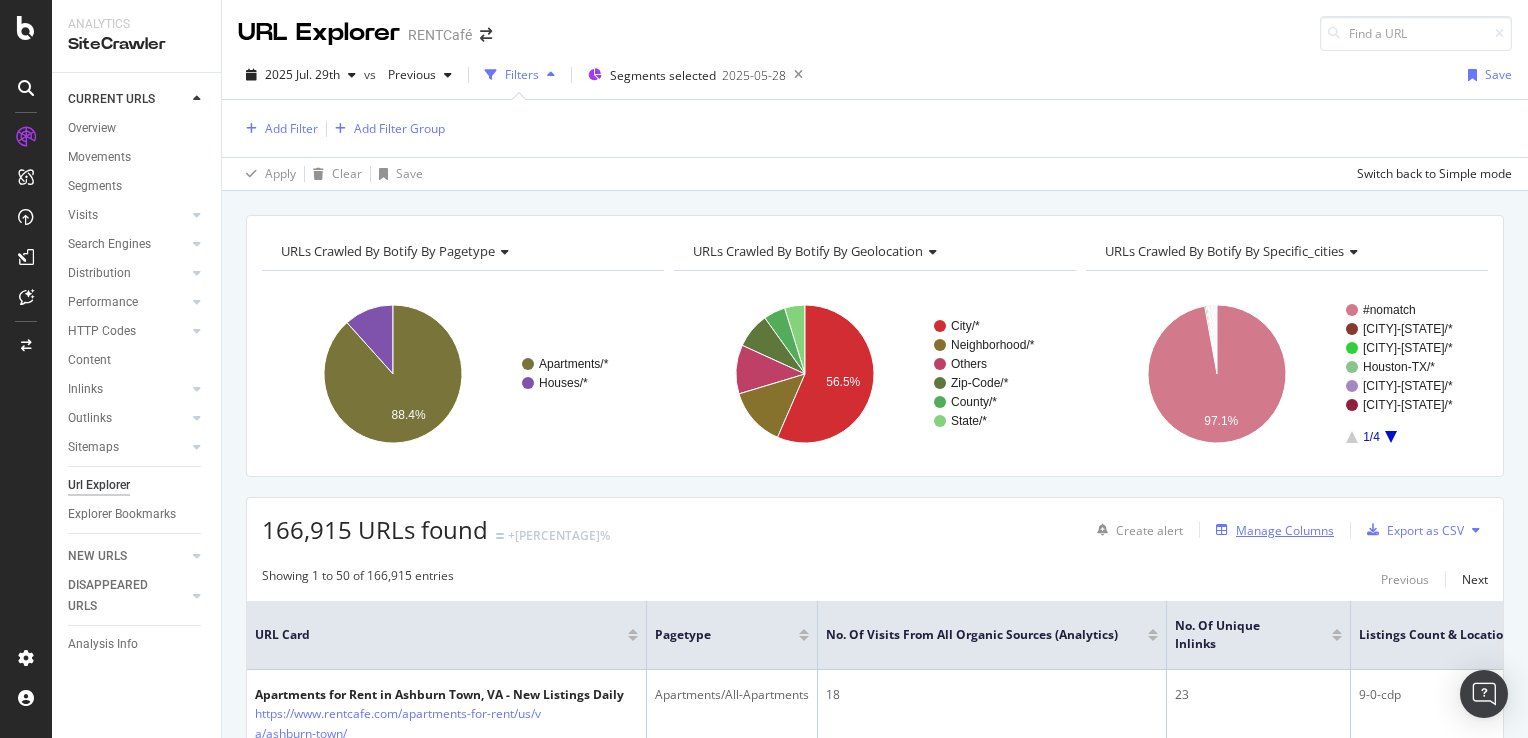 click on "Manage Columns" at bounding box center [1285, 530] 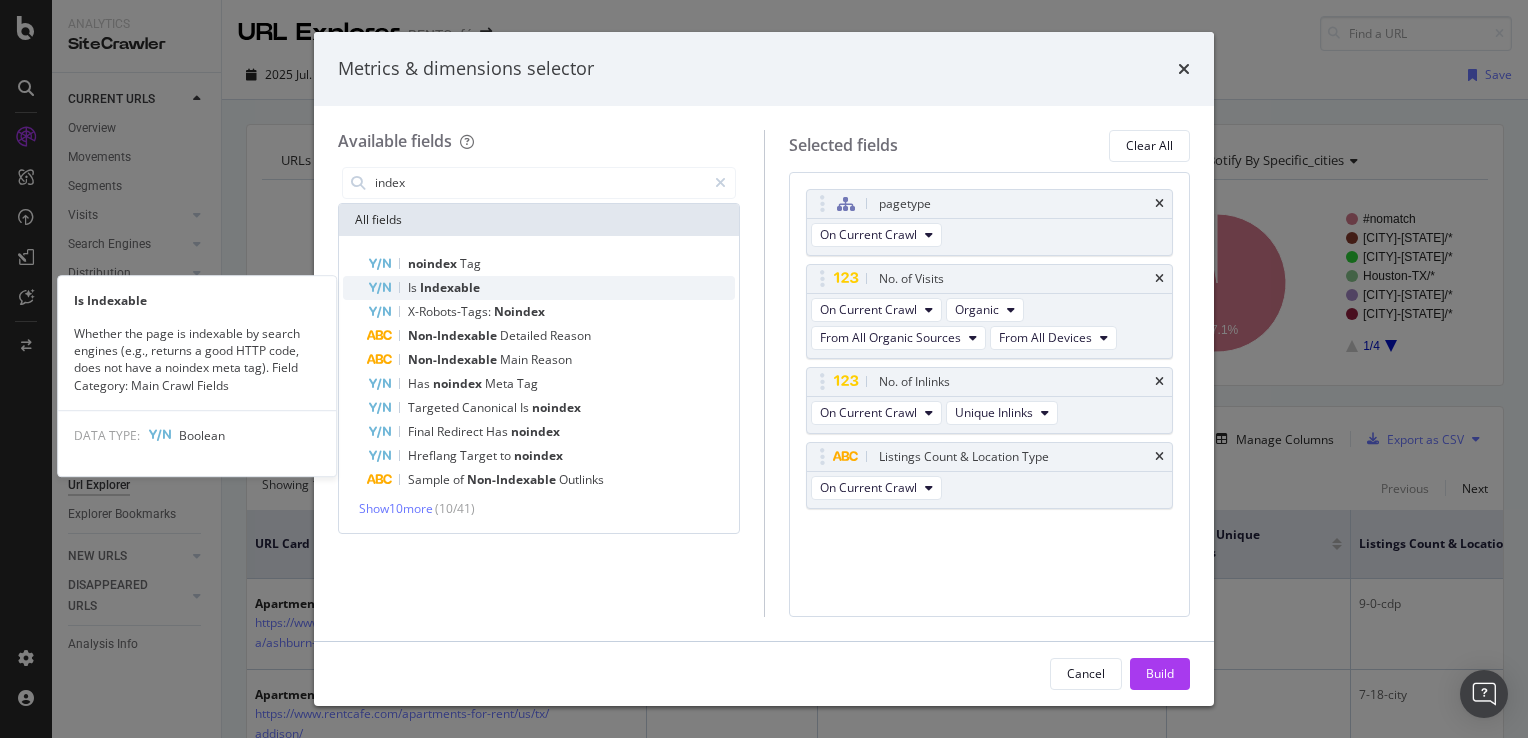 type on "index" 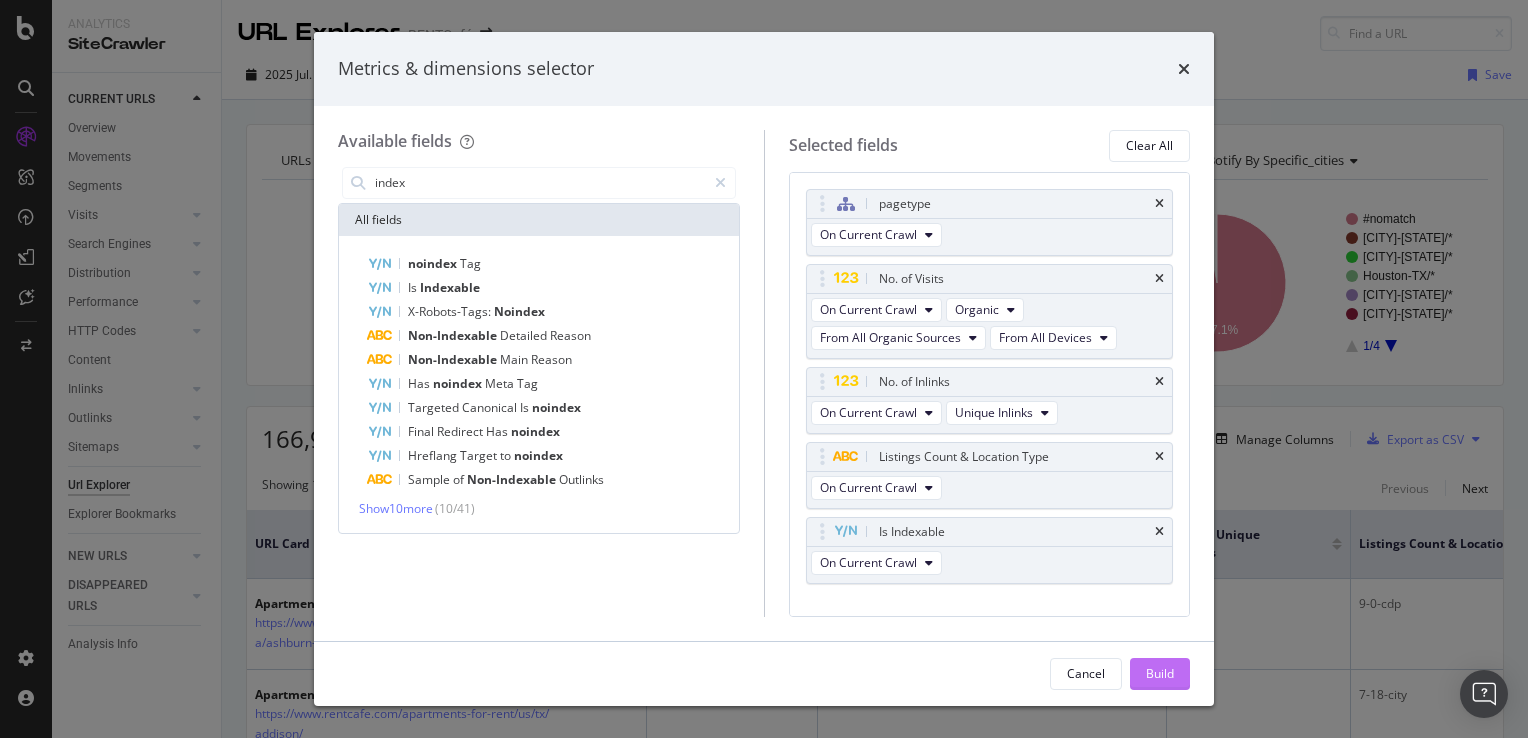 click on "Build" at bounding box center (1160, 673) 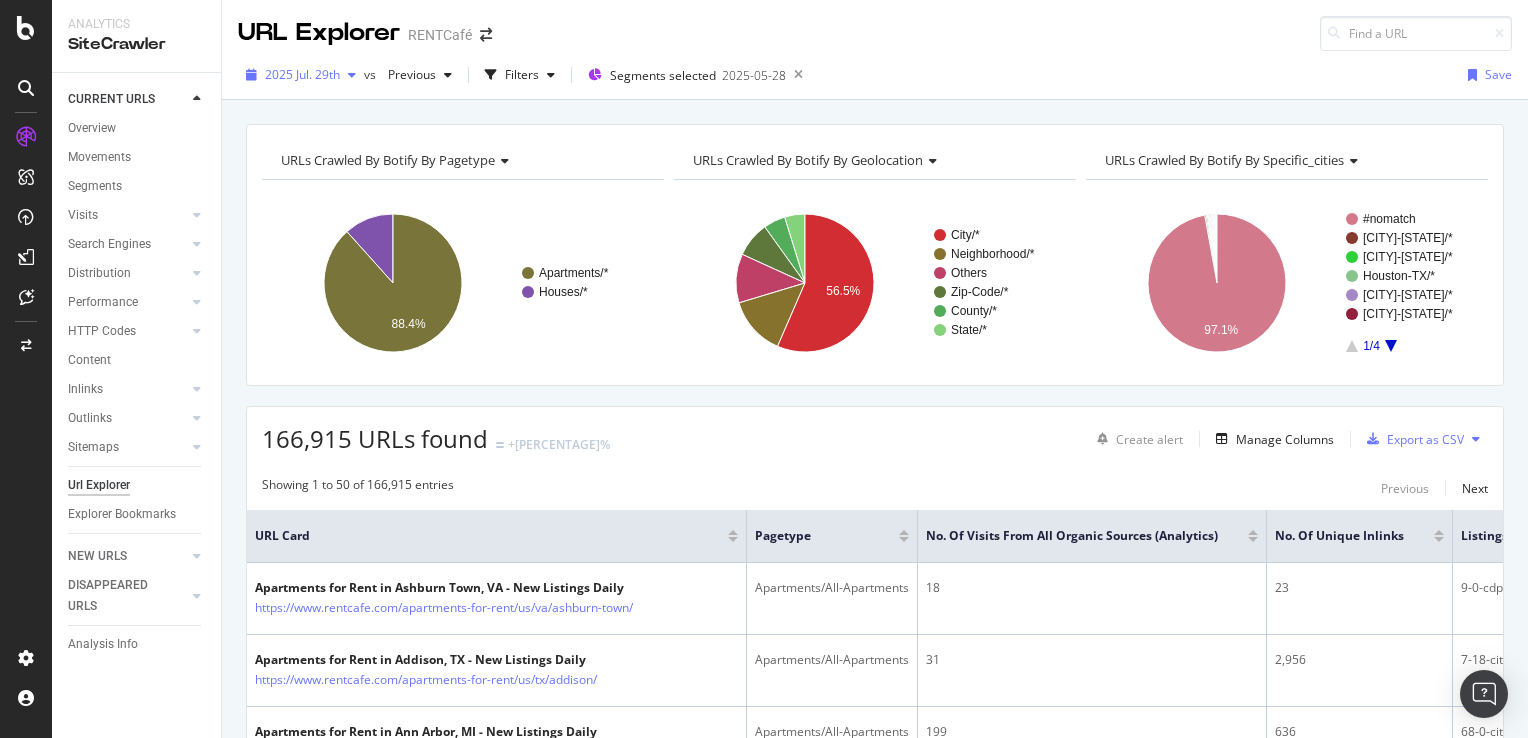 click on "2025 Jul. 29th" at bounding box center (302, 74) 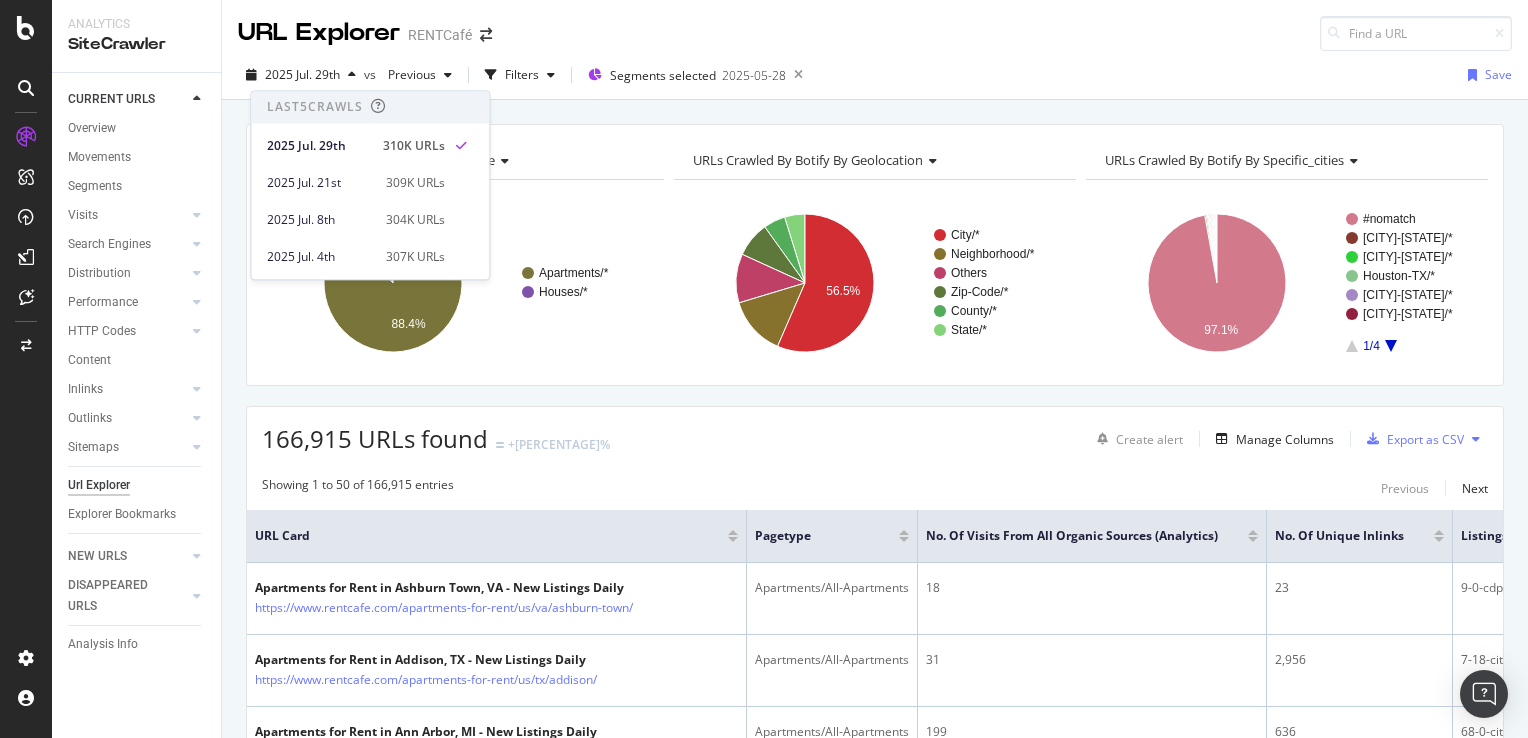 click on "URLs Crawled By Botify By pagetype
Chart (by Value) Table Expand Export as CSV Export as PNG Add to Custom Report
×
Apartments/* Houses/* 88.4% pagetype Crawled URLs Apartments/* 147,493 Houses/* 19,422 Houses/*
URLs Crawled By Botify By geolocation
Chart (by Value) Table Expand Export as CSV Export as PNG Add to Custom Report
×
City/* Neighborhood/* Others Zip-Code/* County/* State/* 56.5% geolocation Crawled URLs City/* 94,319 Neighborhood/* 23,086 Others 19,152 Zip-Code/* 13,825 County/* 8,548 State/* 7,985 State/*
URLs Crawled By Botify By specific_cities
Chart (by Value) Table Expand
×" at bounding box center (875, 124) 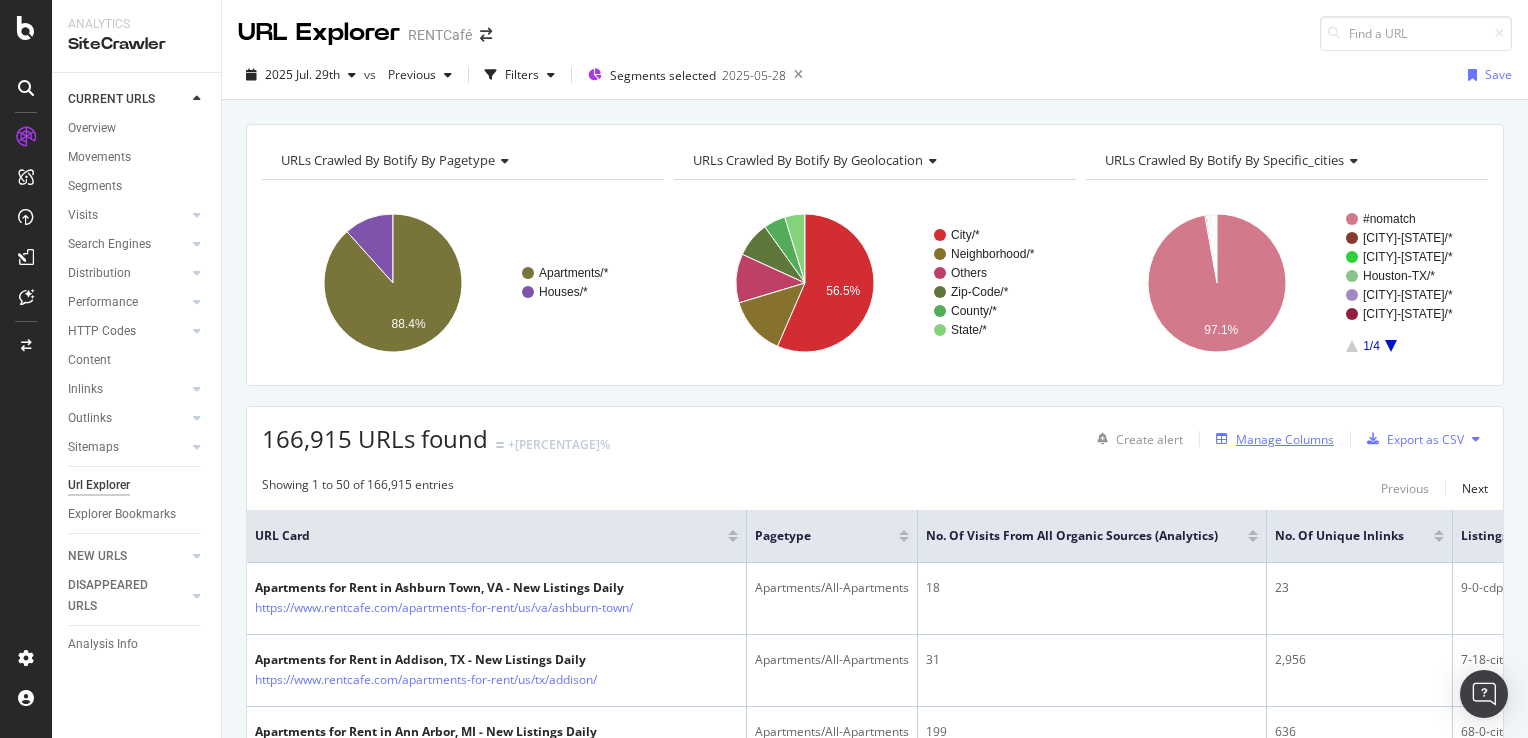 click on "Manage Columns" at bounding box center (1285, 439) 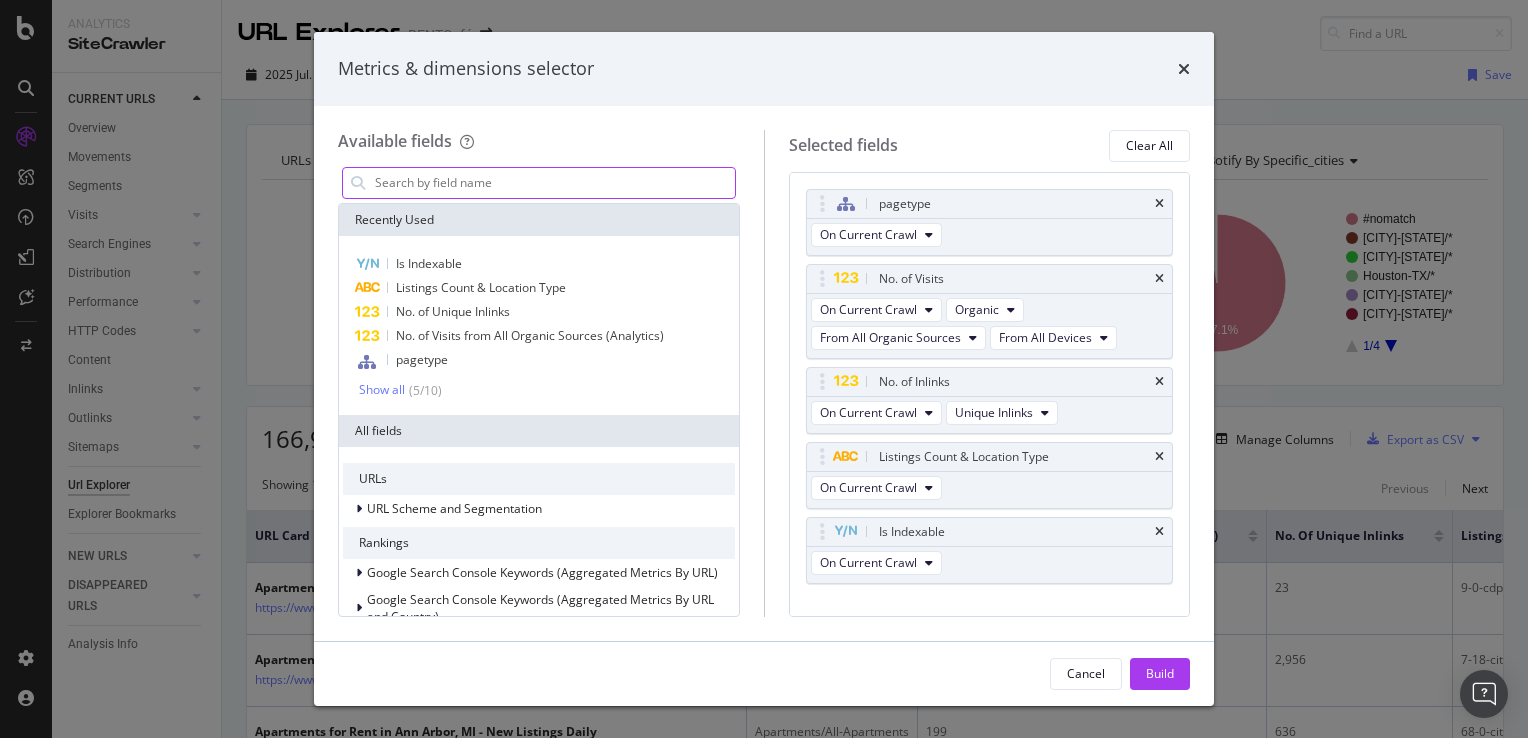 click at bounding box center [554, 183] 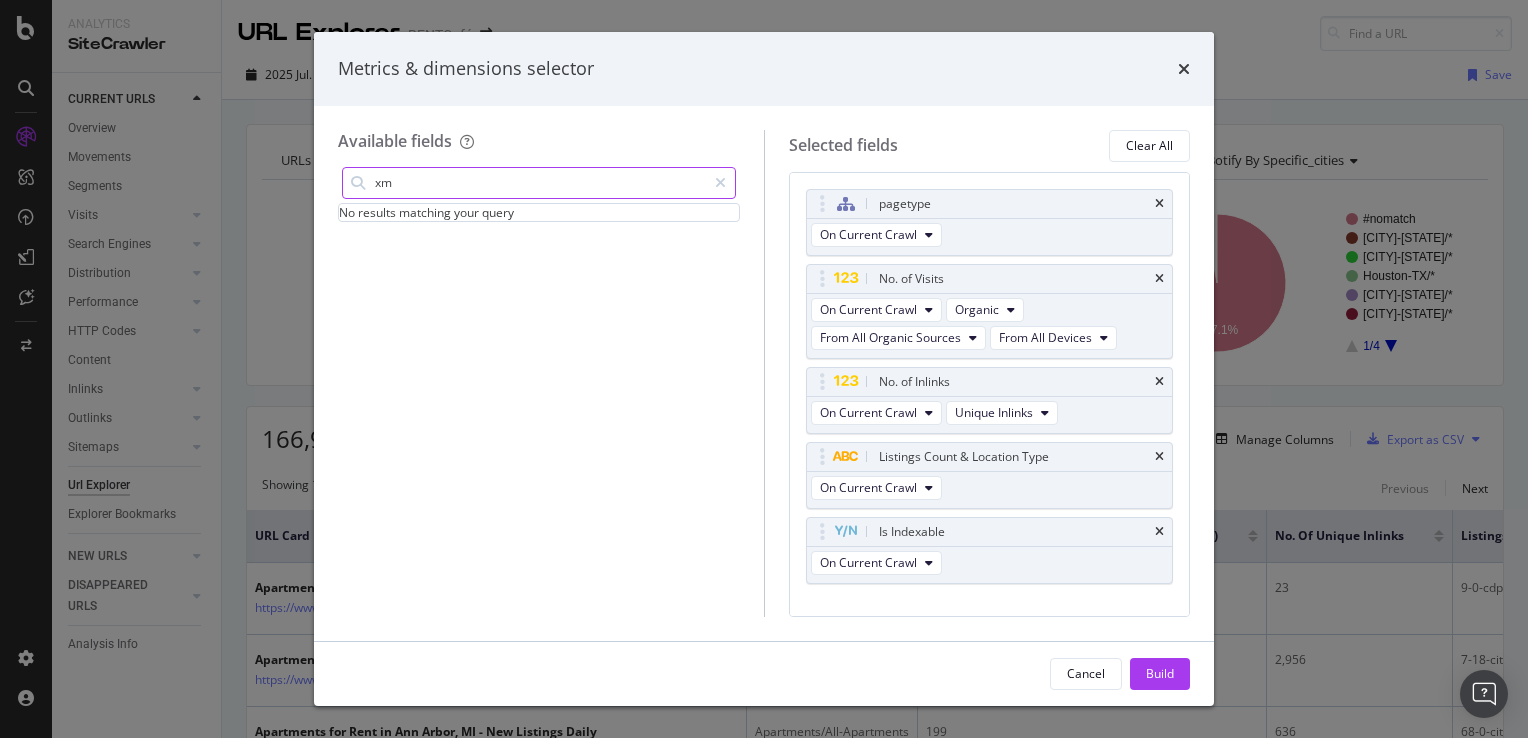 type on "x" 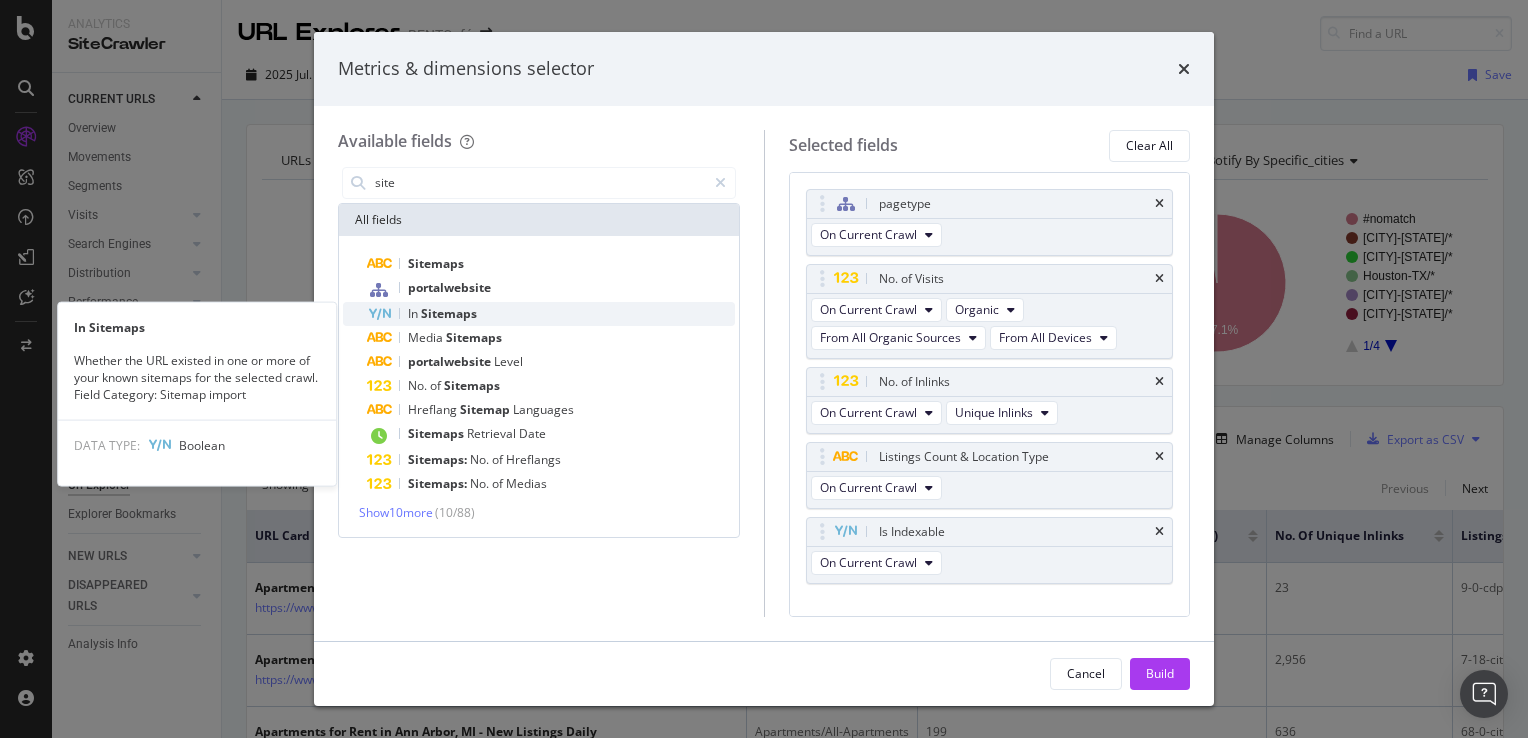 type on "site" 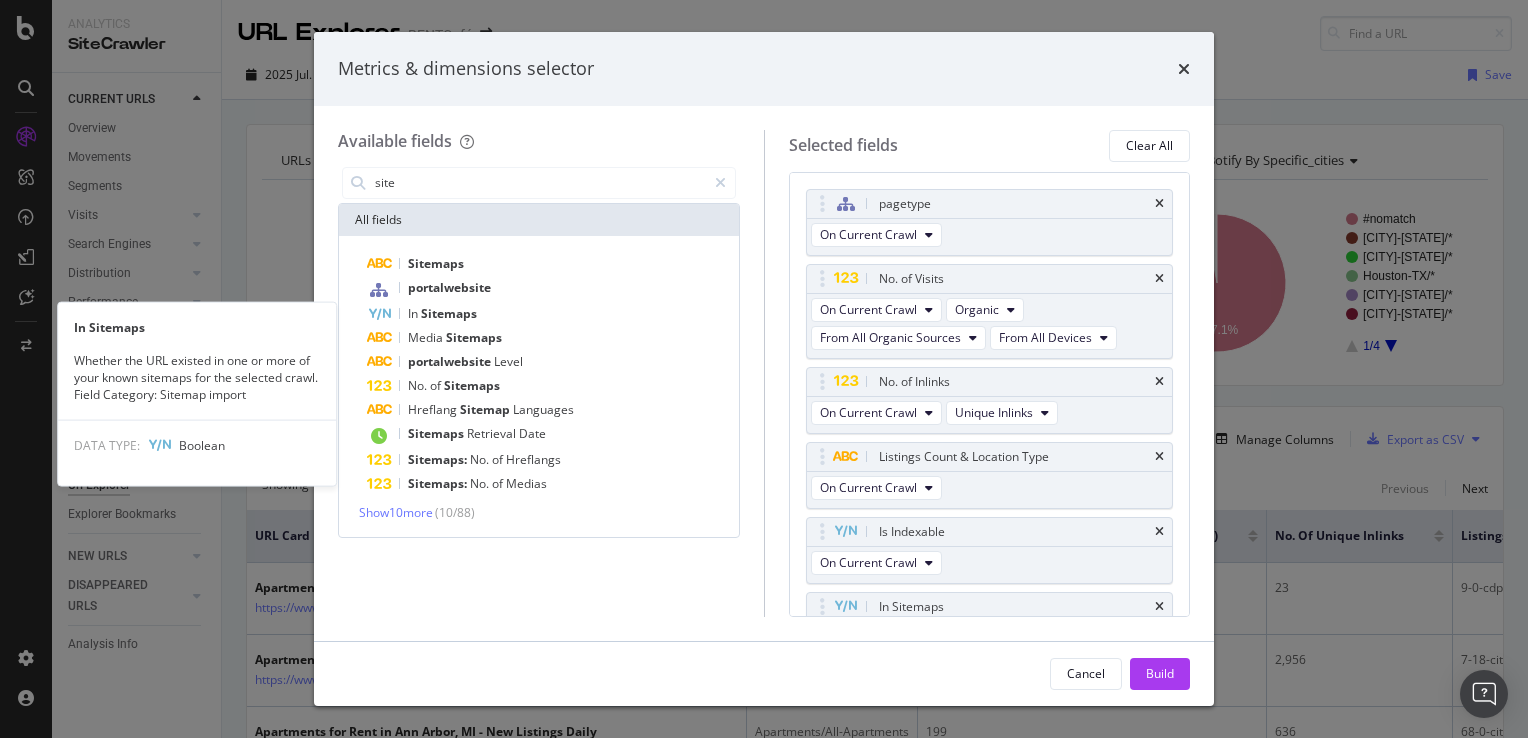 scroll, scrollTop: 39, scrollLeft: 0, axis: vertical 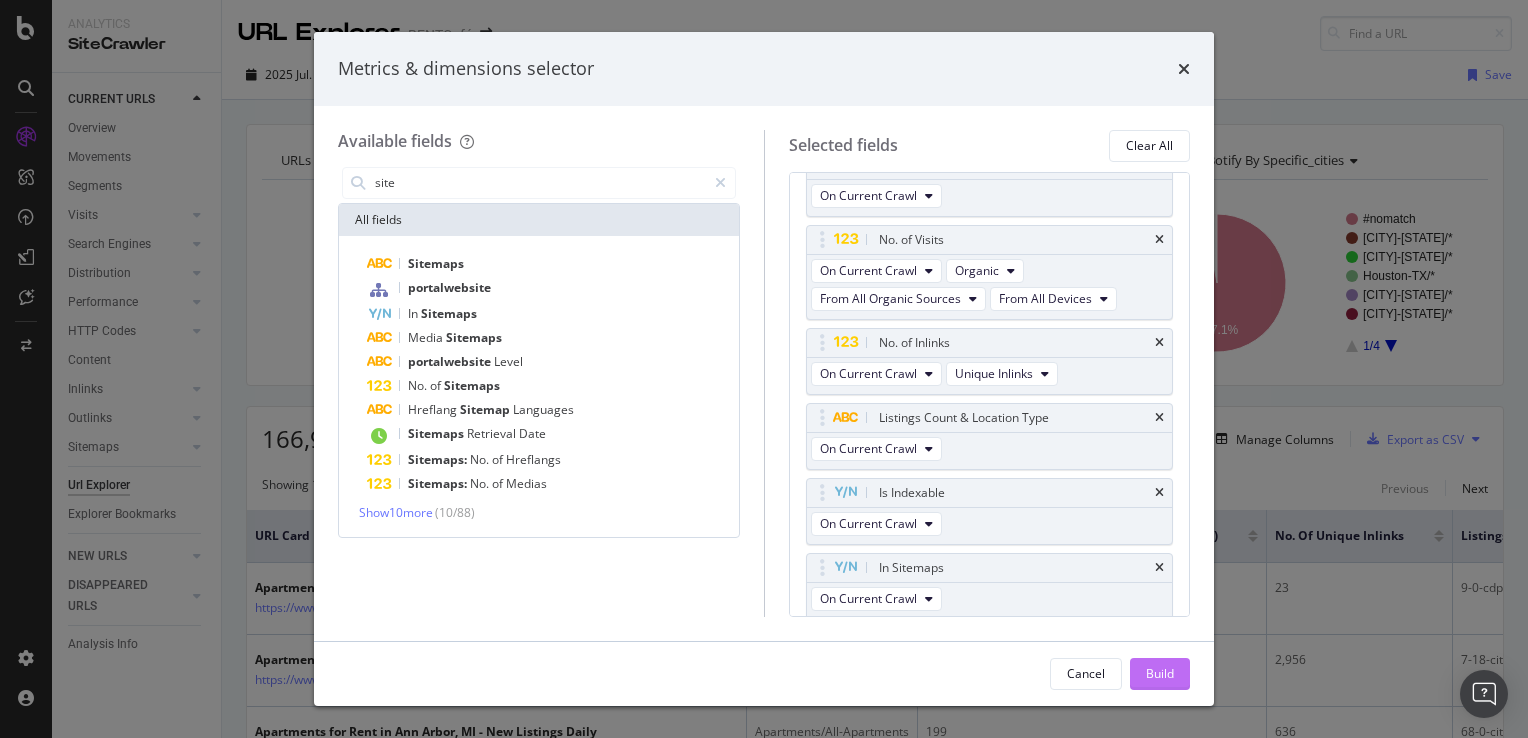 click on "Build" at bounding box center (1160, 674) 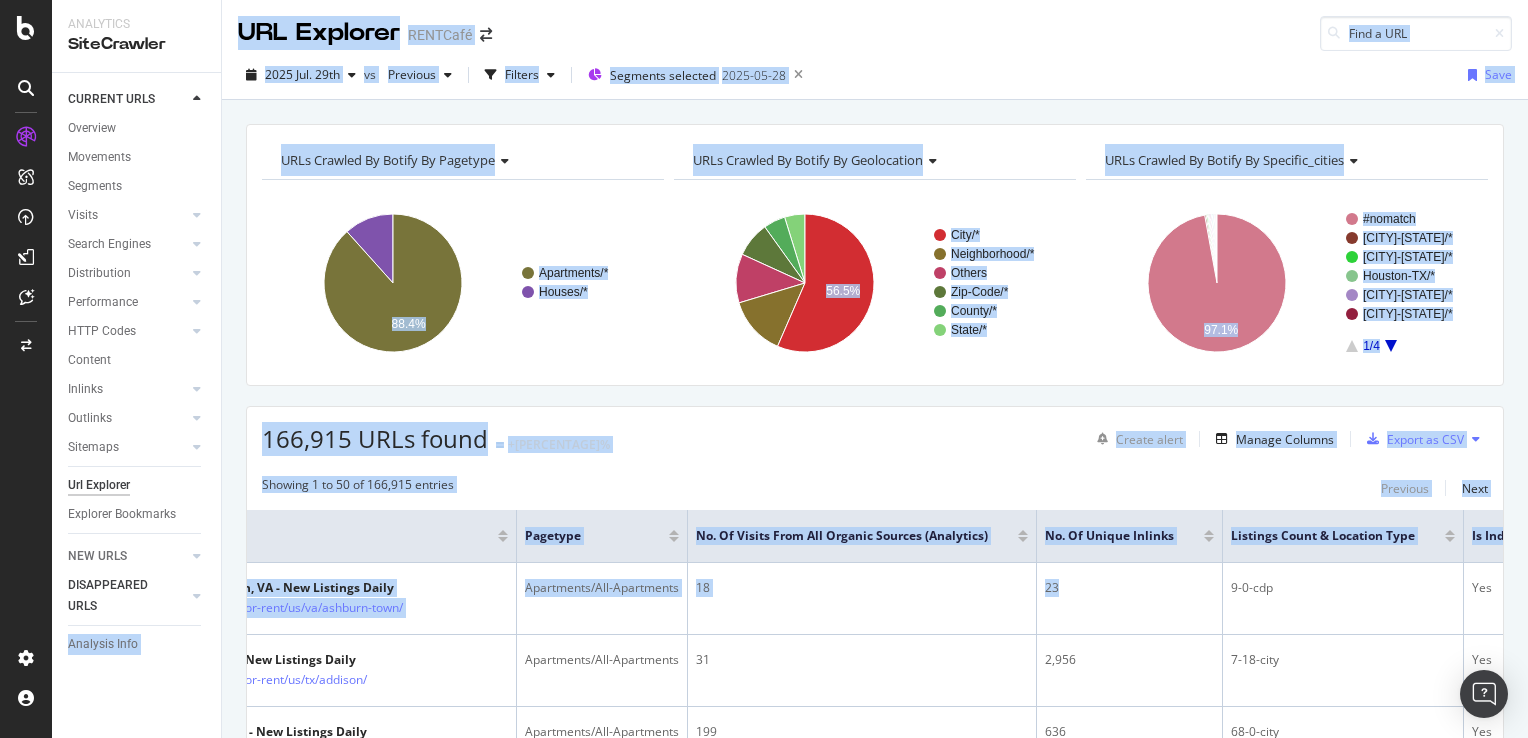 scroll, scrollTop: 0, scrollLeft: 0, axis: both 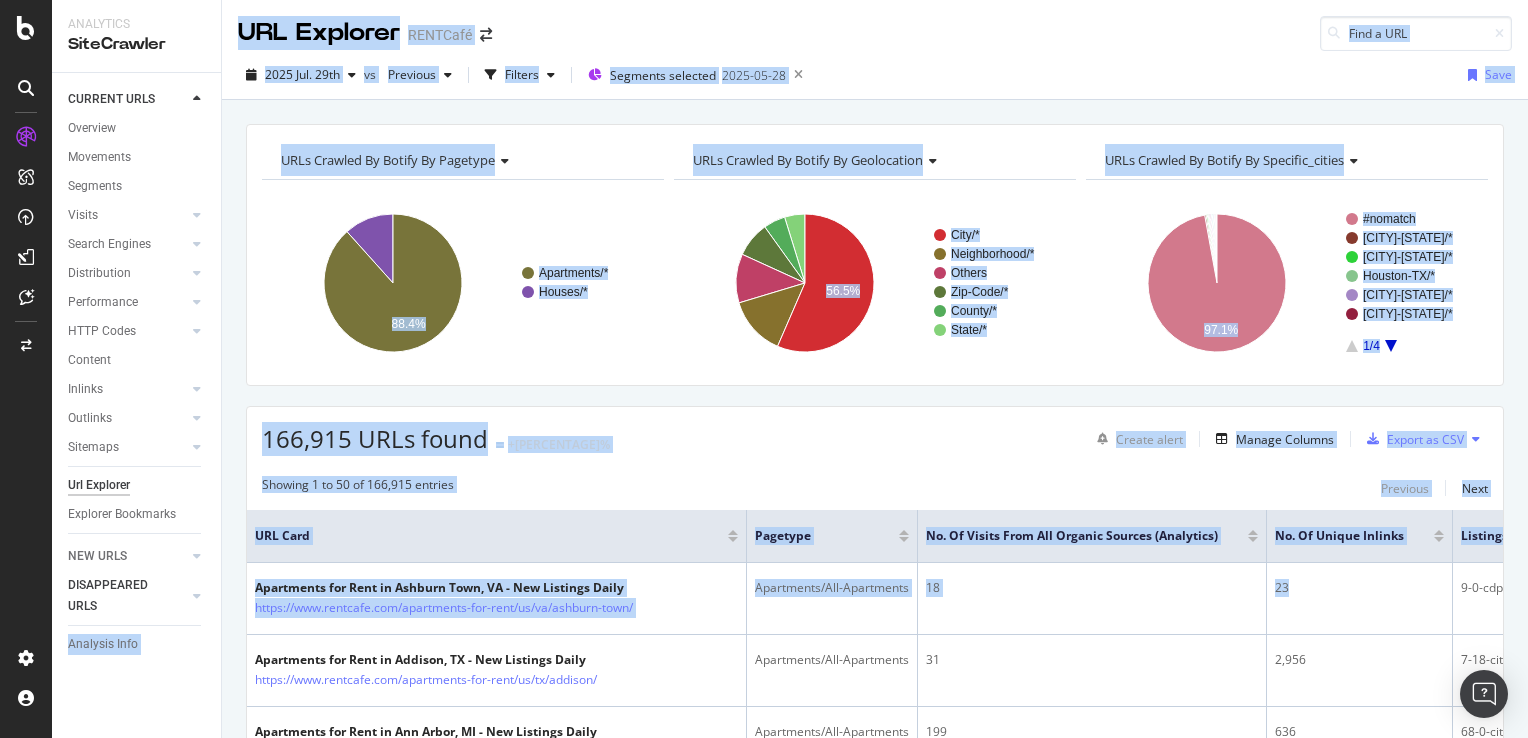 drag, startPoint x: 1311, startPoint y: 597, endPoint x: 176, endPoint y: 606, distance: 1135.0356 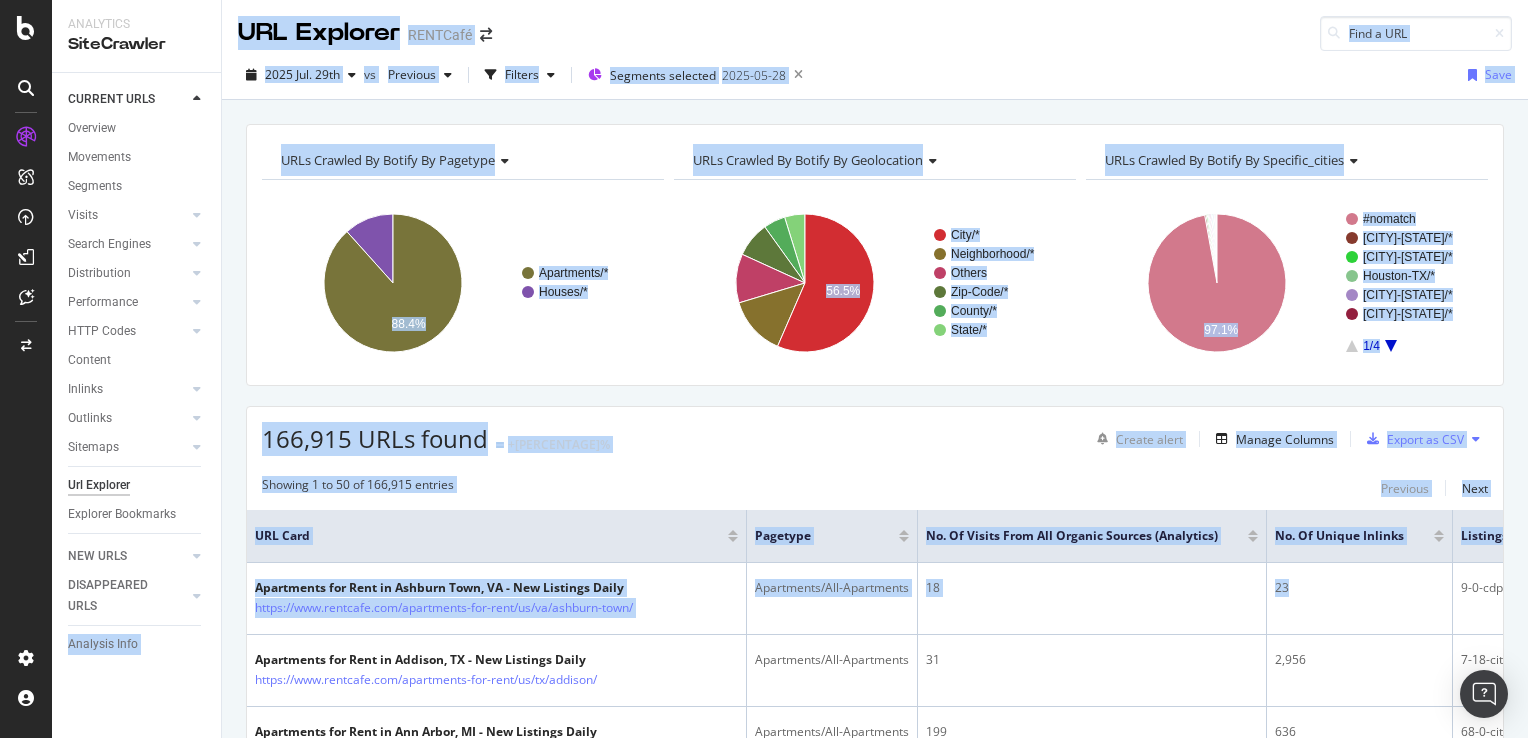 click on "URL Explorer RENTCafé" at bounding box center [875, 25] 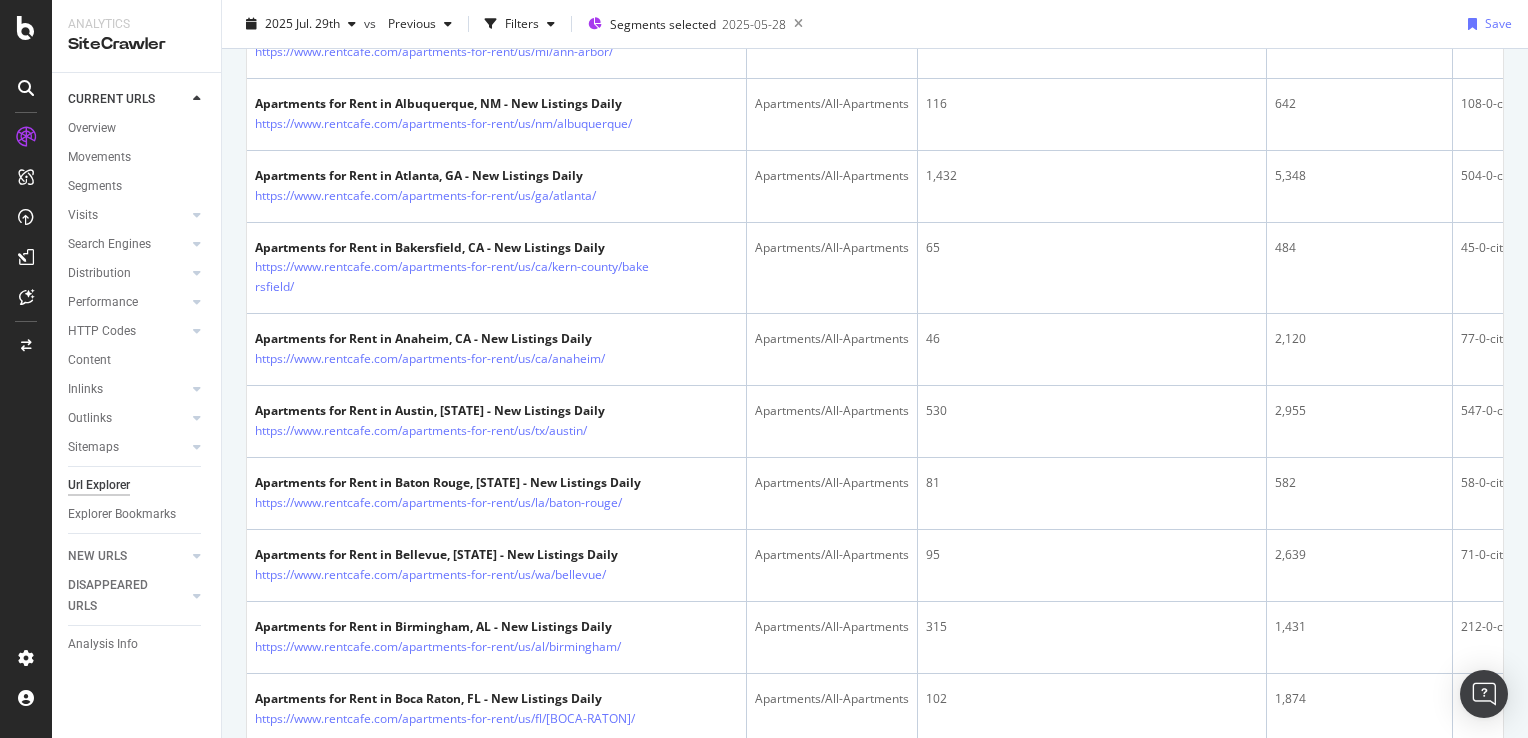 scroll, scrollTop: 0, scrollLeft: 0, axis: both 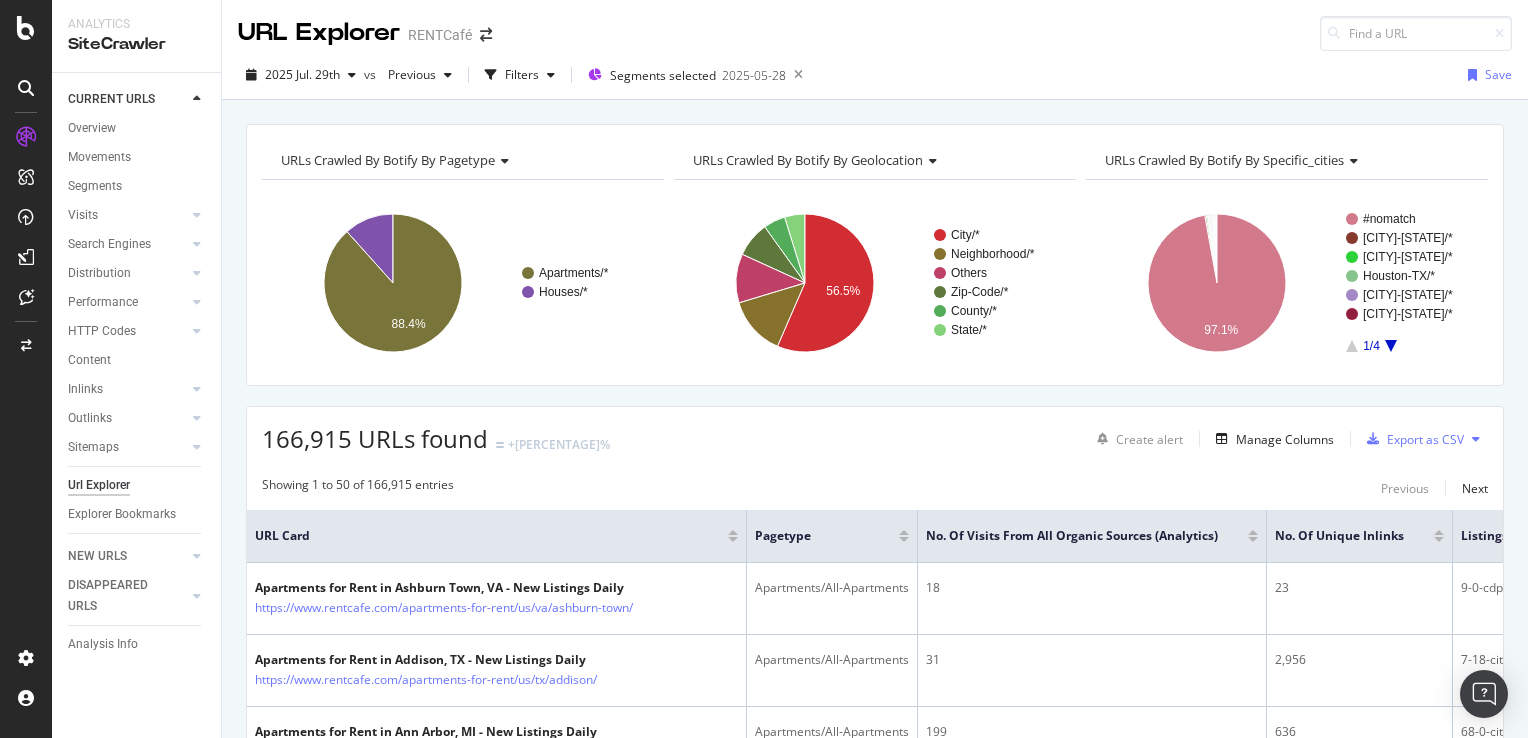 drag, startPoint x: 1344, startPoint y: 494, endPoint x: 1319, endPoint y: 469, distance: 35.35534 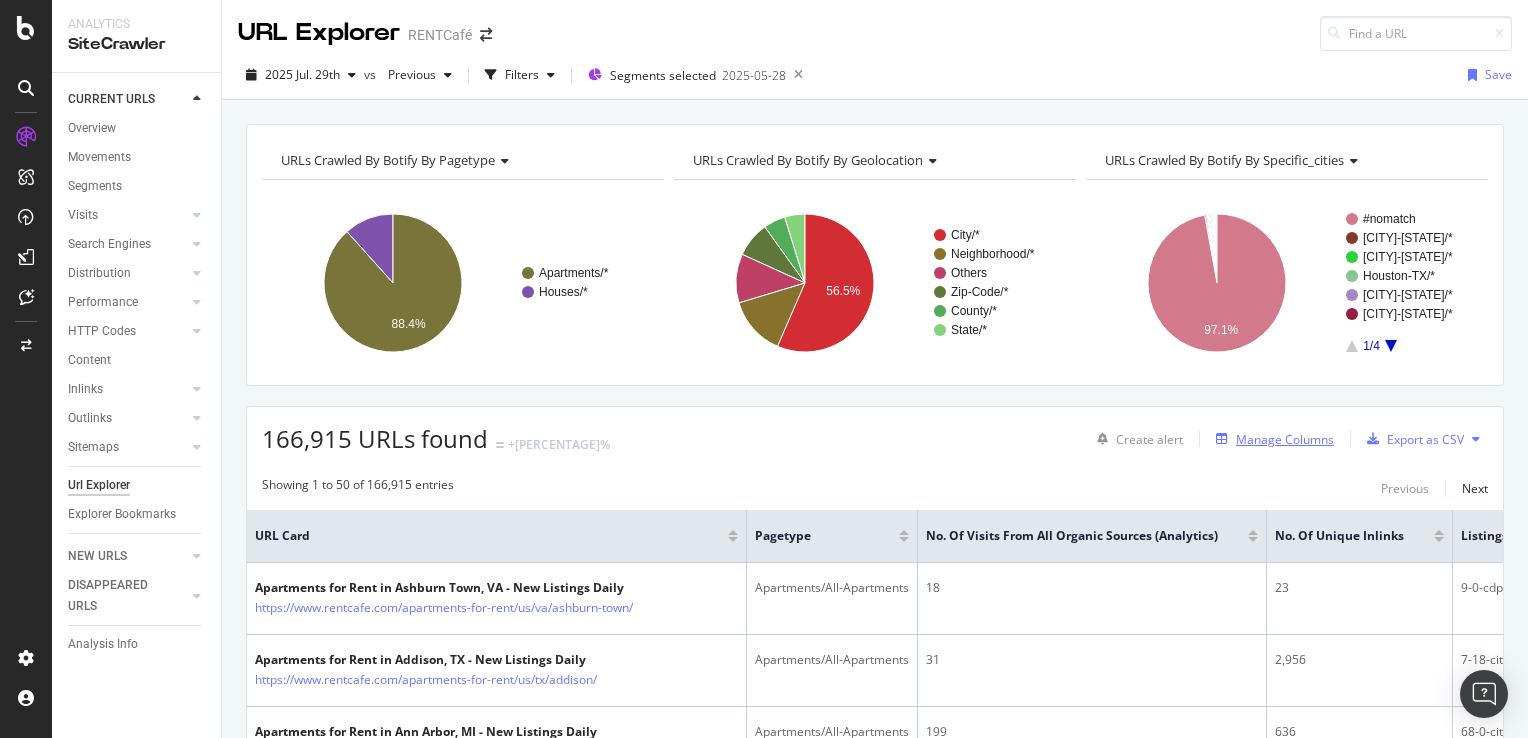 click on "Manage Columns" at bounding box center [1285, 439] 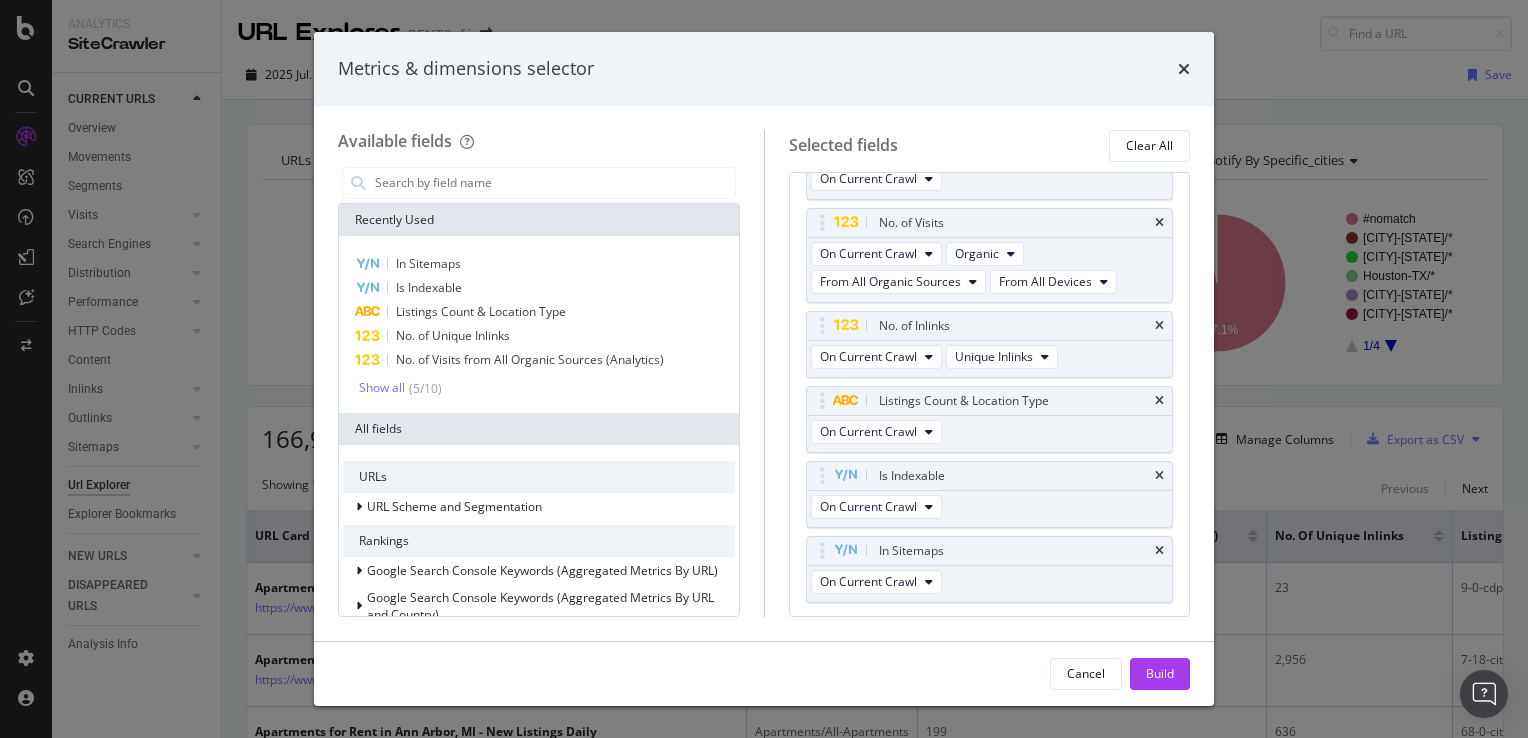 scroll, scrollTop: 106, scrollLeft: 0, axis: vertical 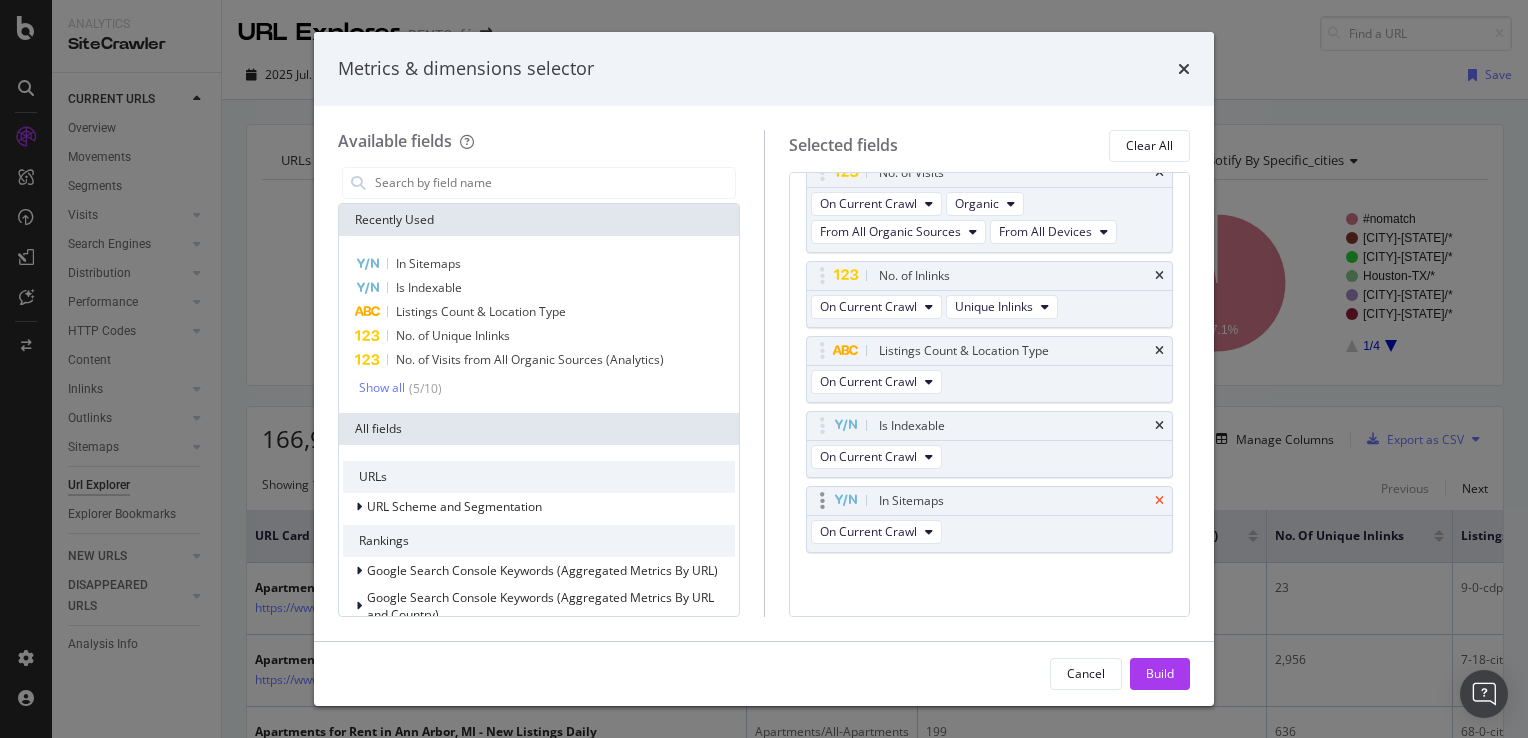 click at bounding box center (1159, 501) 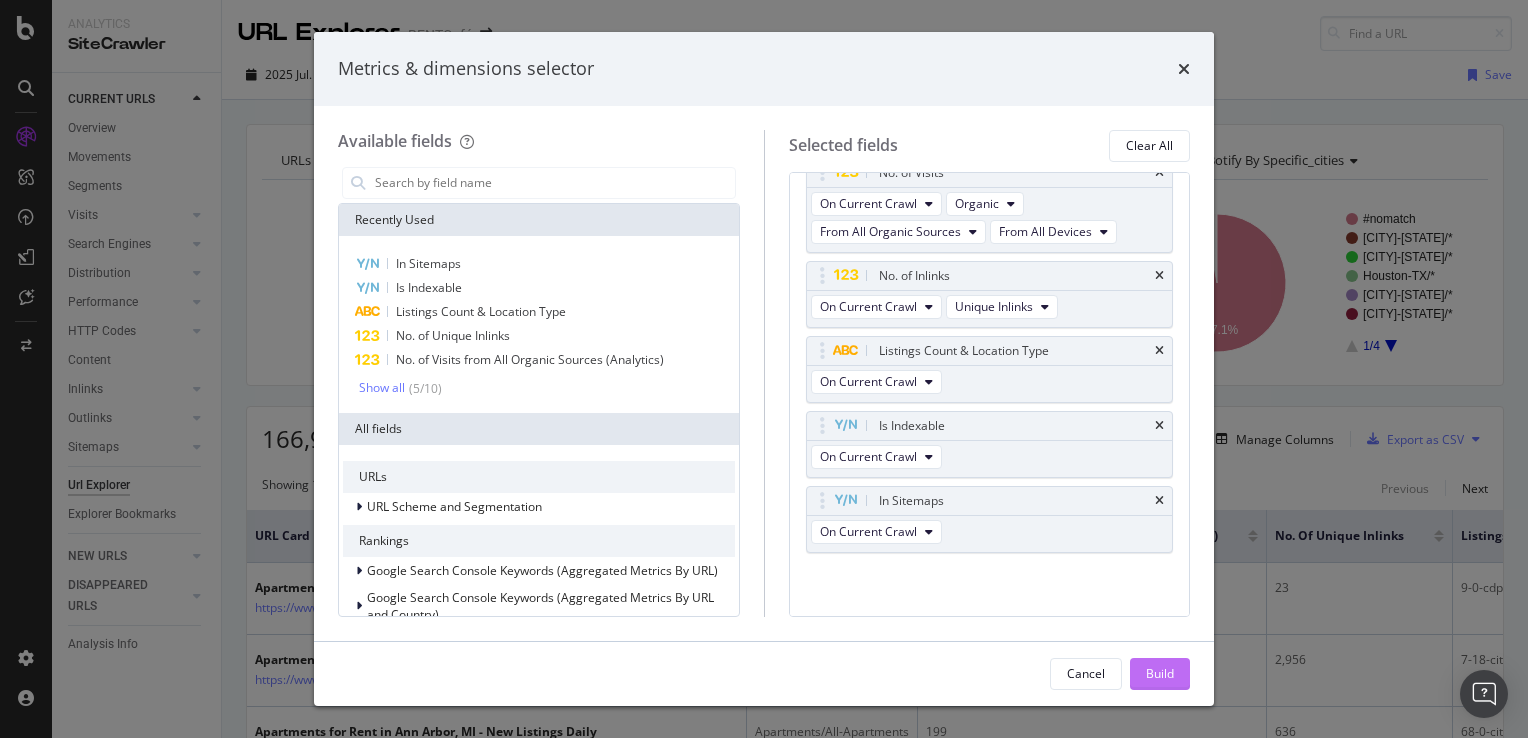 scroll, scrollTop: 32, scrollLeft: 0, axis: vertical 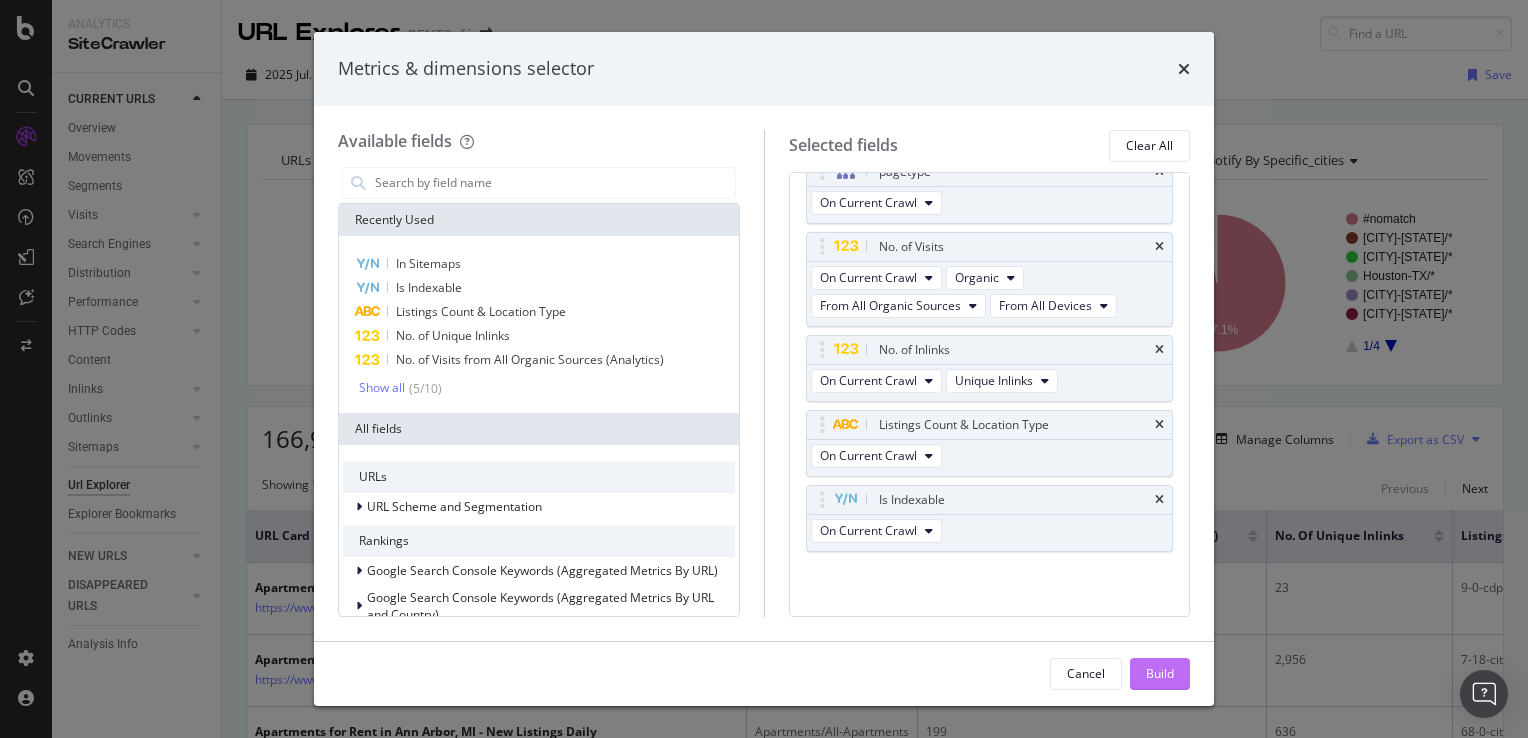 click on "Build" at bounding box center [1160, 673] 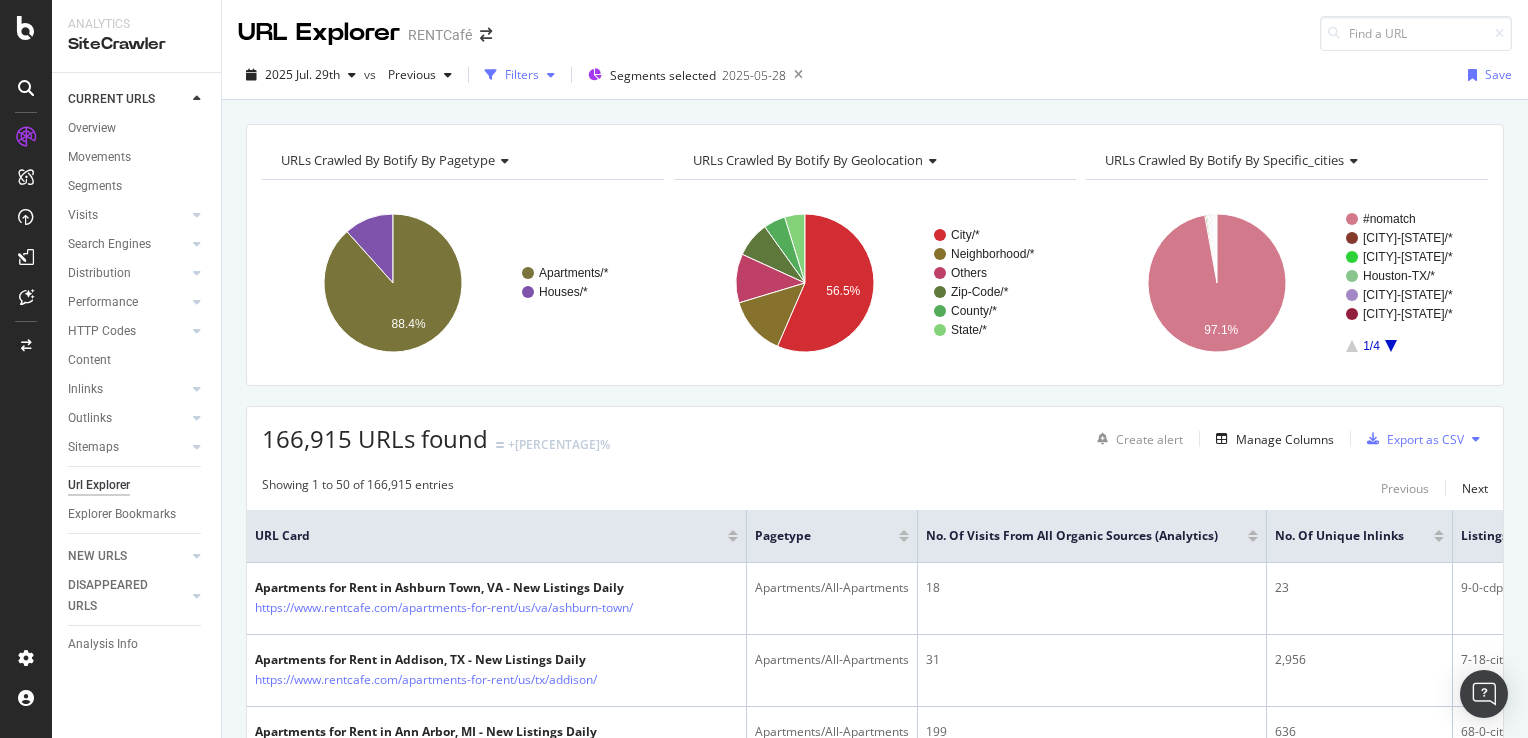 click at bounding box center [551, 75] 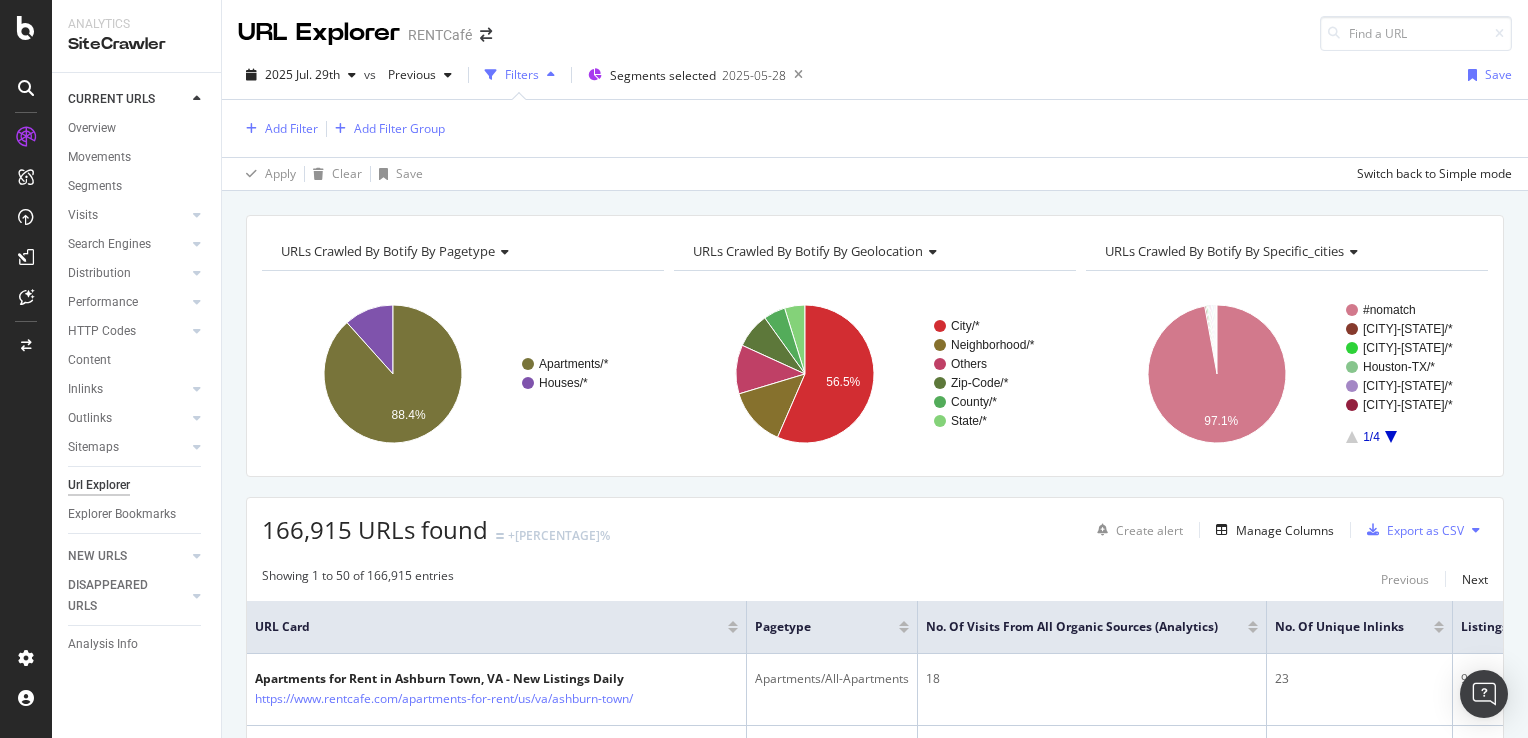 click on "Add Filter Add Filter Group" at bounding box center (875, 128) 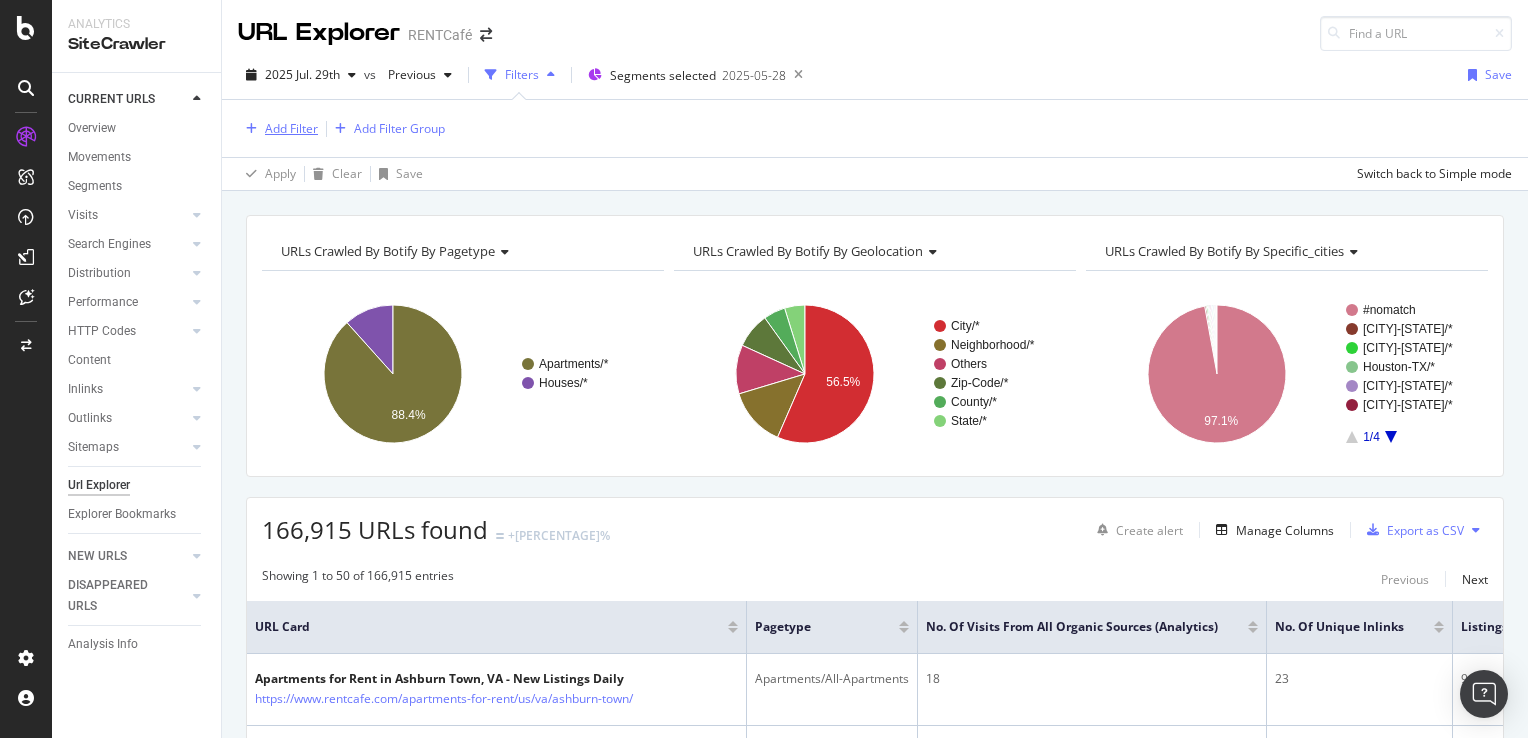 click on "Add Filter" at bounding box center (291, 128) 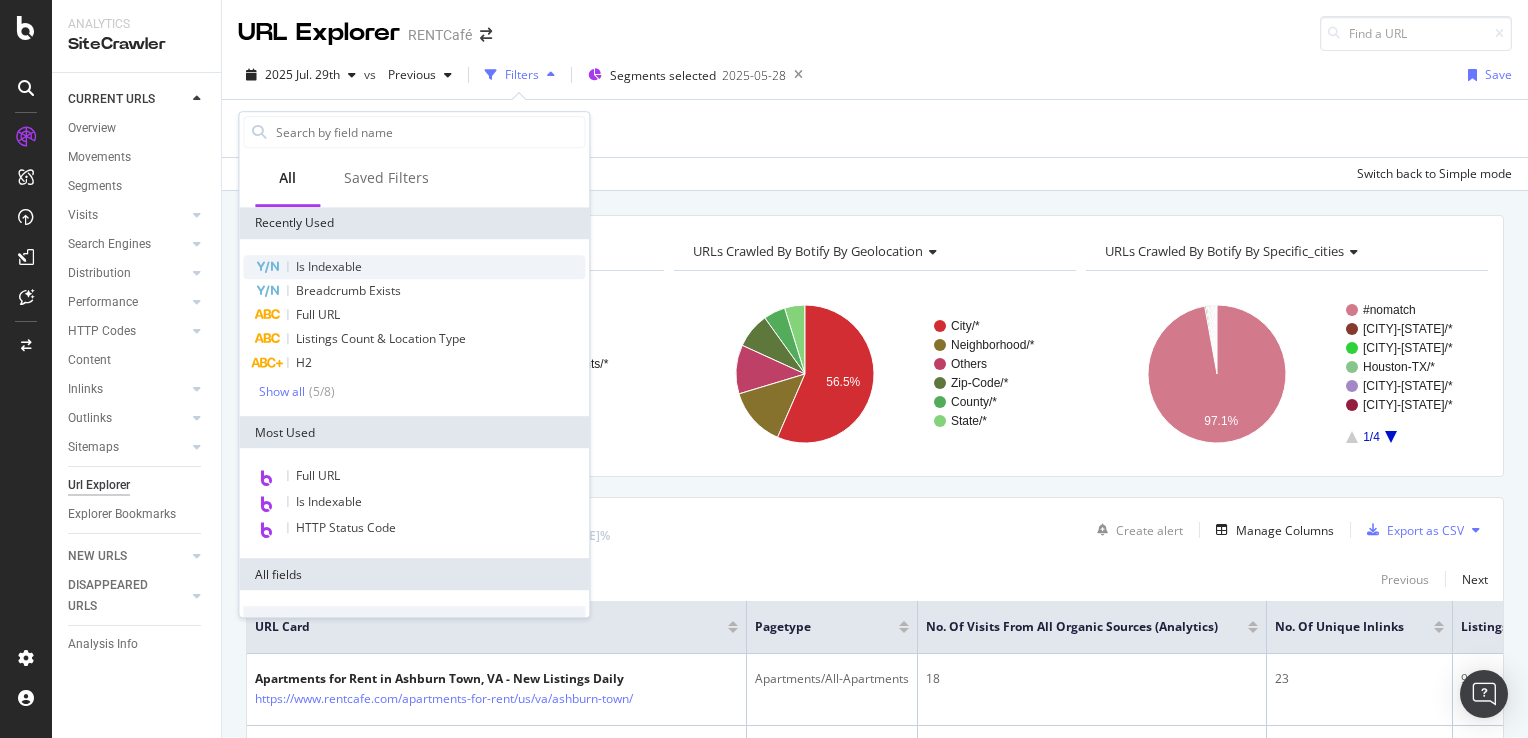 click on "Is Indexable" at bounding box center (329, 266) 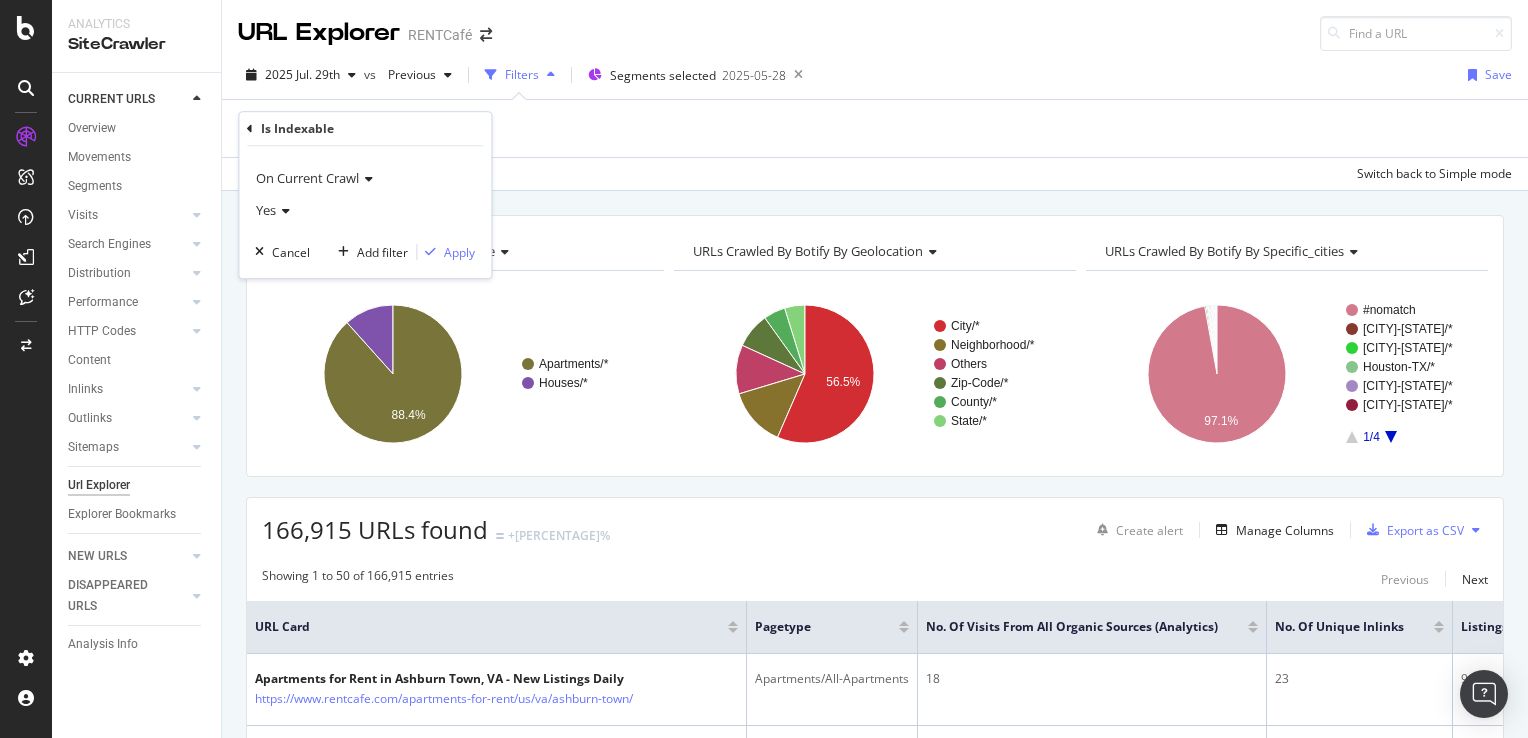 click at bounding box center (283, 211) 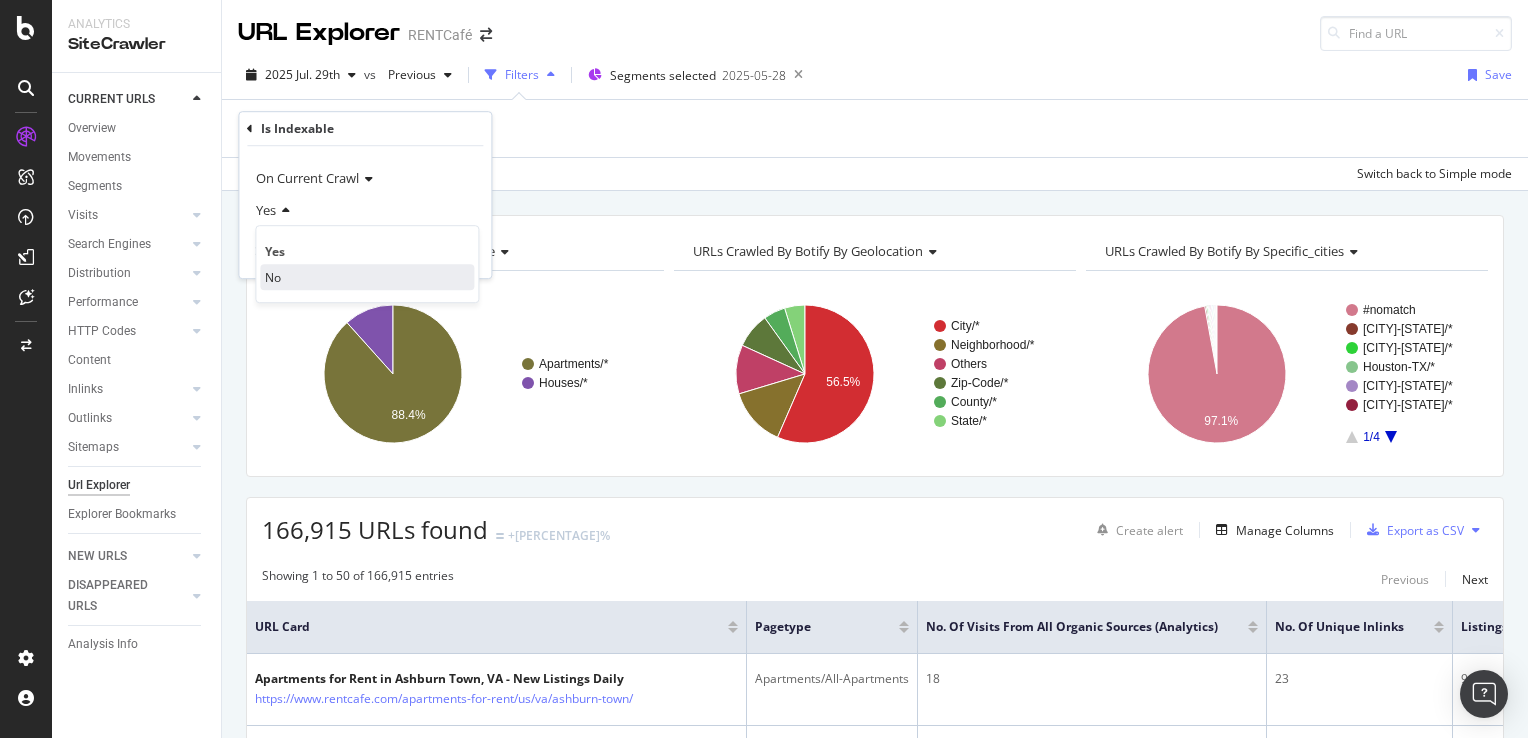 click on "No" at bounding box center [273, 277] 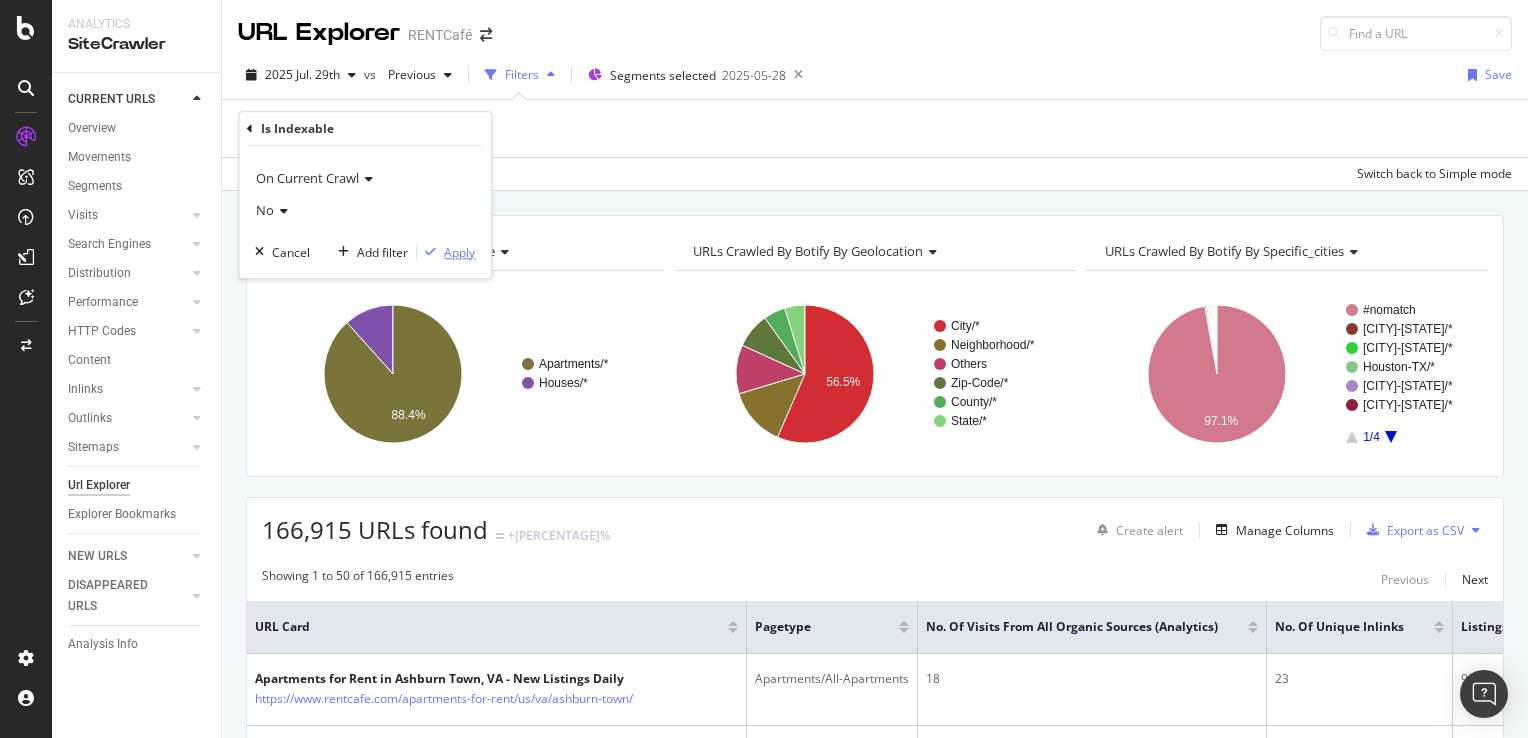 click on "Apply" at bounding box center (459, 252) 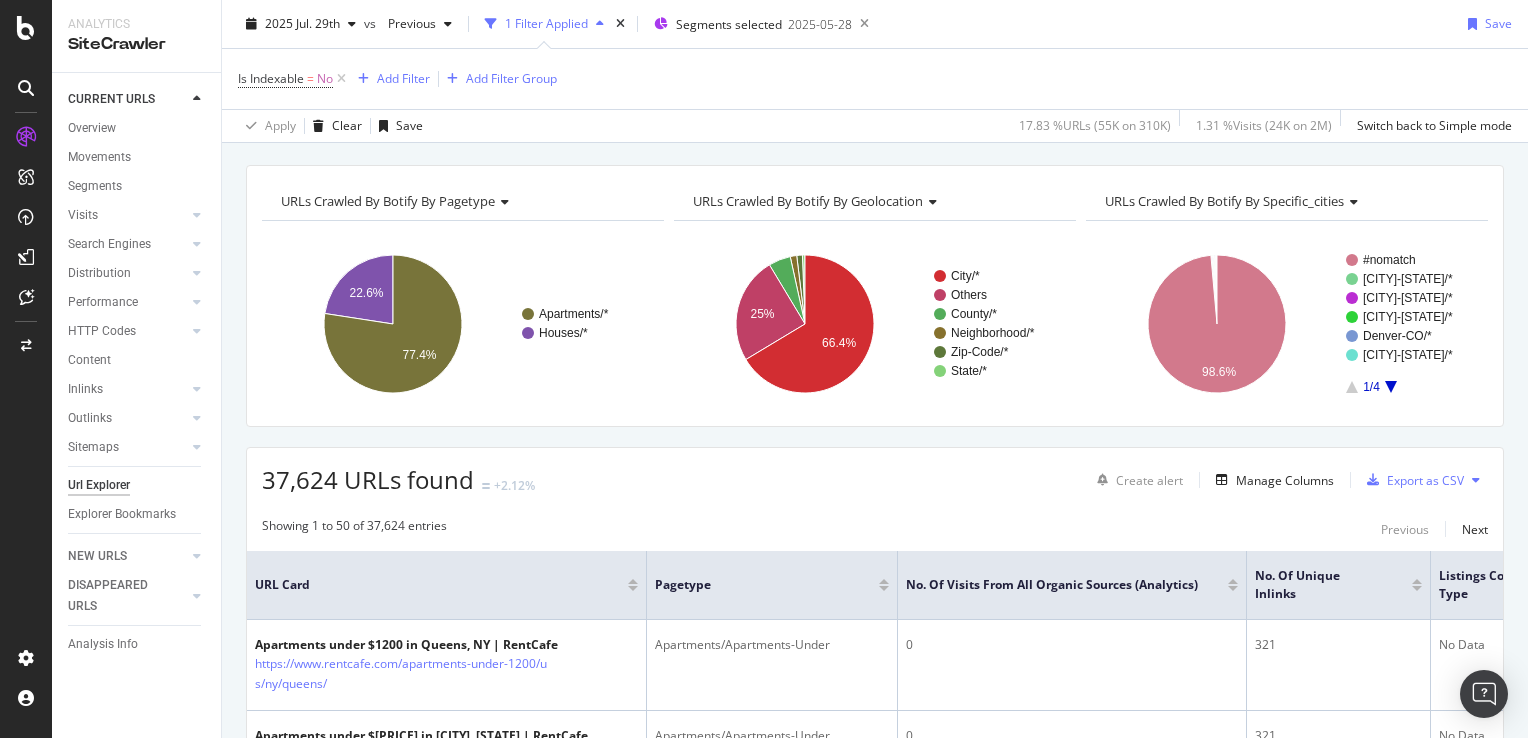 scroll, scrollTop: 0, scrollLeft: 0, axis: both 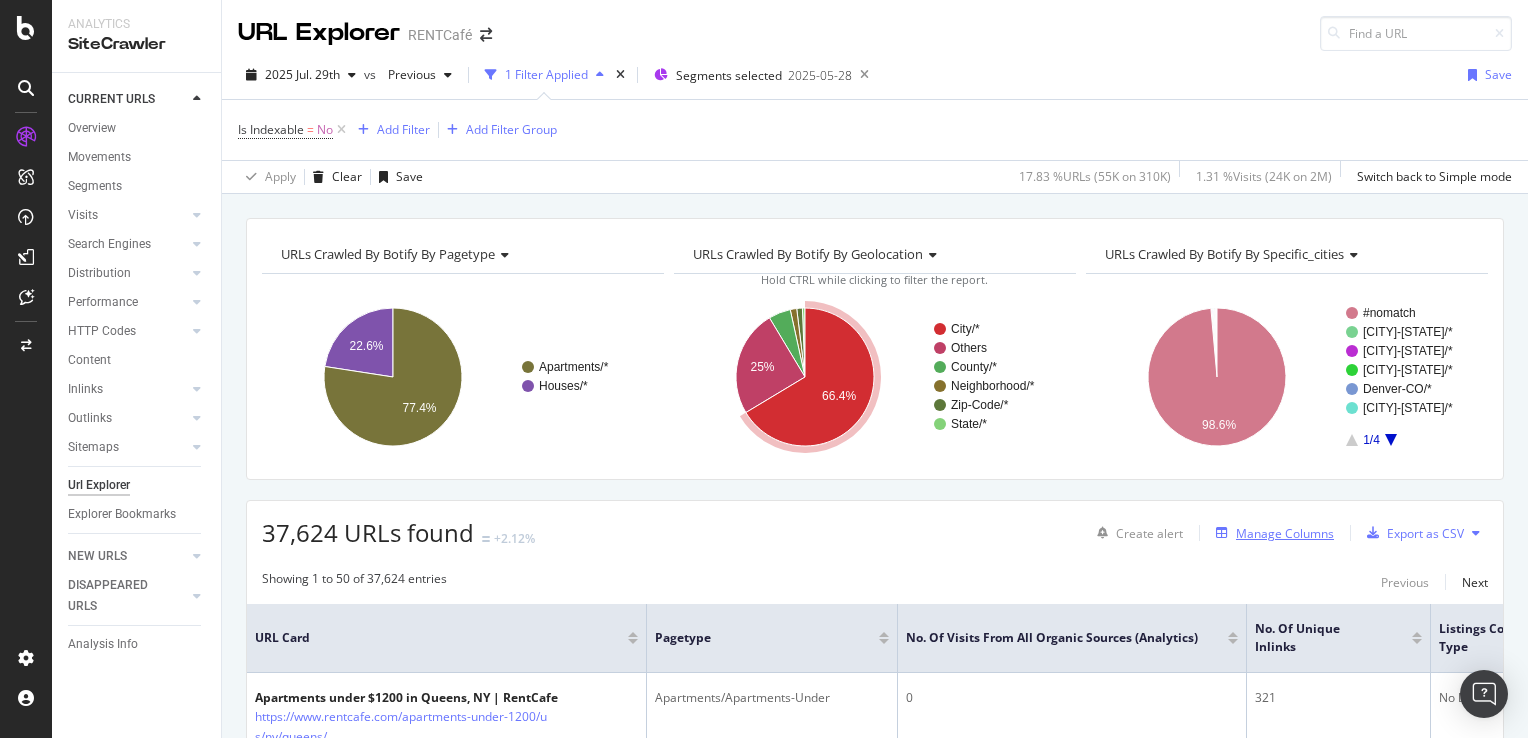 click on "Manage Columns" at bounding box center [1271, 533] 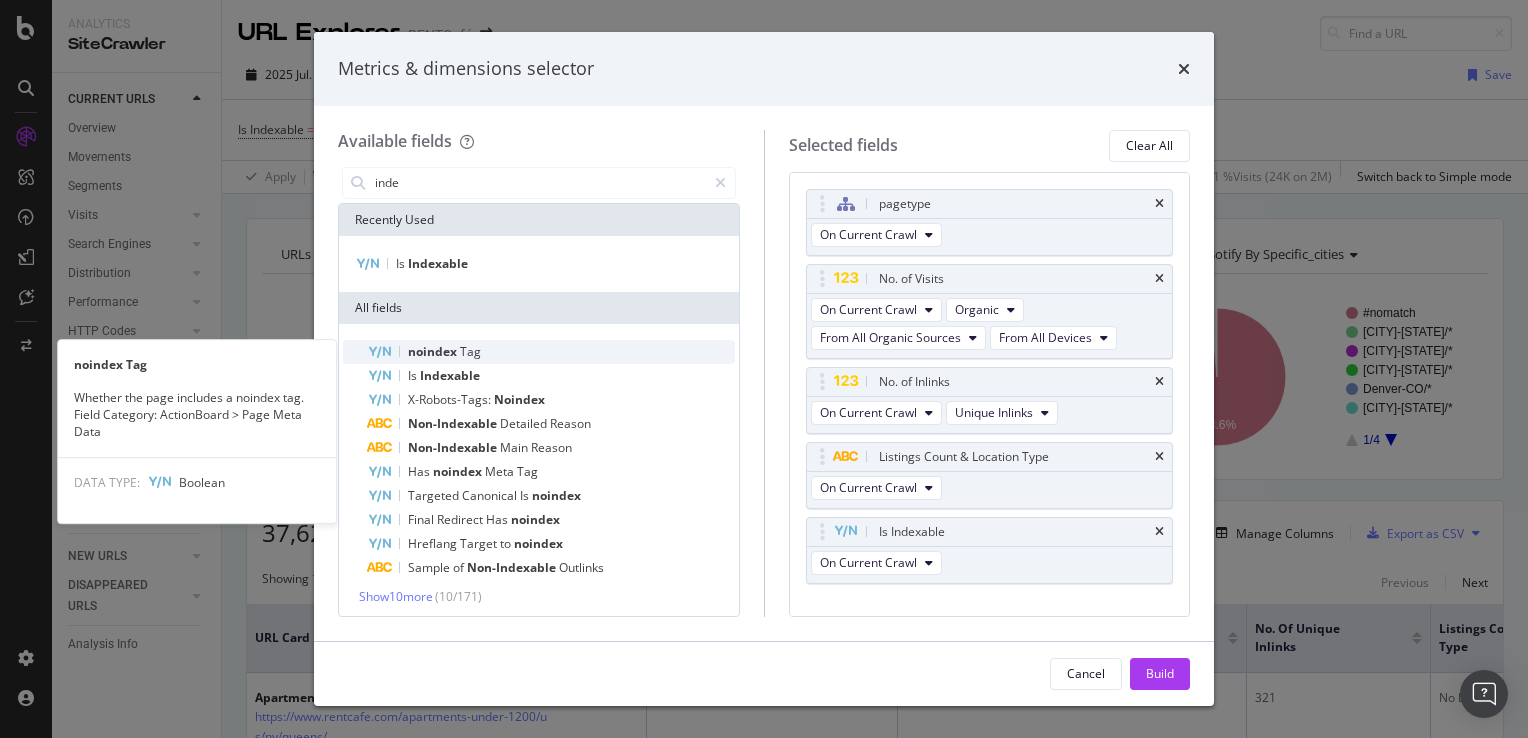 scroll, scrollTop: 3, scrollLeft: 0, axis: vertical 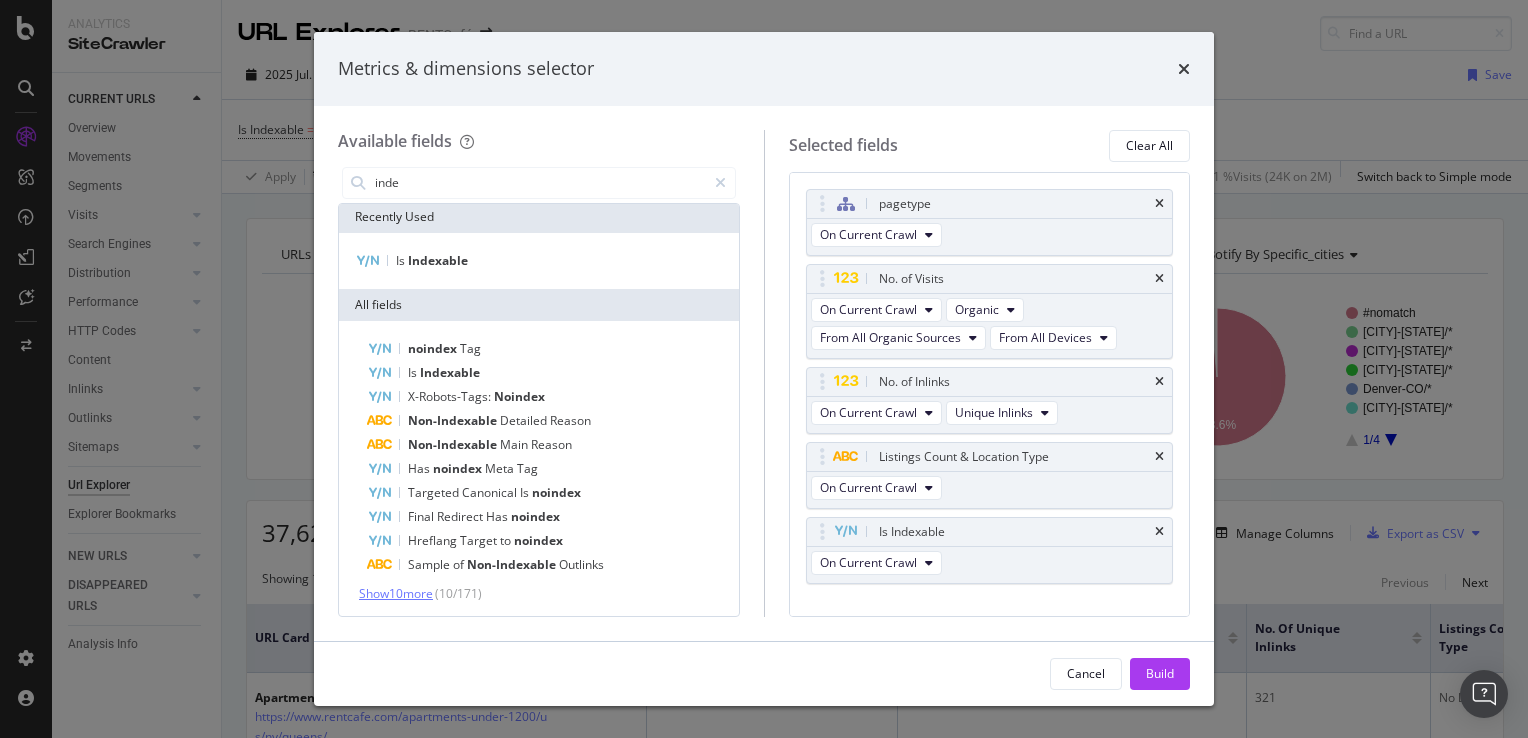 click on "Show  10  more" at bounding box center [396, 593] 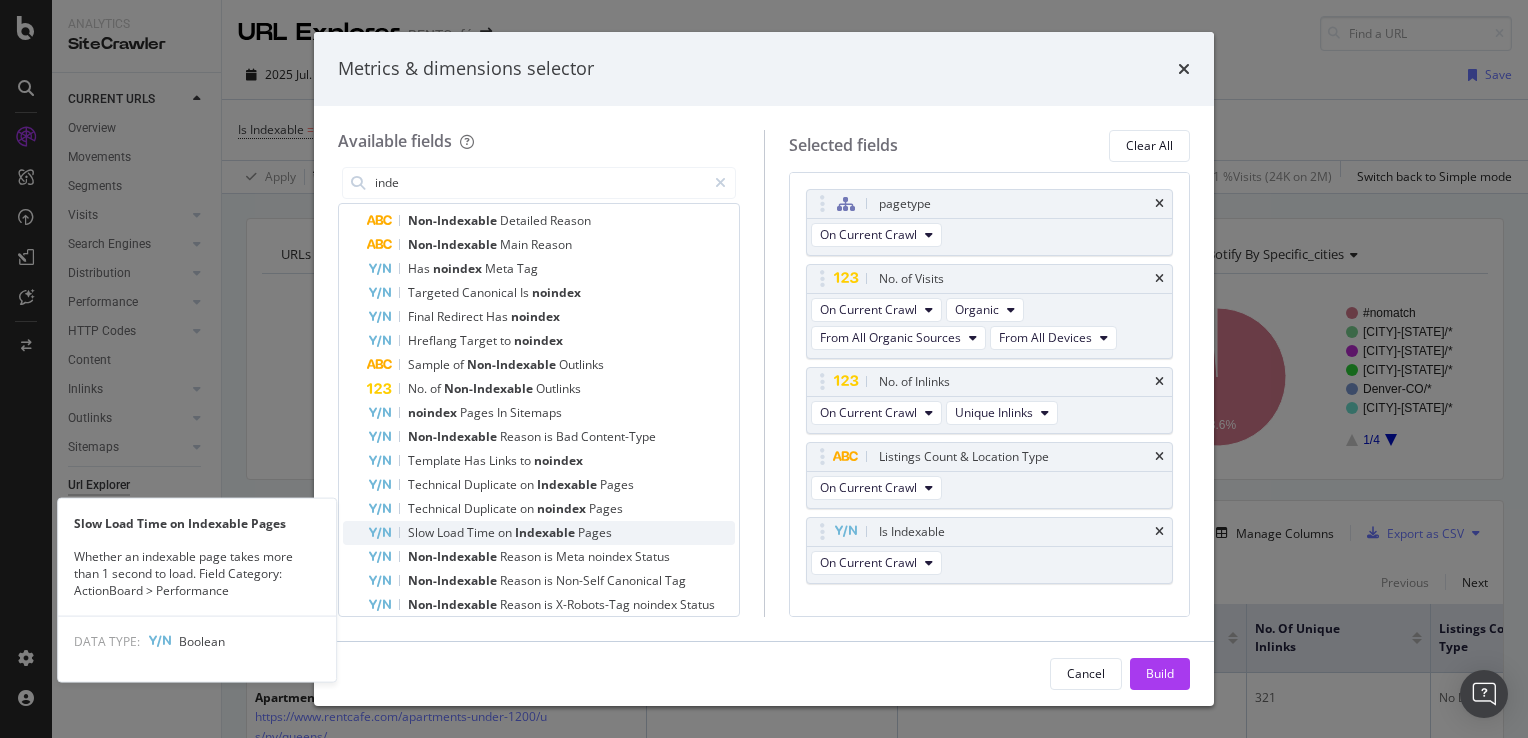 scroll, scrollTop: 243, scrollLeft: 0, axis: vertical 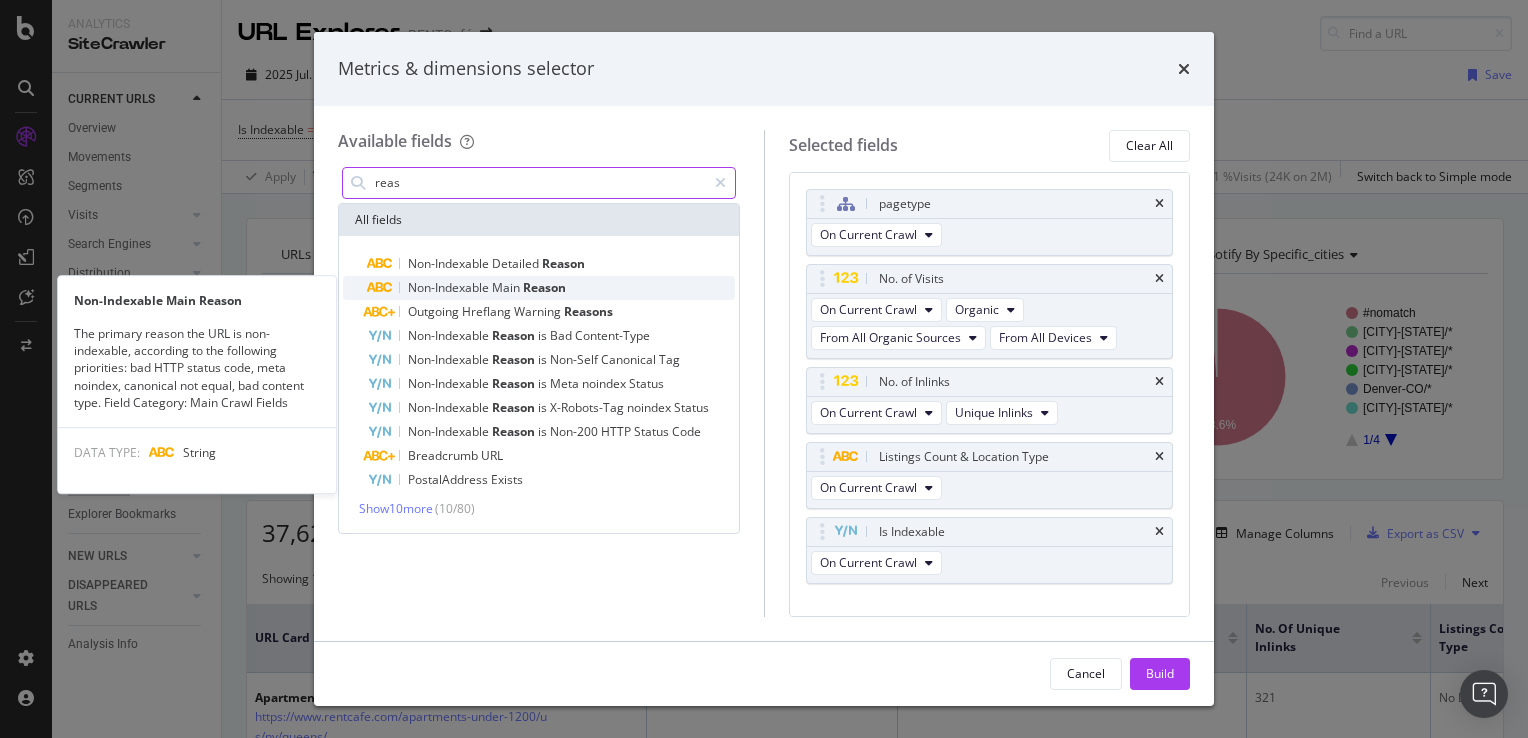 type on "reas" 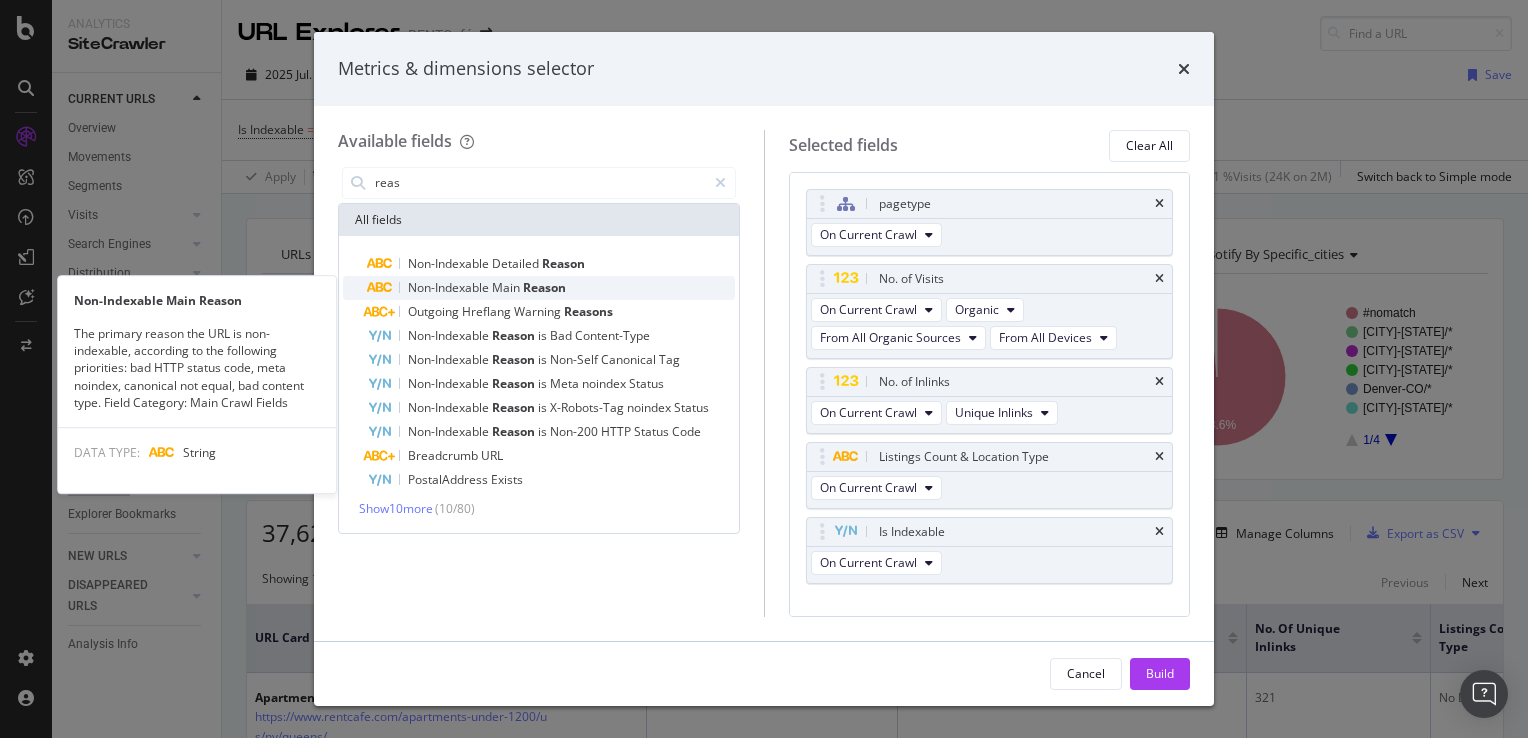 click on "Main" at bounding box center [507, 287] 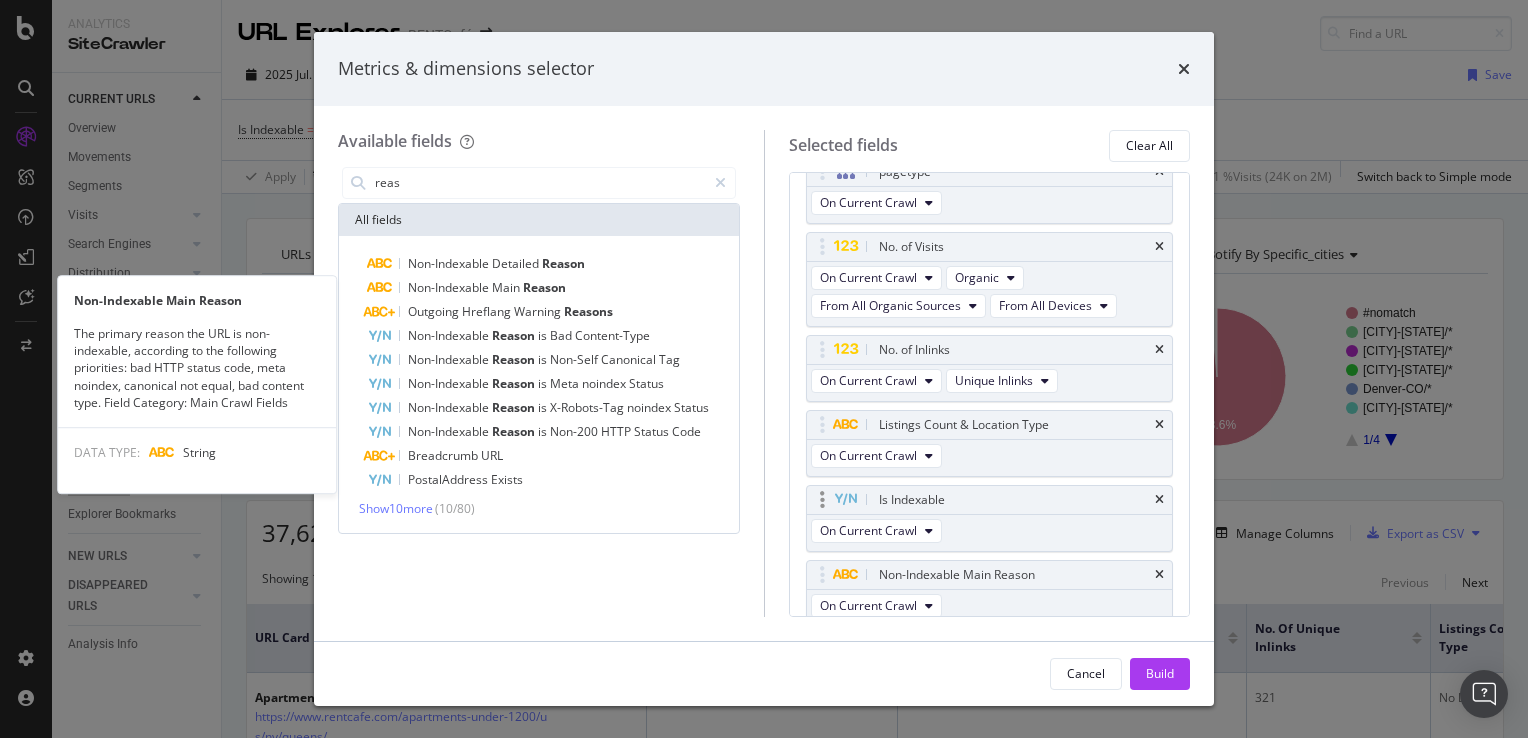 scroll, scrollTop: 39, scrollLeft: 0, axis: vertical 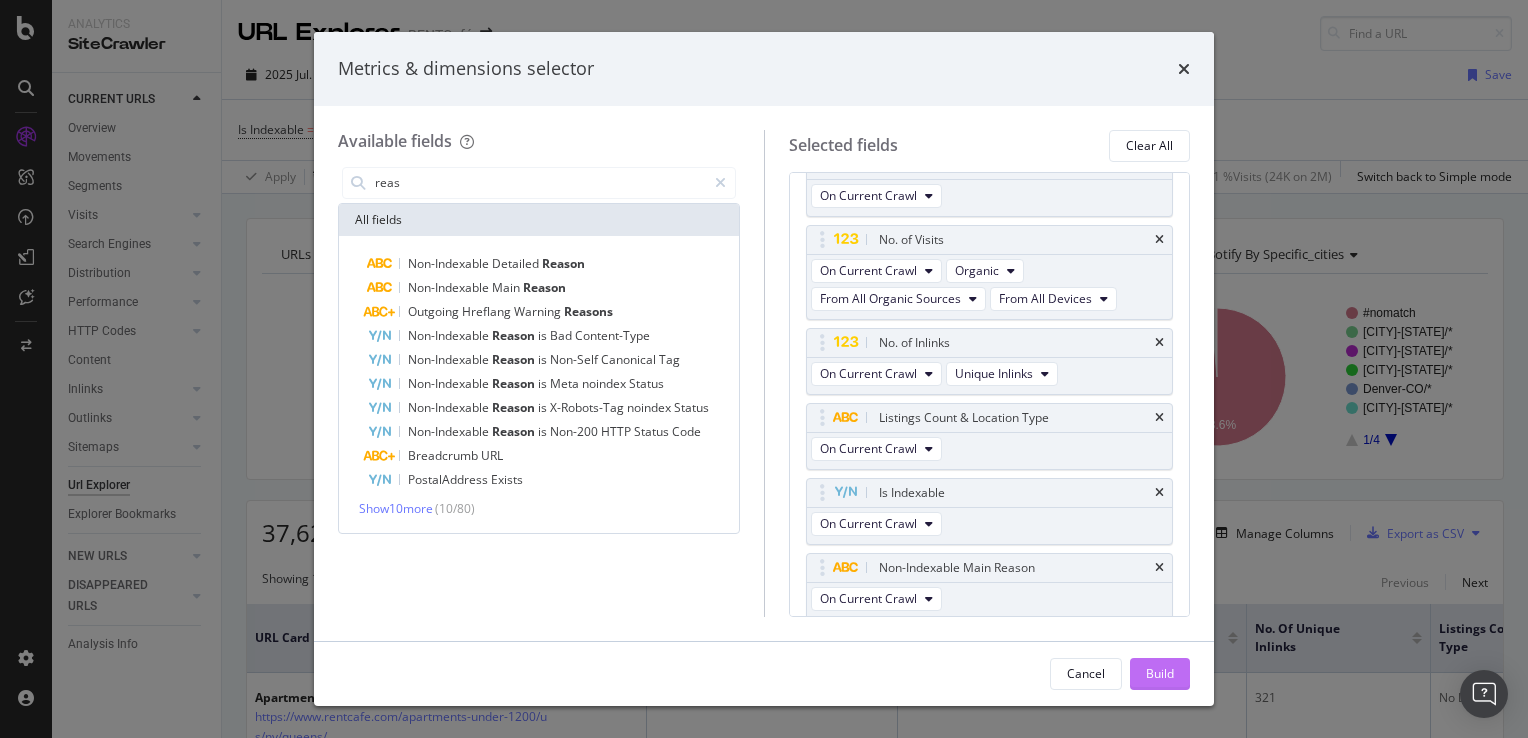 click on "Build" at bounding box center [1160, 674] 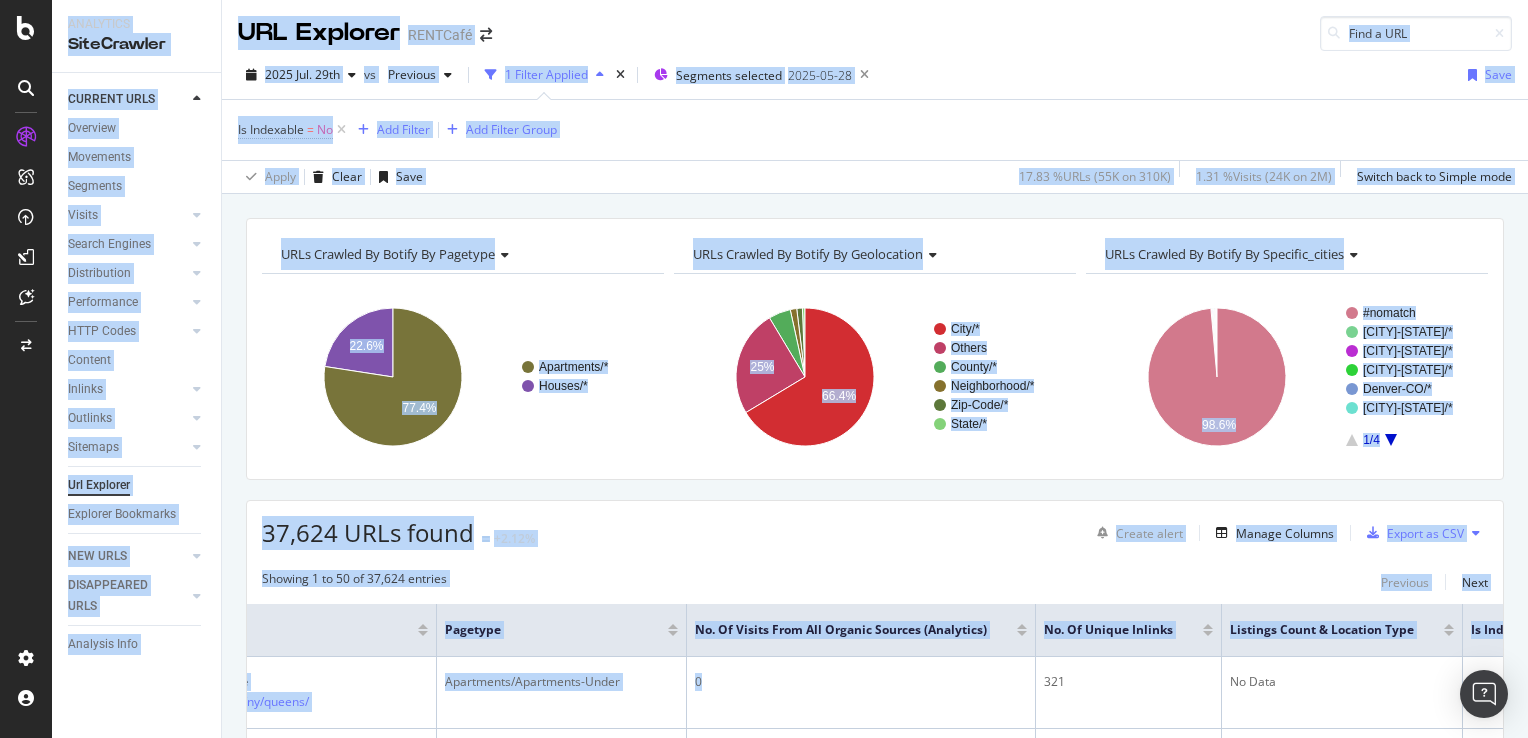 scroll, scrollTop: 0, scrollLeft: 634, axis: horizontal 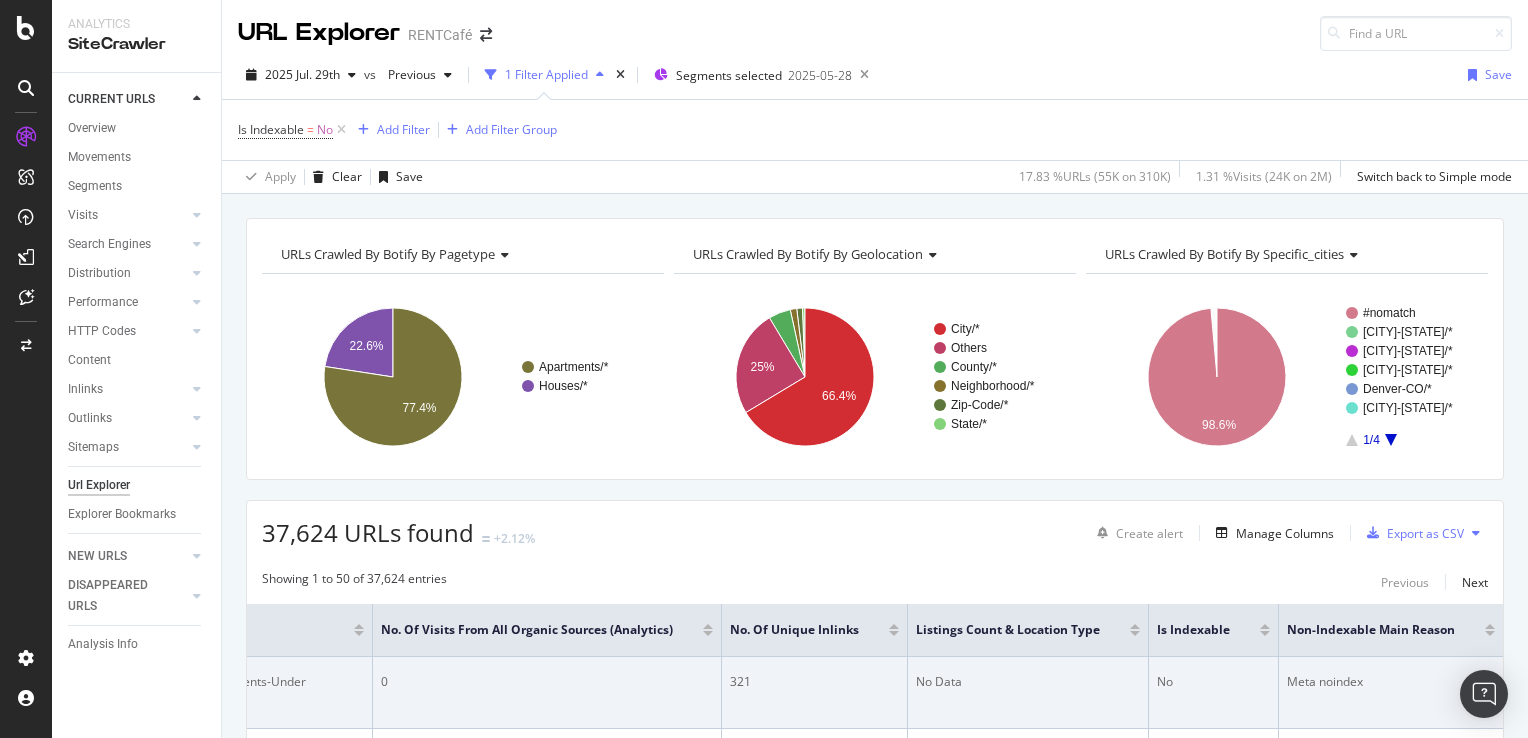 drag, startPoint x: 1188, startPoint y: 679, endPoint x: 527, endPoint y: 694, distance: 661.17017 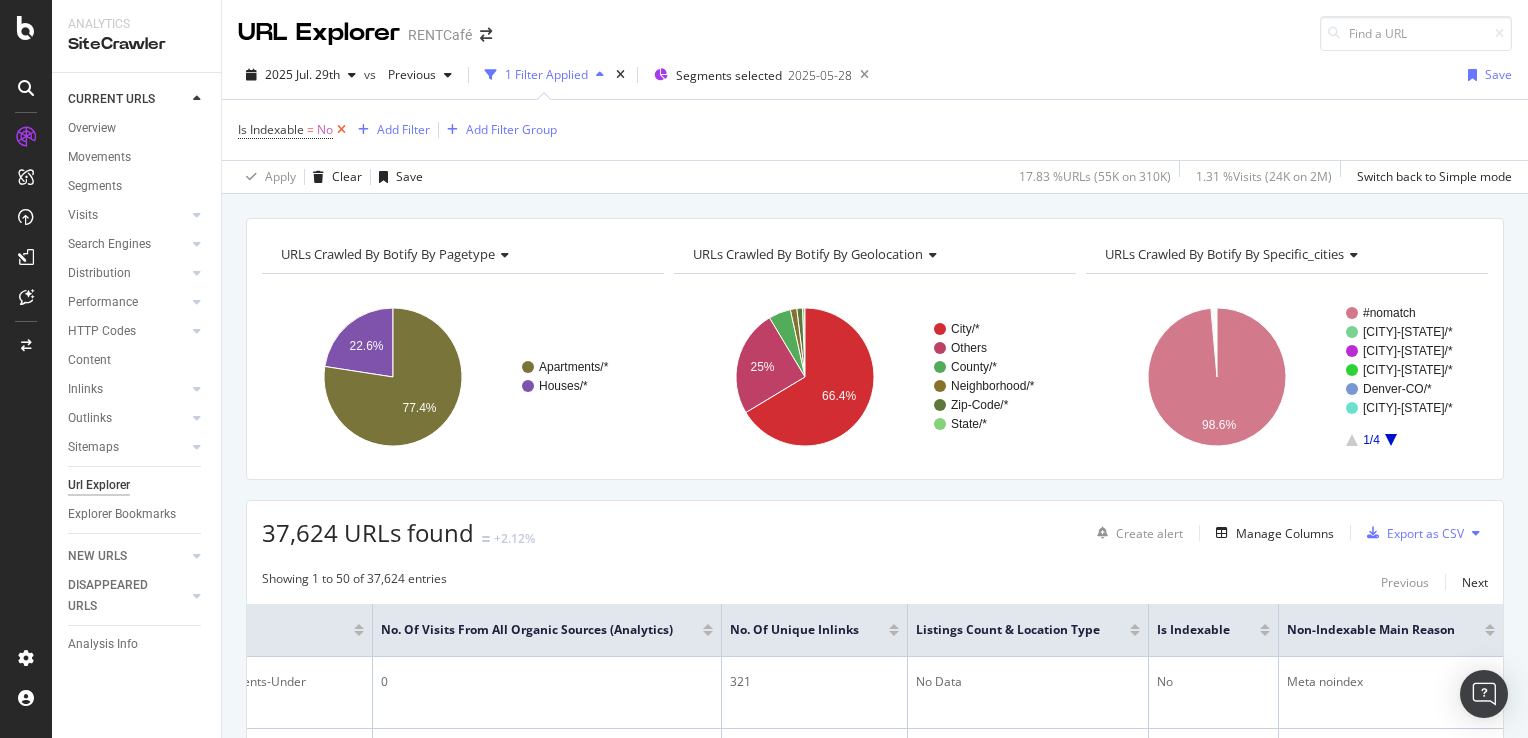 click at bounding box center [341, 130] 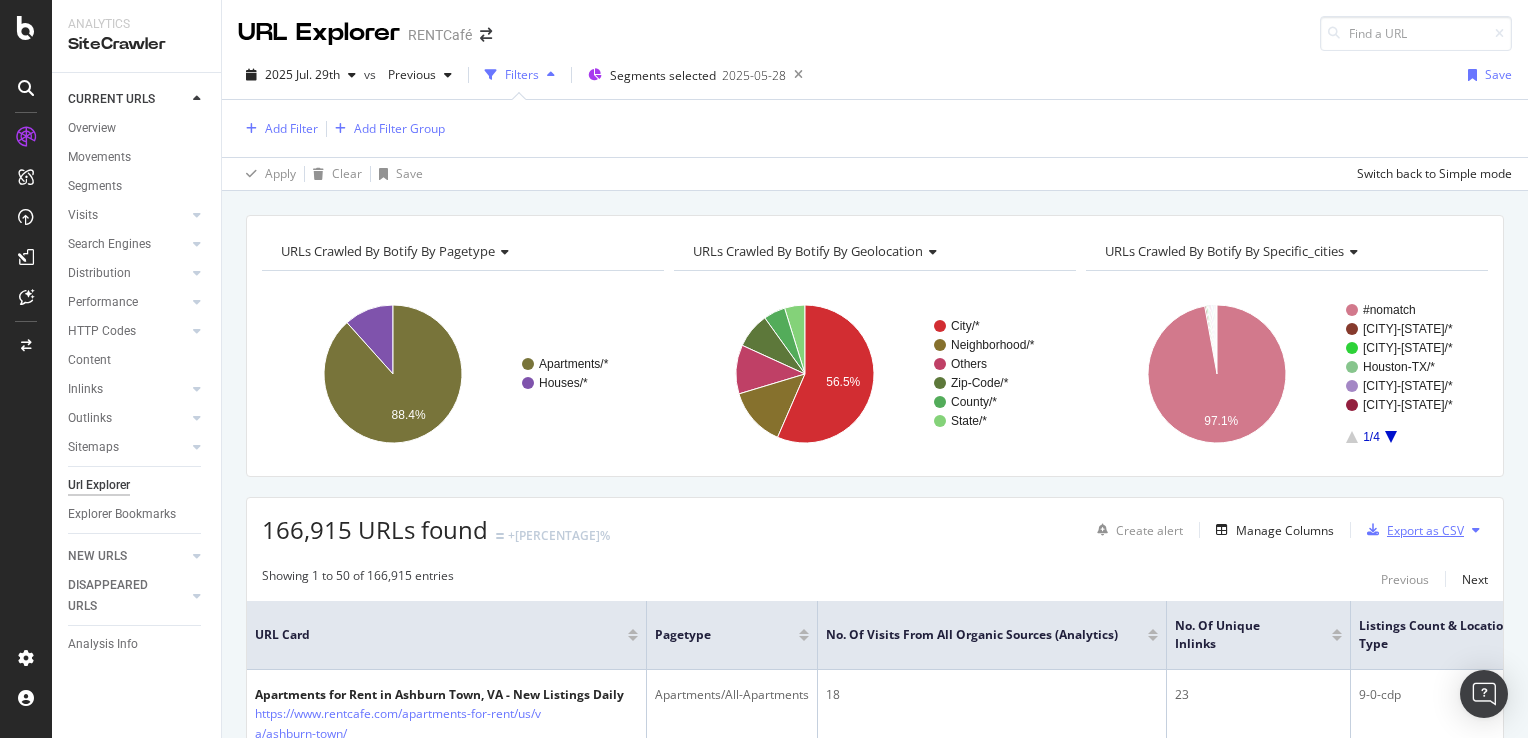 click on "Export as CSV" at bounding box center [1425, 530] 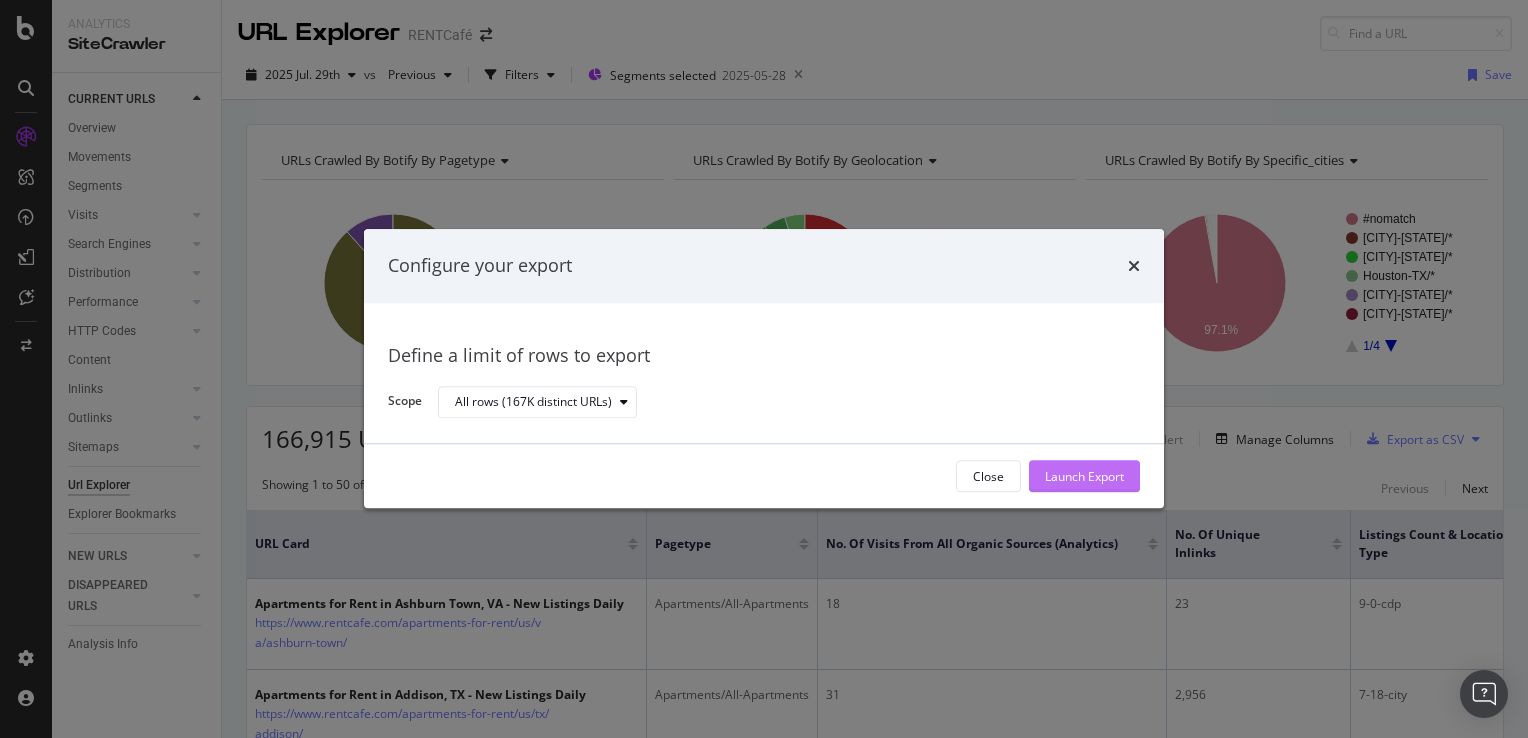 click on "Launch Export" at bounding box center [1084, 476] 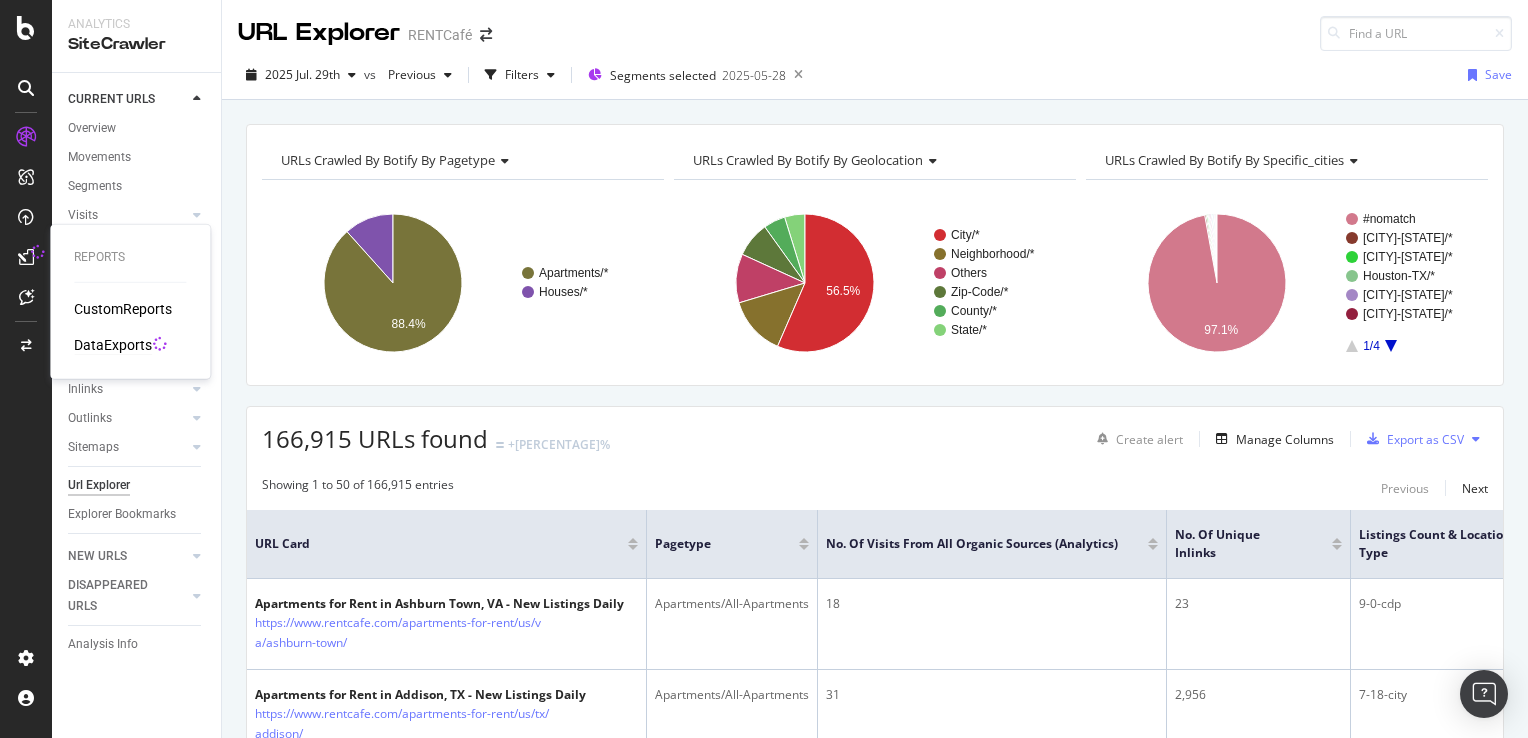 click on "DataExports" at bounding box center (113, 345) 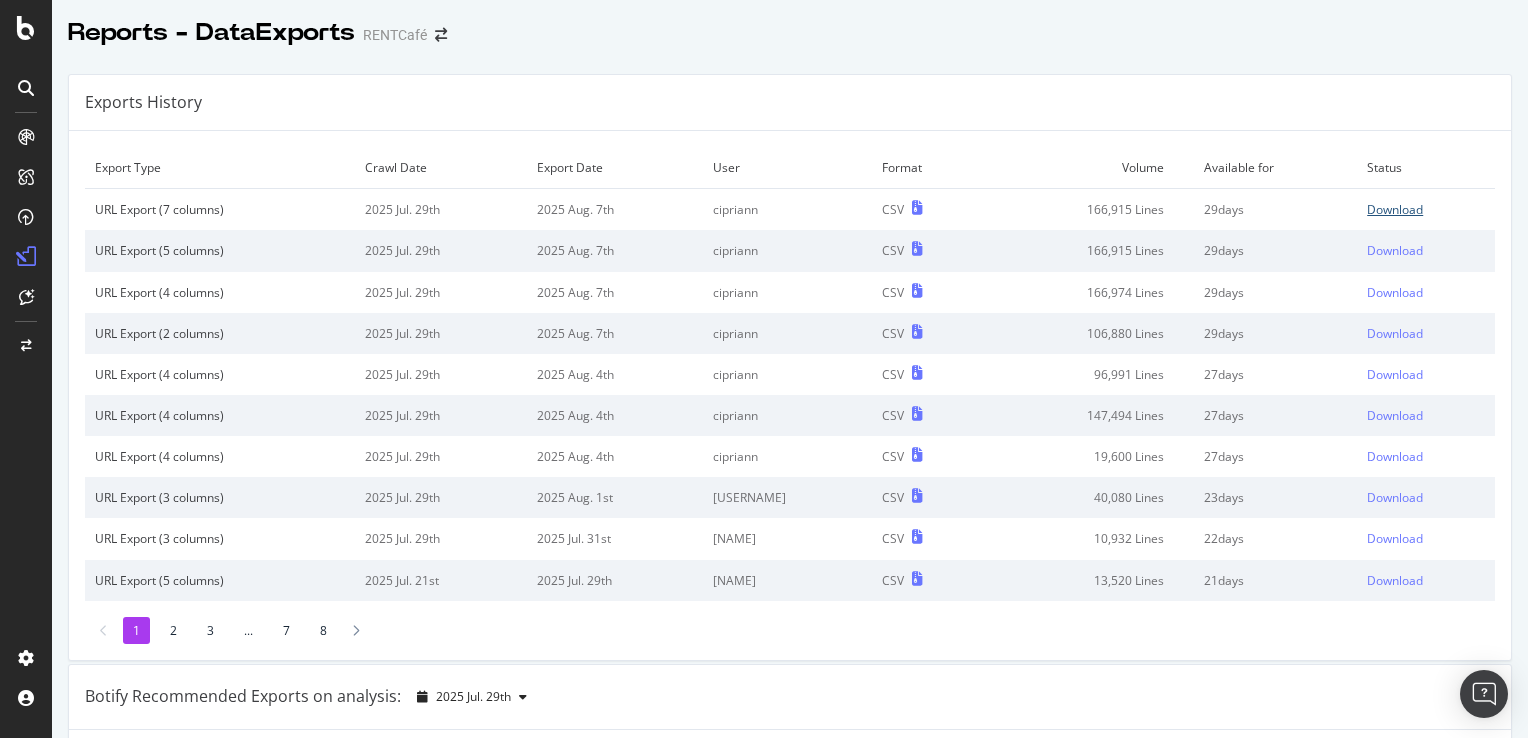 click on "Download" at bounding box center (1395, 209) 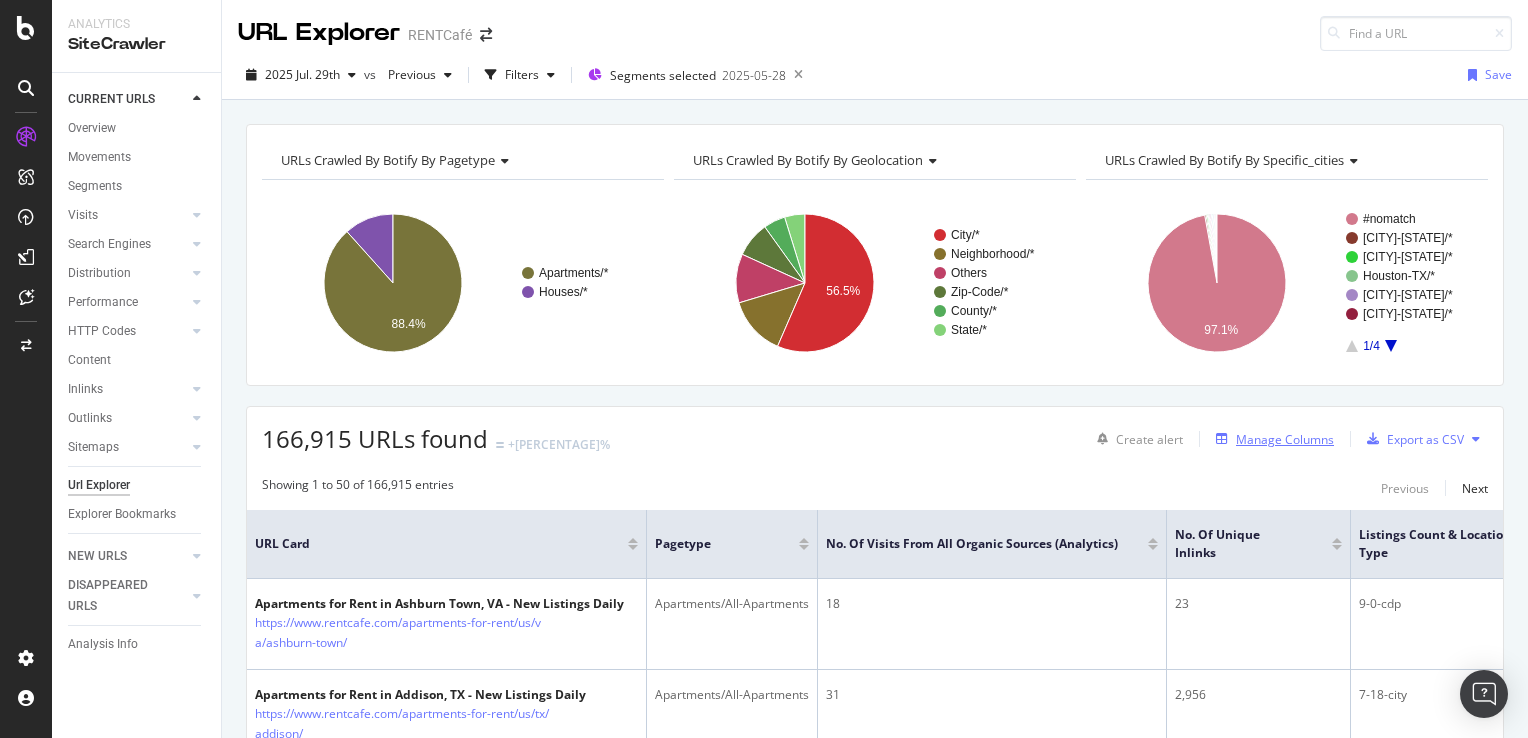 click on "Manage Columns" at bounding box center (1285, 439) 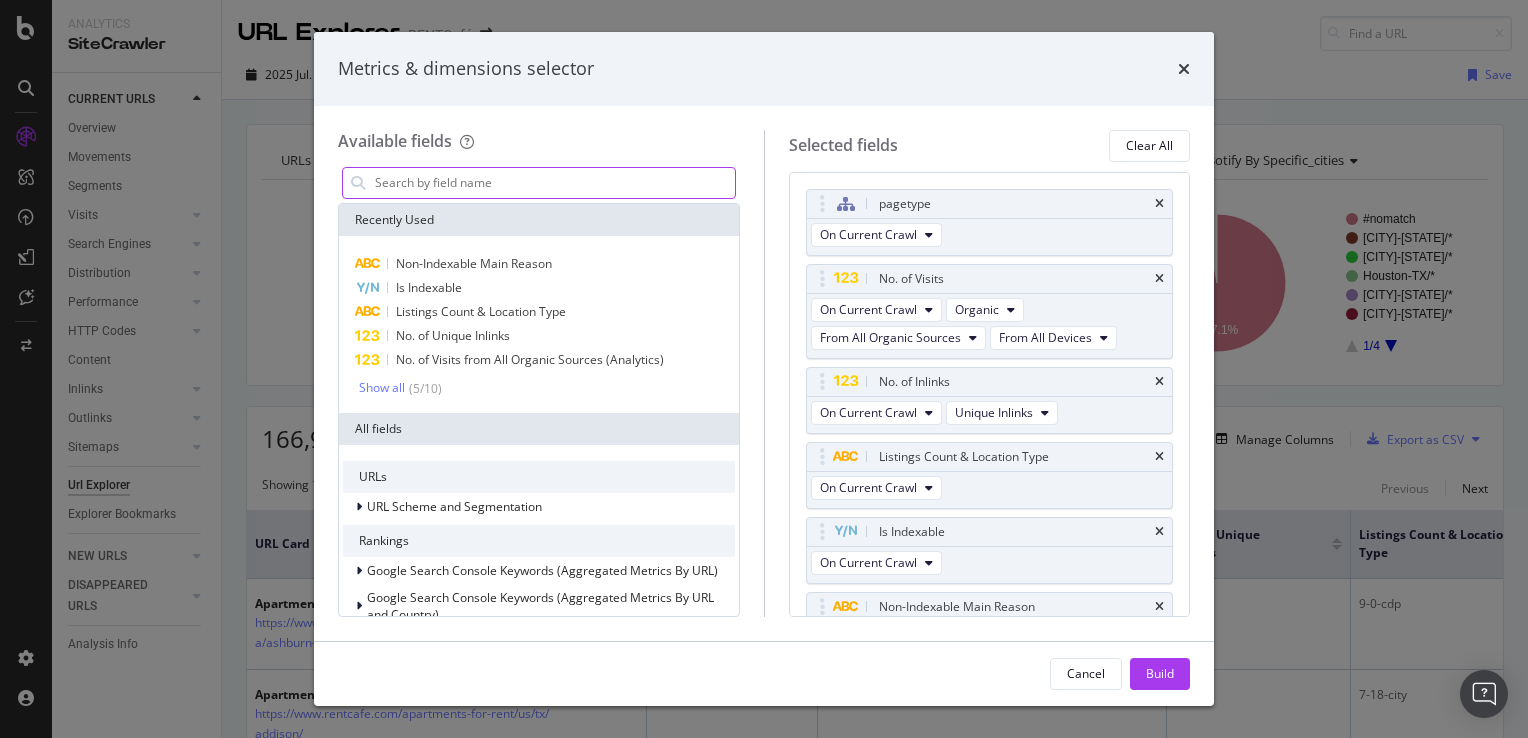 click at bounding box center [554, 183] 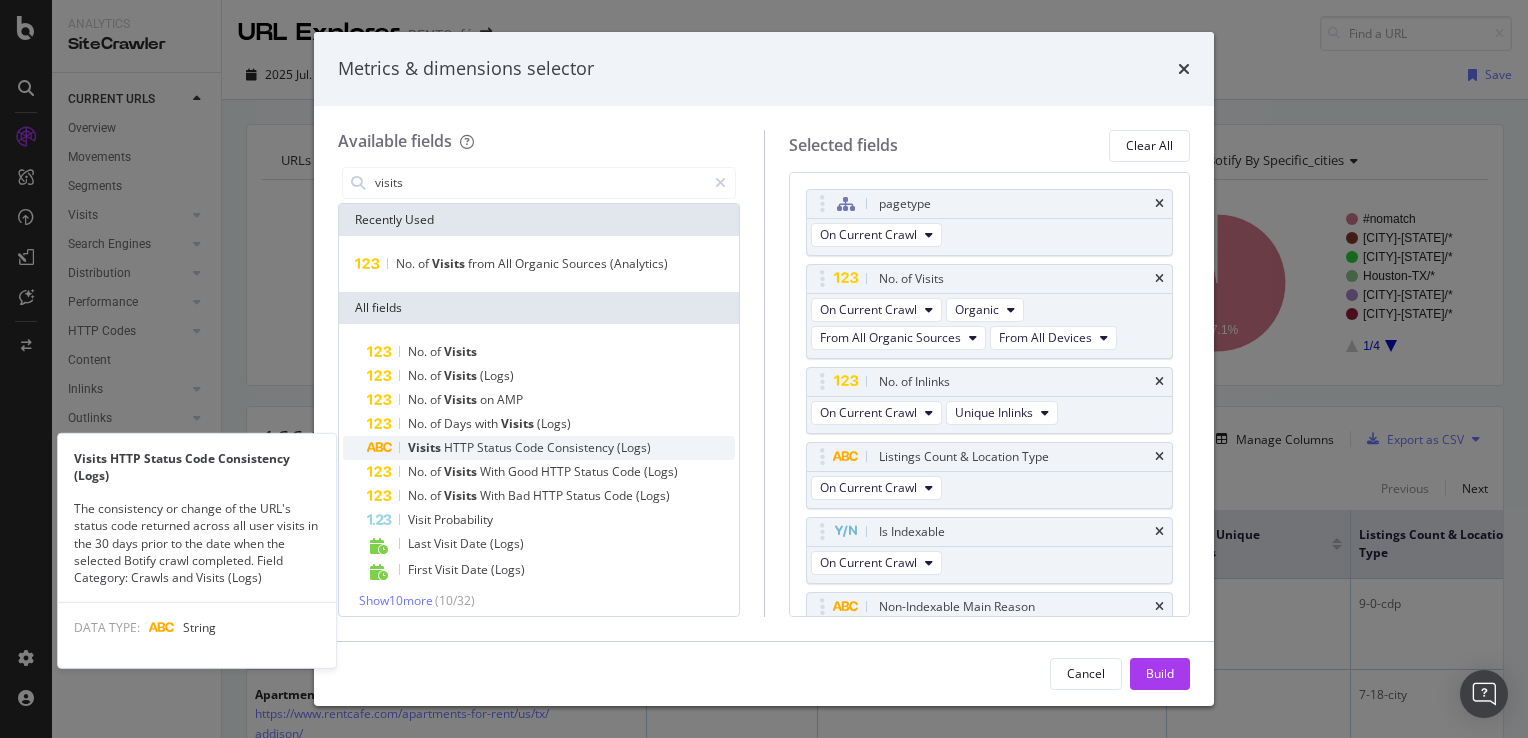 scroll, scrollTop: 7, scrollLeft: 0, axis: vertical 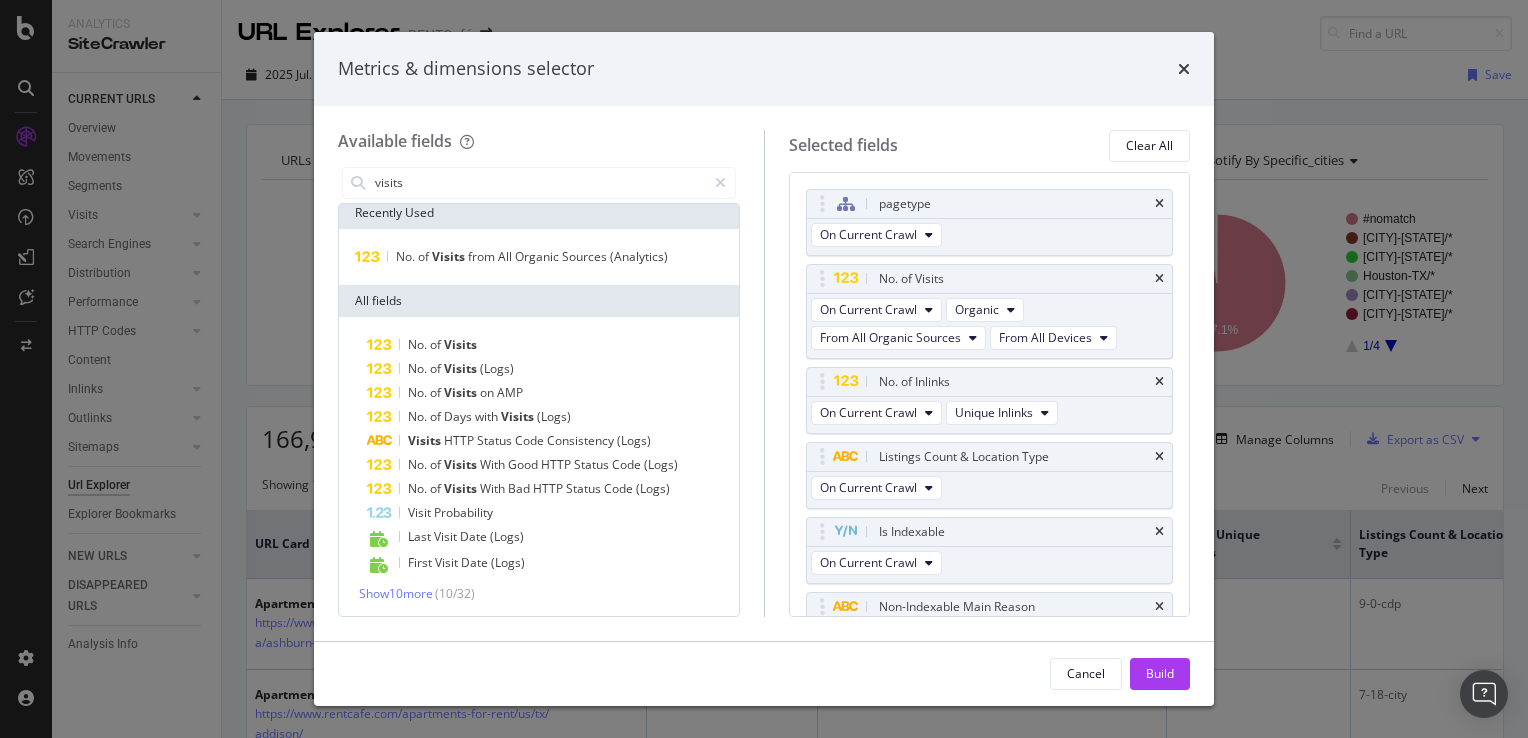 type on "visits" 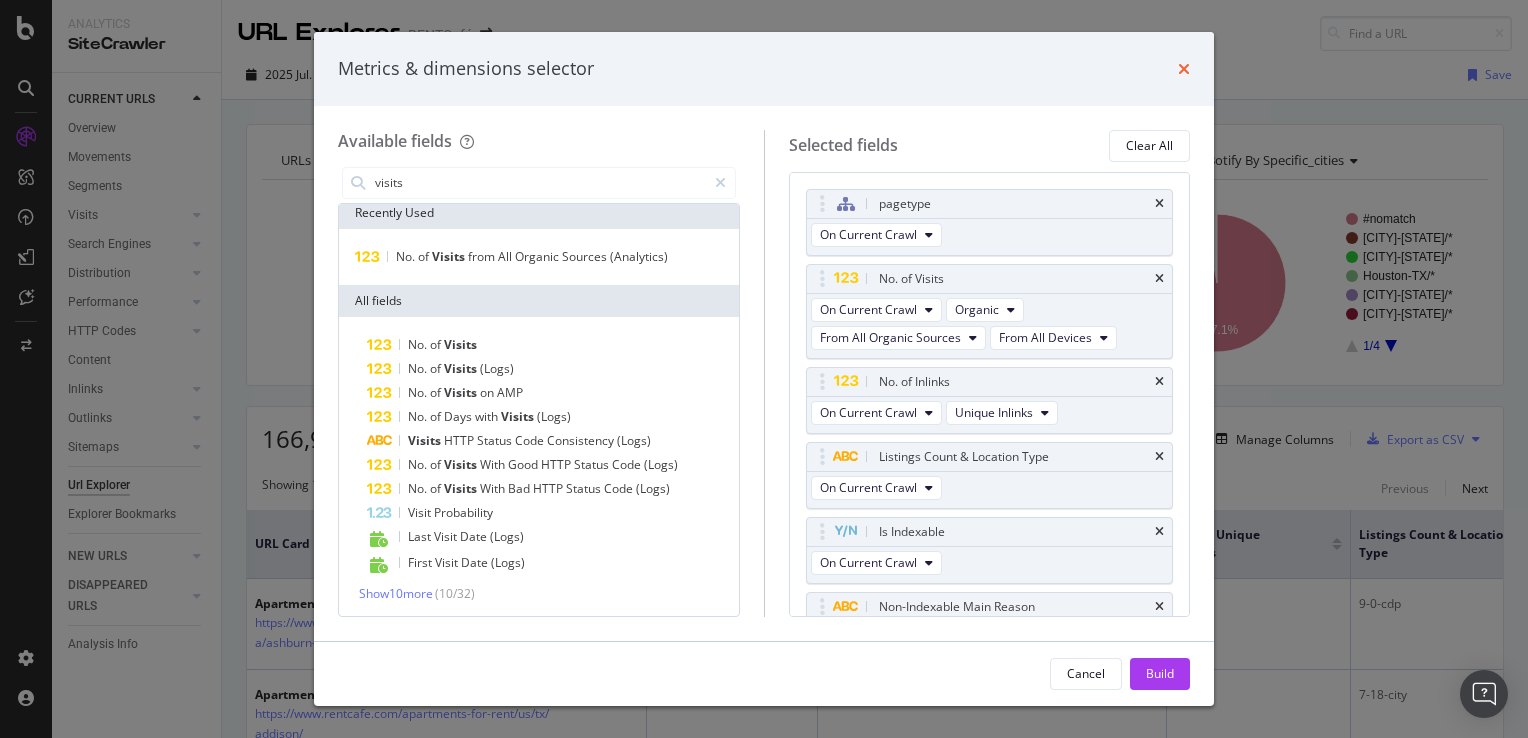 click at bounding box center [1184, 69] 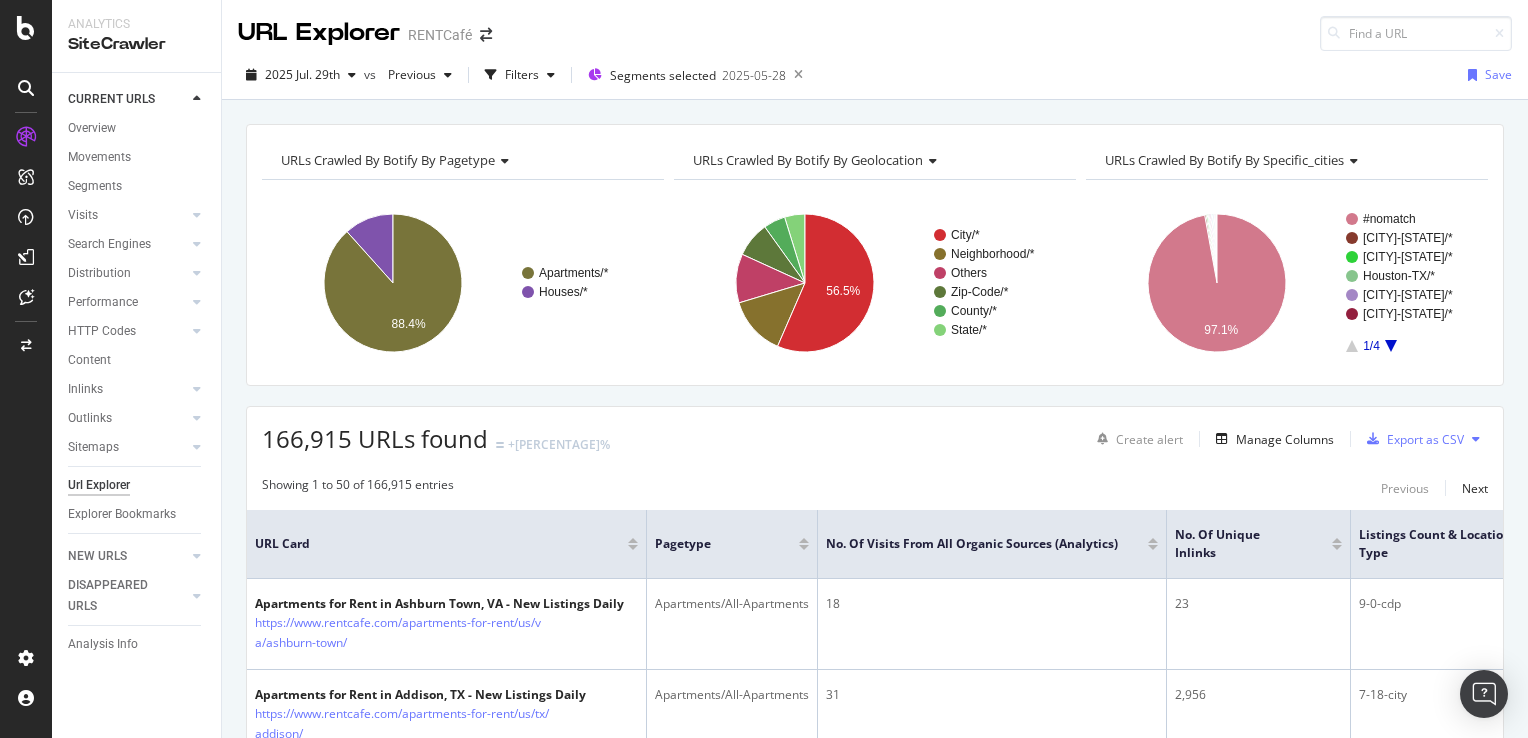 click at bounding box center (1153, 547) 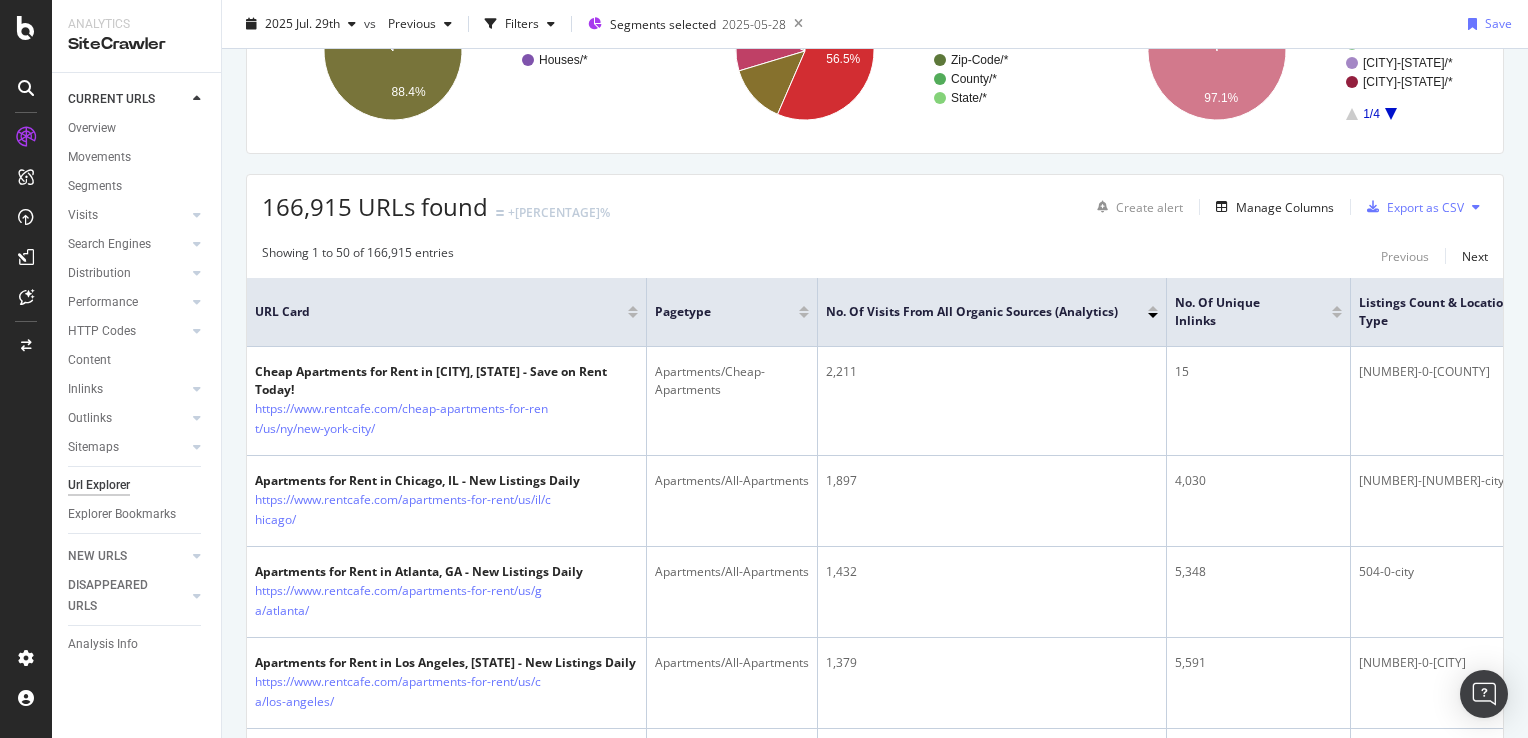 scroll, scrollTop: 200, scrollLeft: 0, axis: vertical 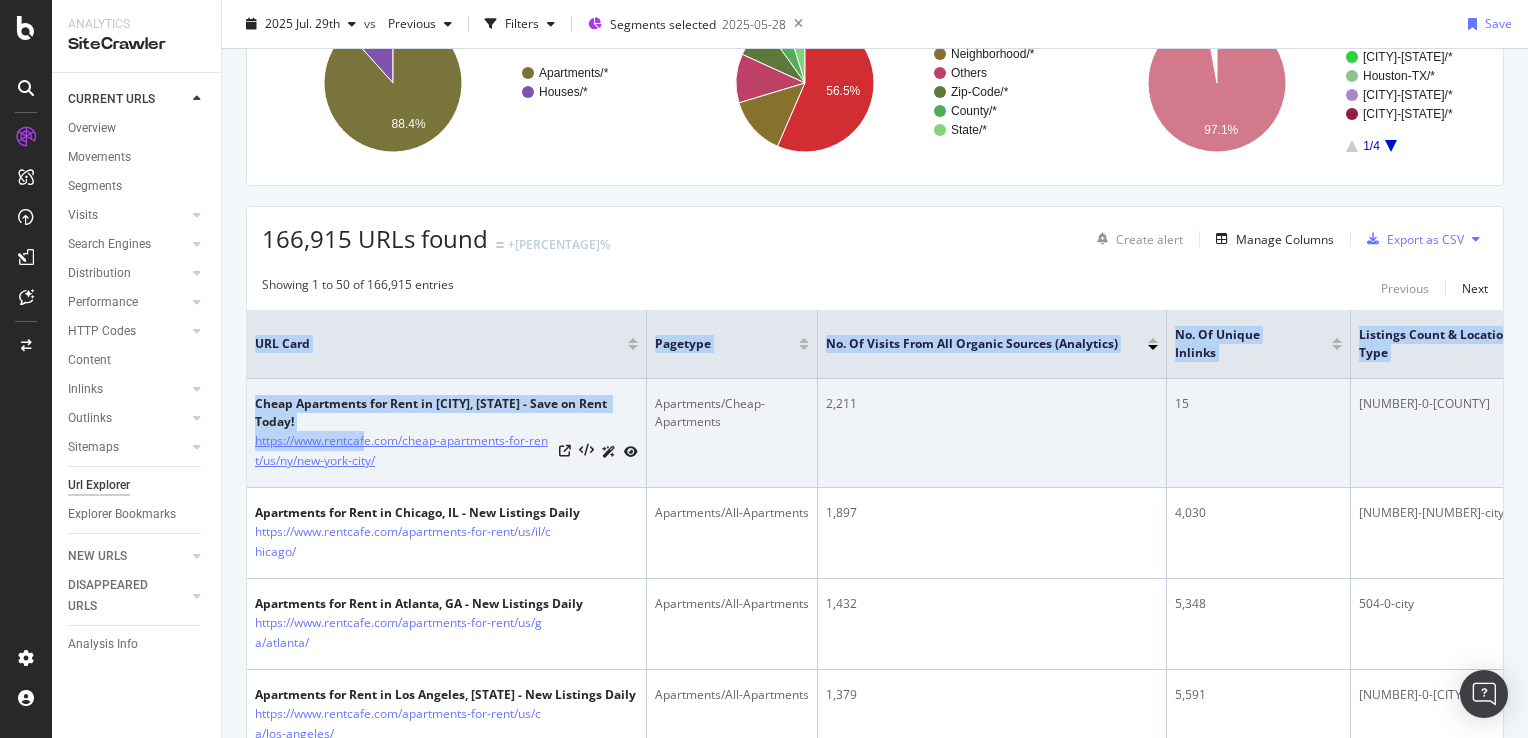 drag, startPoint x: 241, startPoint y: 426, endPoint x: 366, endPoint y: 444, distance: 126.28935 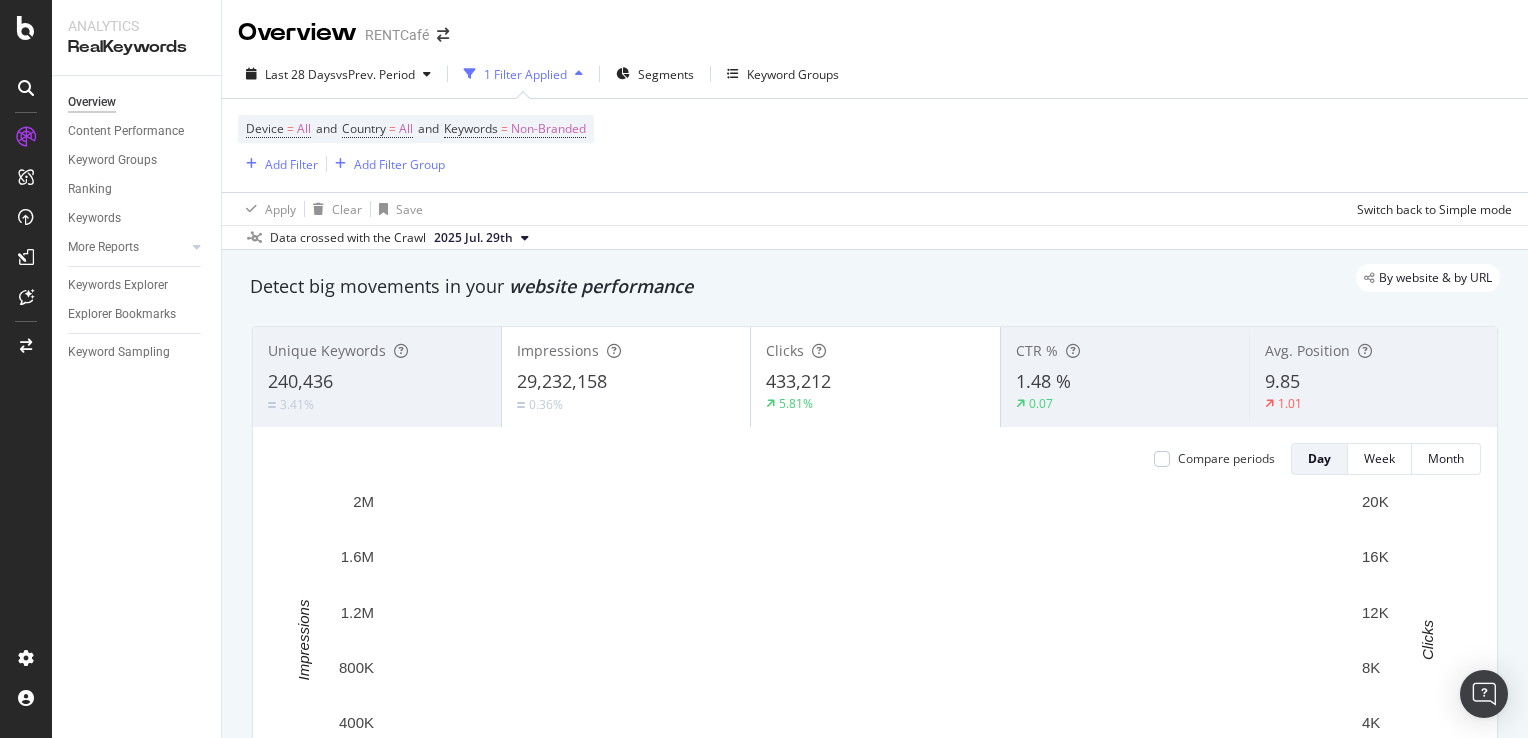 scroll, scrollTop: 0, scrollLeft: 0, axis: both 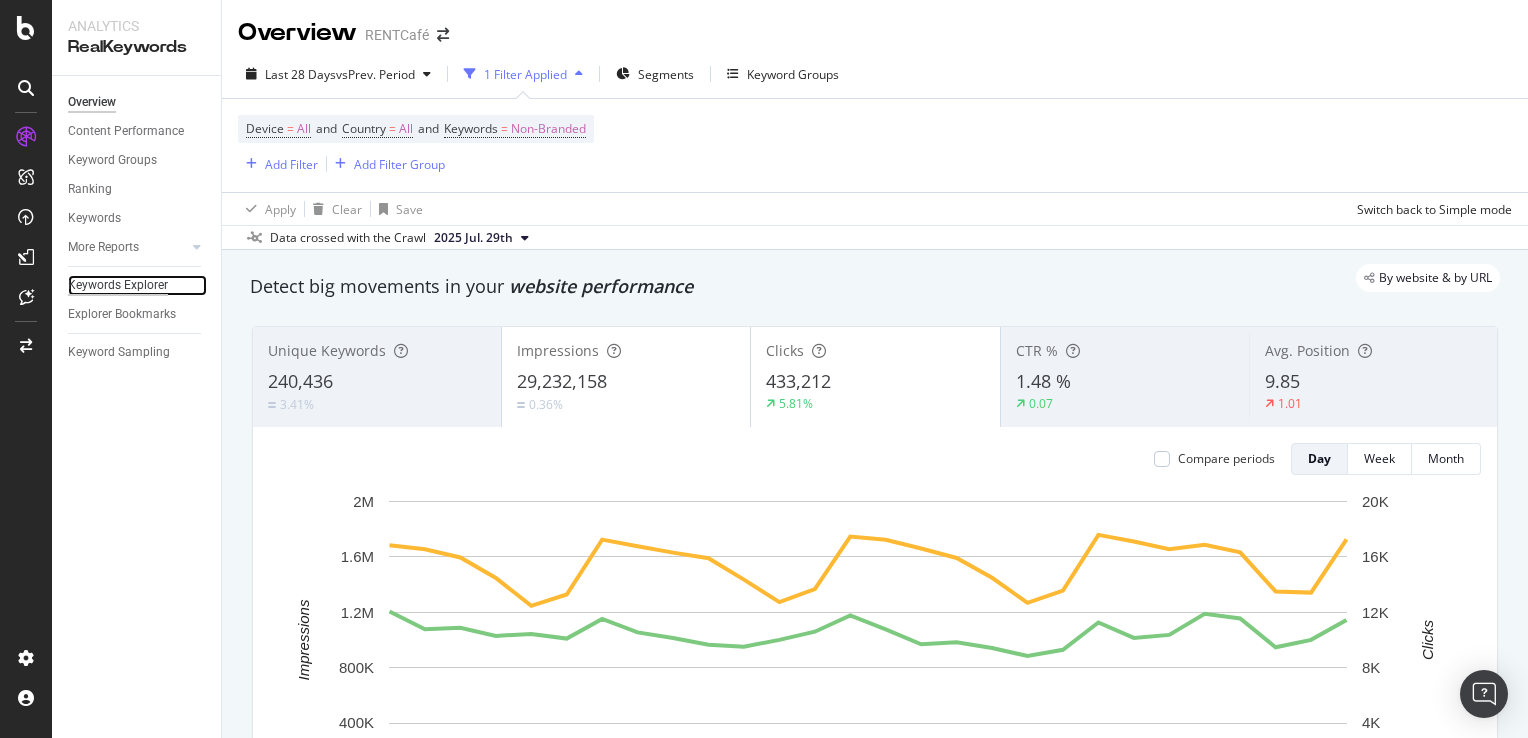 click on "Keywords Explorer" at bounding box center (118, 285) 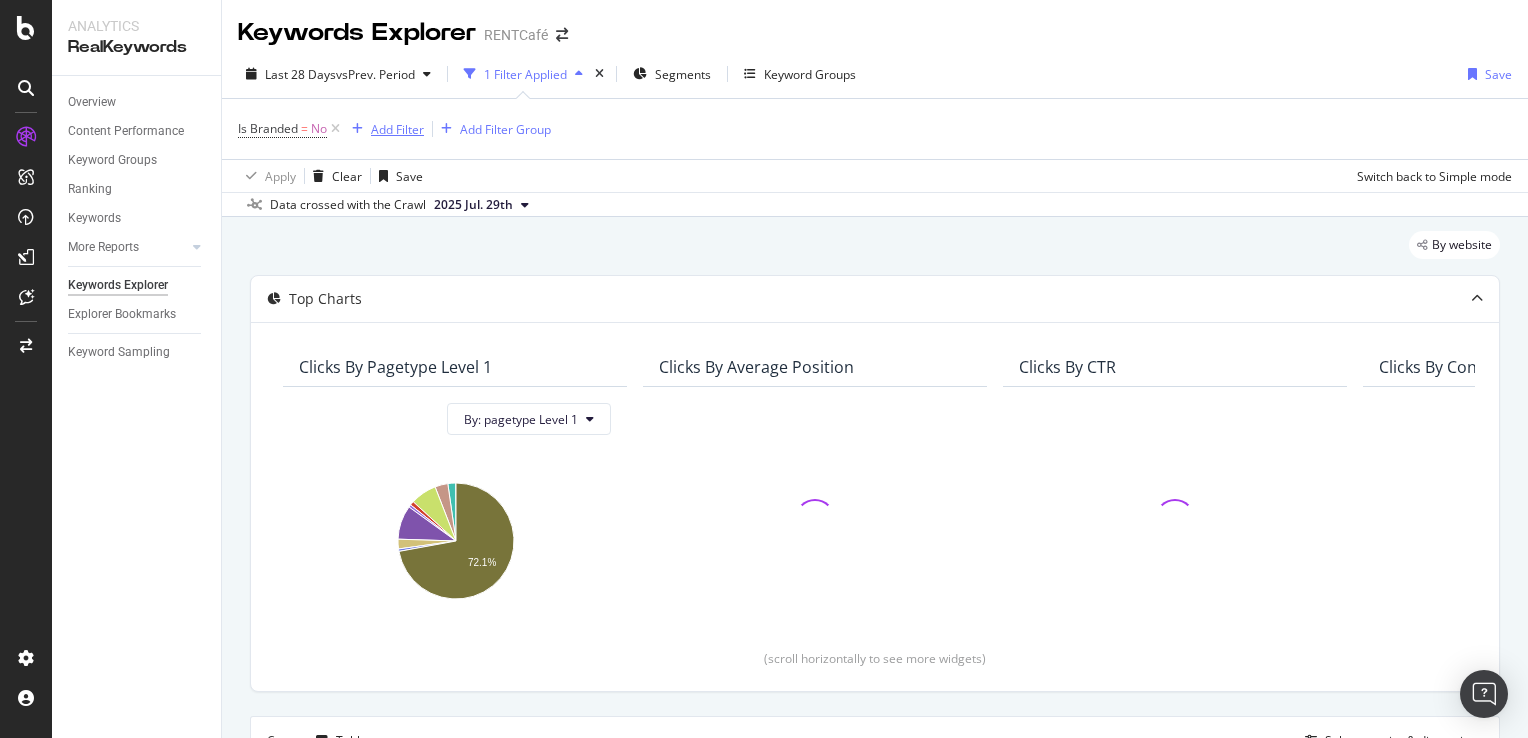 click on "Add Filter" at bounding box center [397, 129] 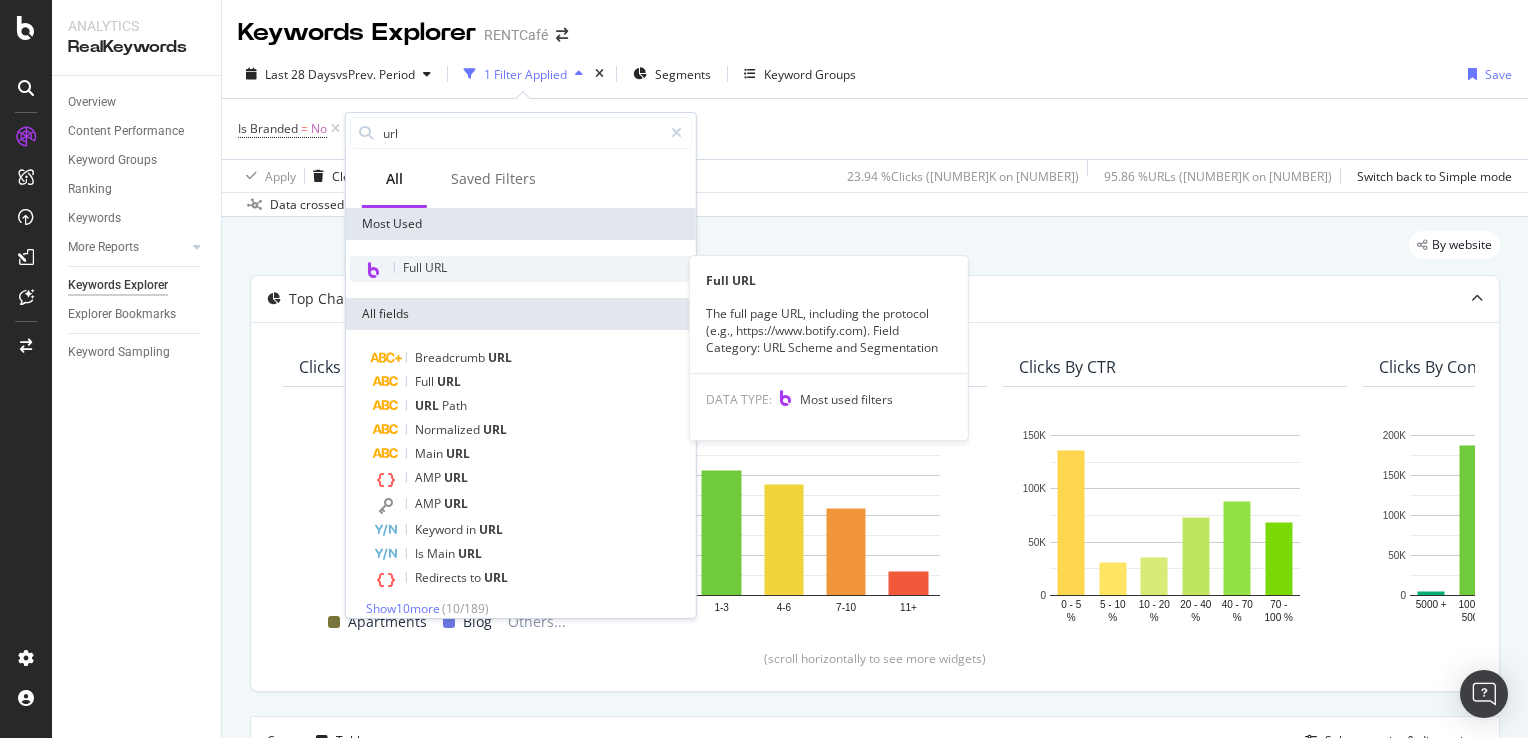 type on "url" 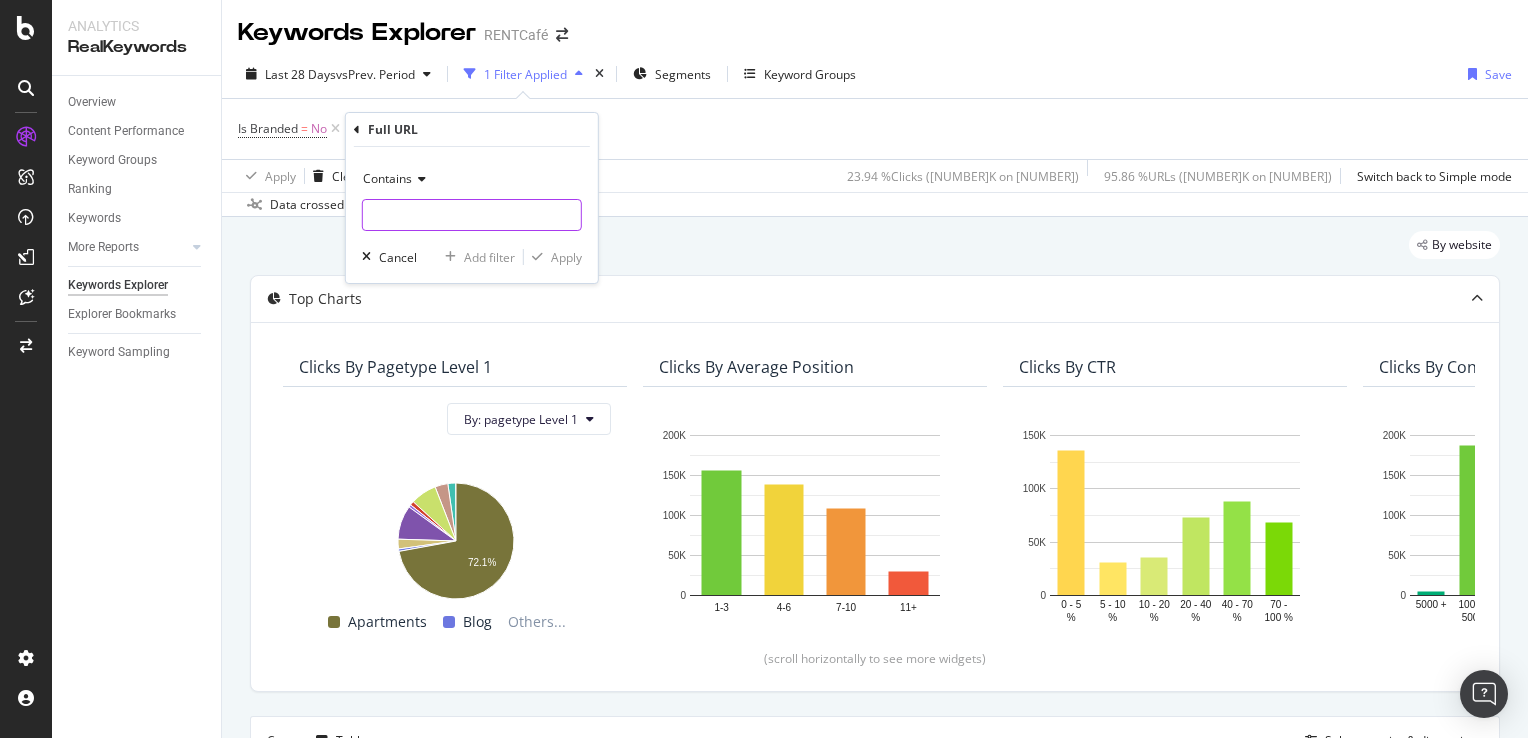click at bounding box center [472, 215] 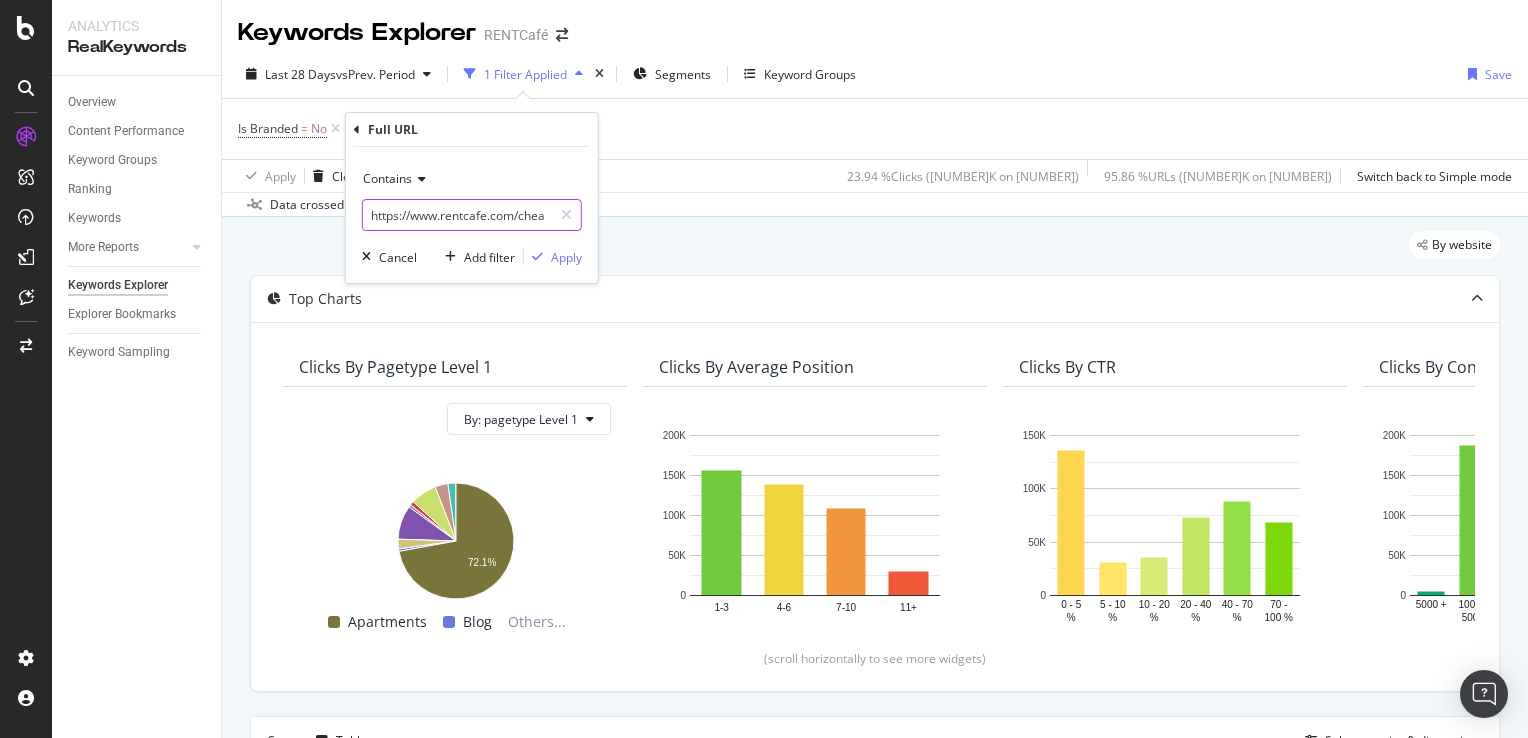 scroll, scrollTop: 0, scrollLeft: 244, axis: horizontal 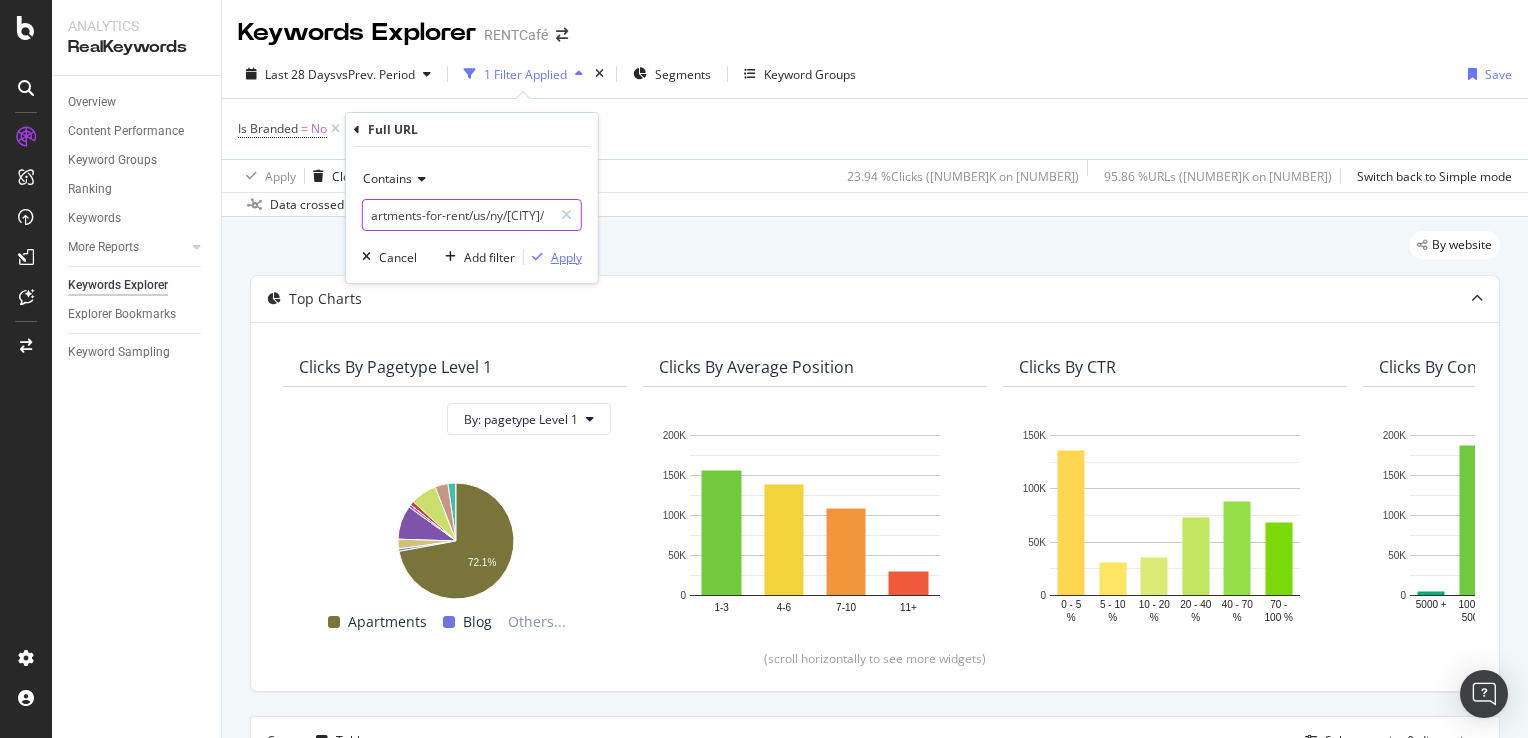 type on "https://www.rentcafe.com/cheap-apartments-for-rent/us/ny/[CITY]/" 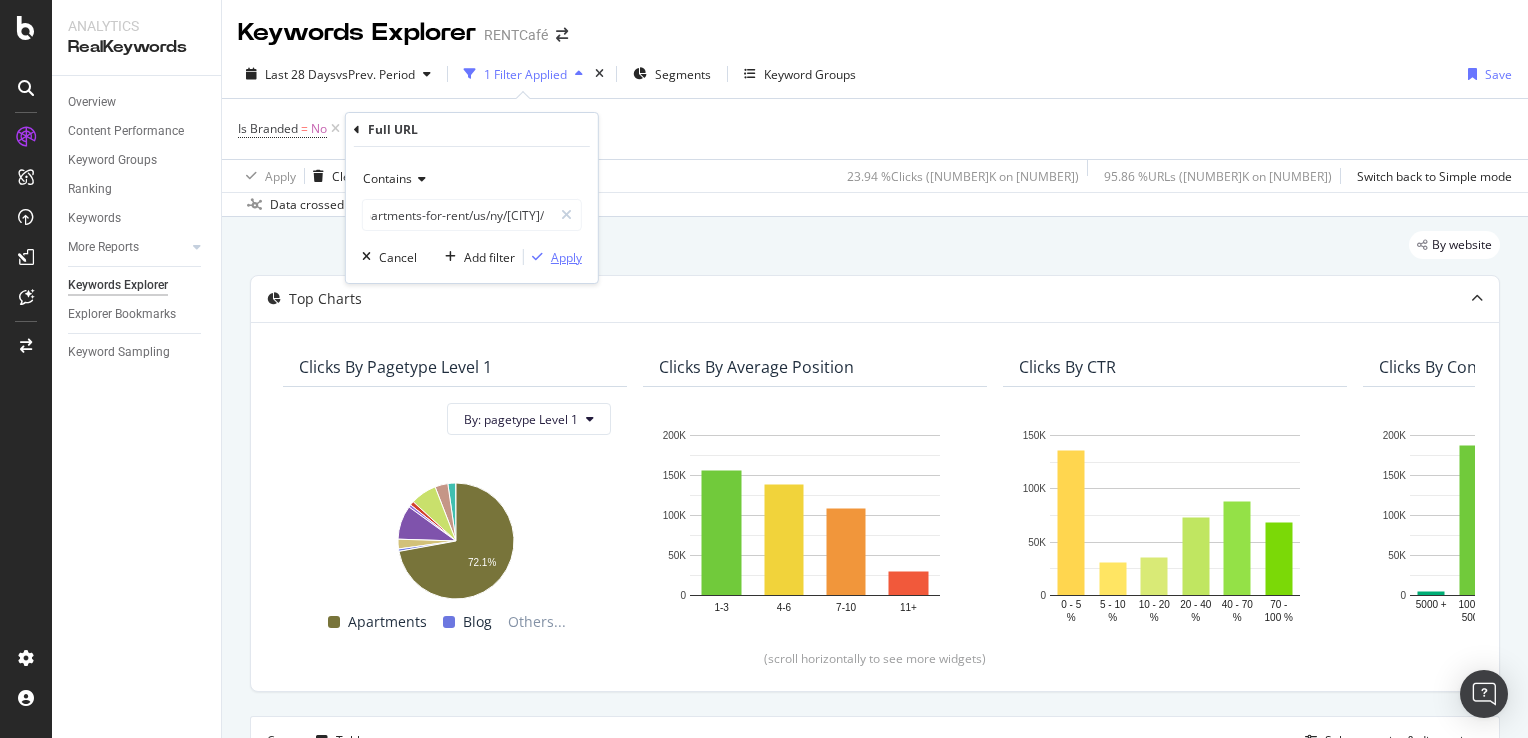 click on "Apply" at bounding box center (566, 257) 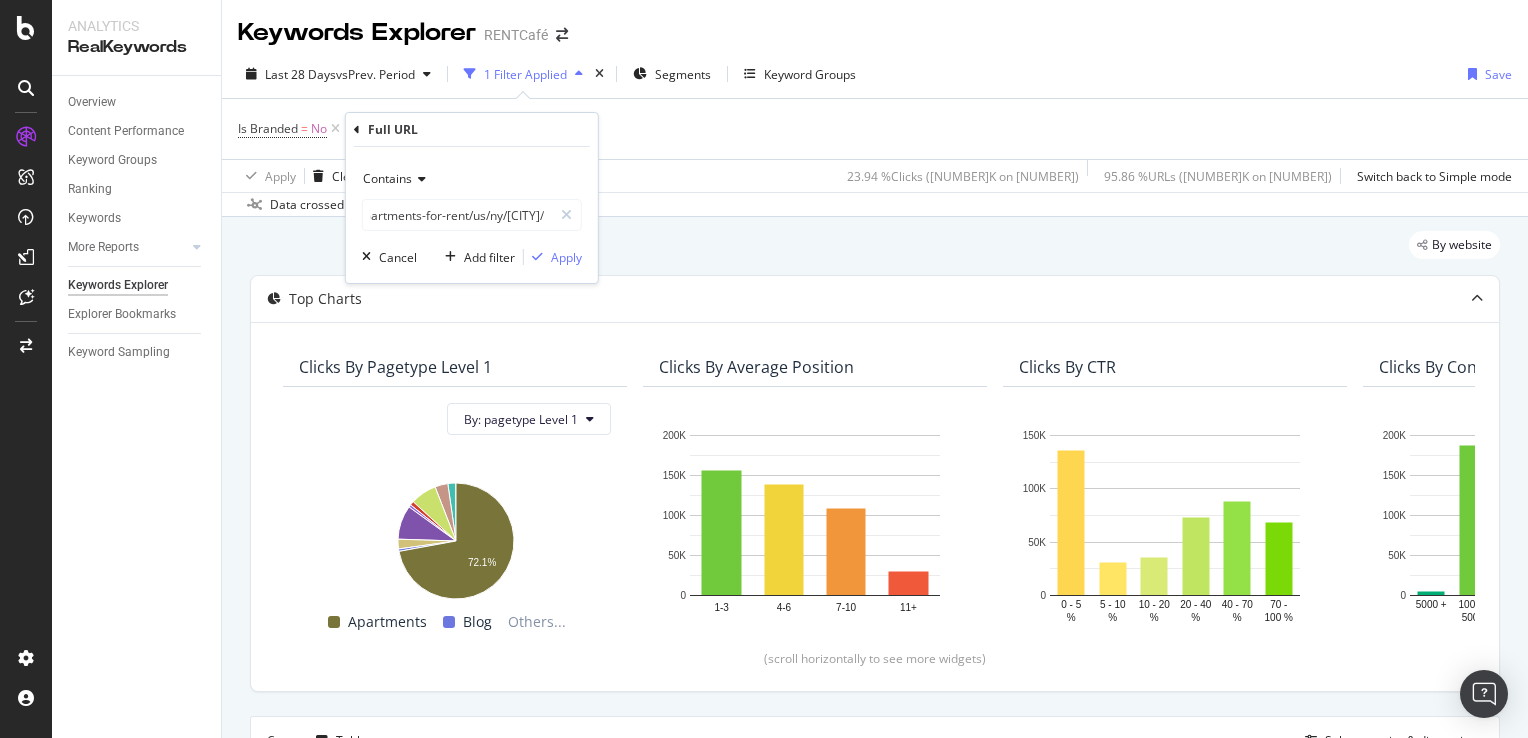 scroll, scrollTop: 0, scrollLeft: 0, axis: both 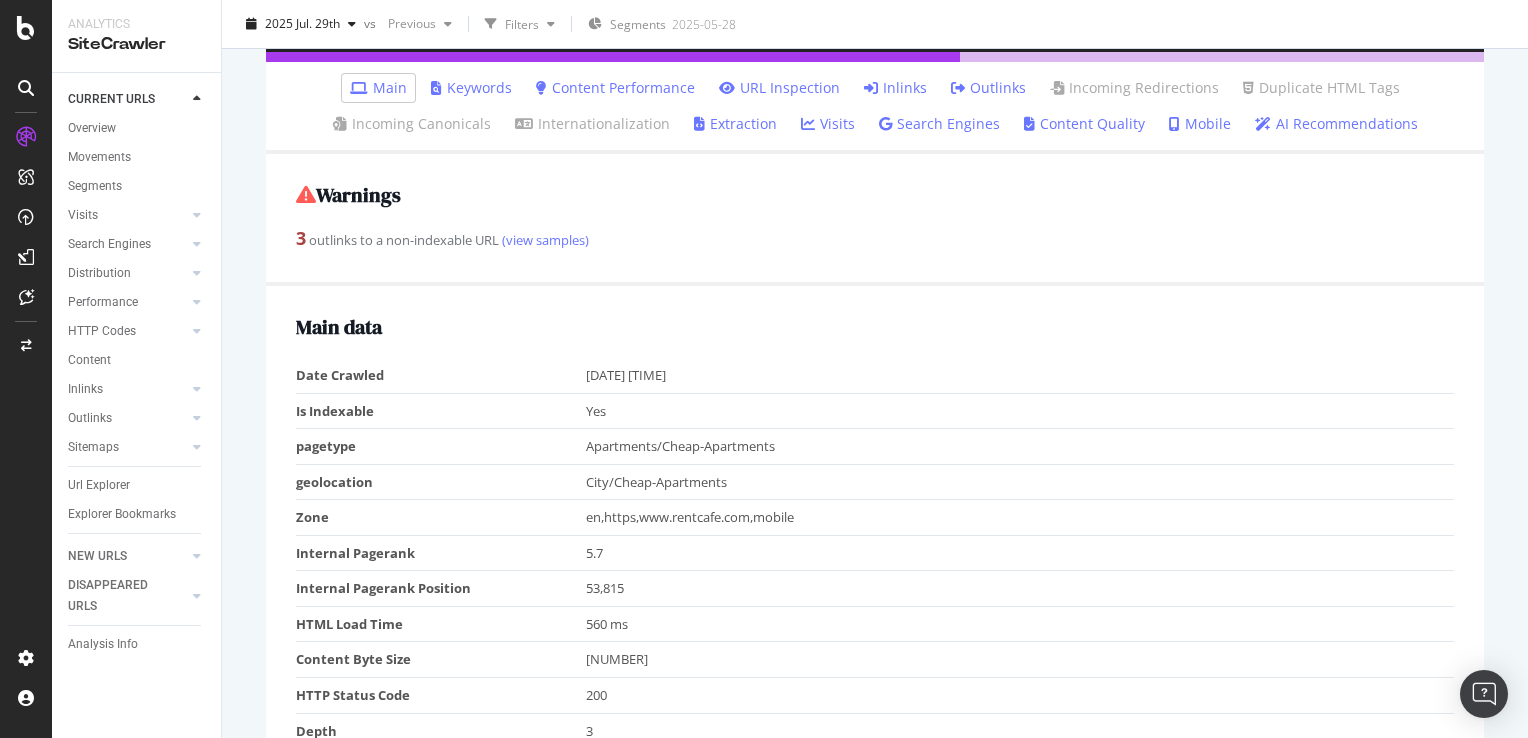 click on "Visits" at bounding box center [828, 124] 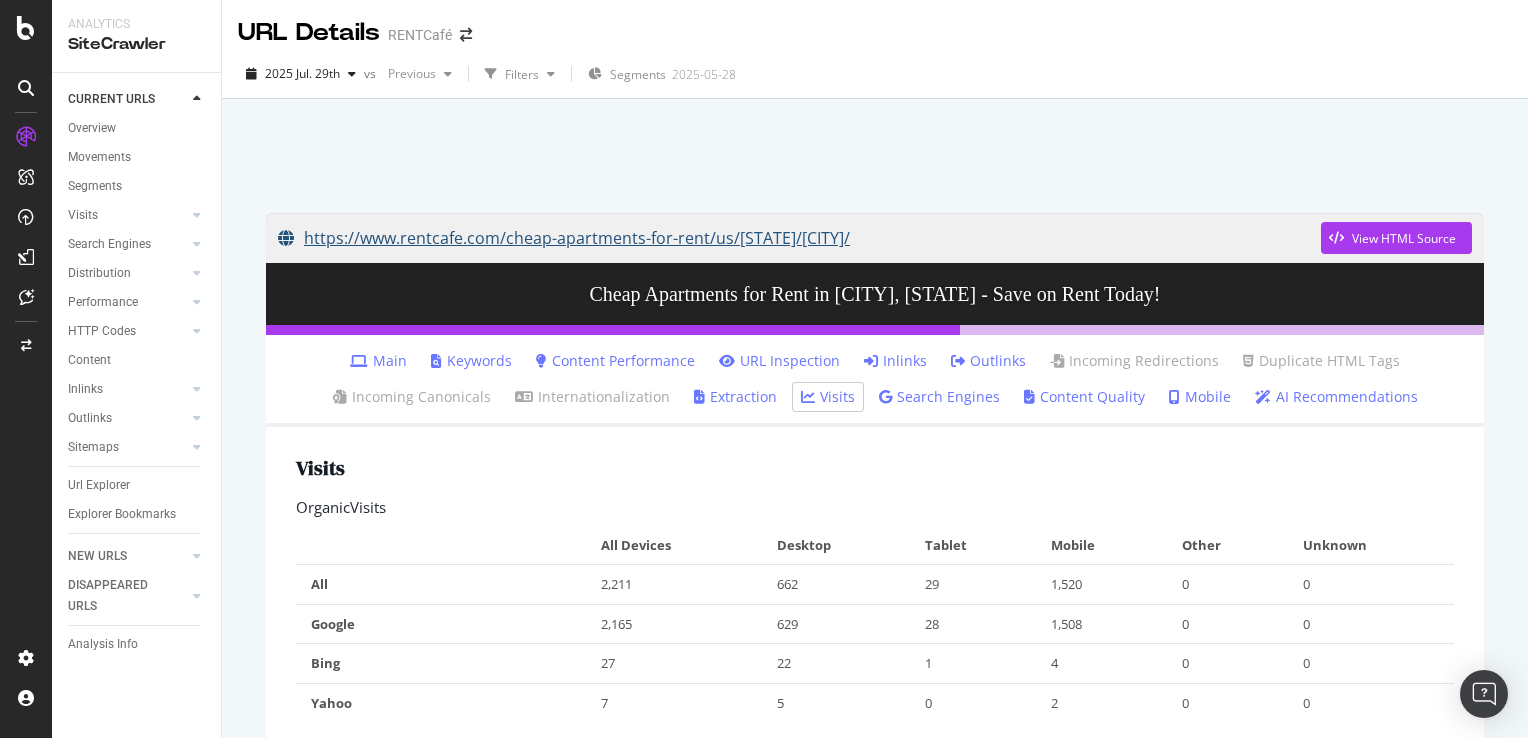 drag, startPoint x: 244, startPoint y: 239, endPoint x: 877, endPoint y: 243, distance: 633.01263 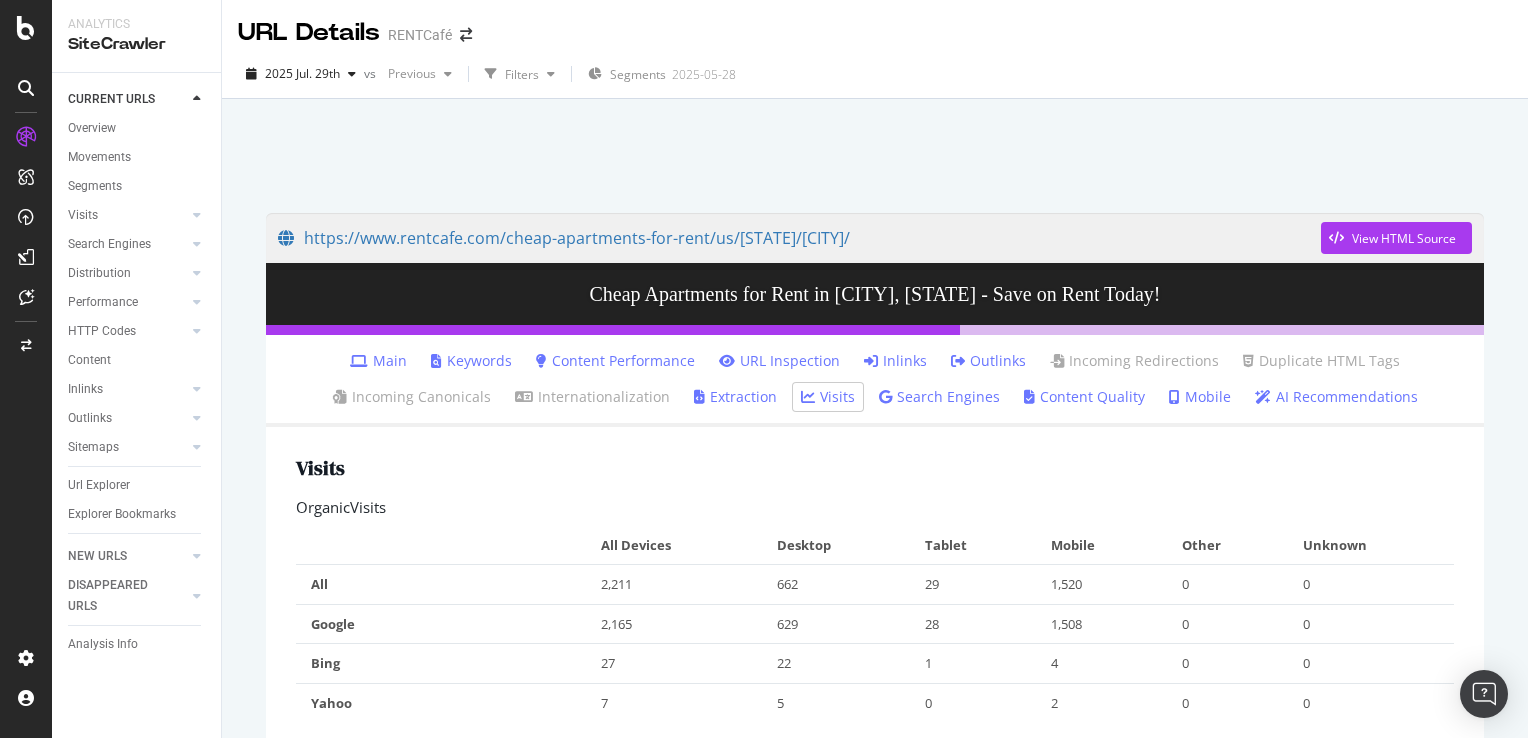 click at bounding box center [875, 150] 